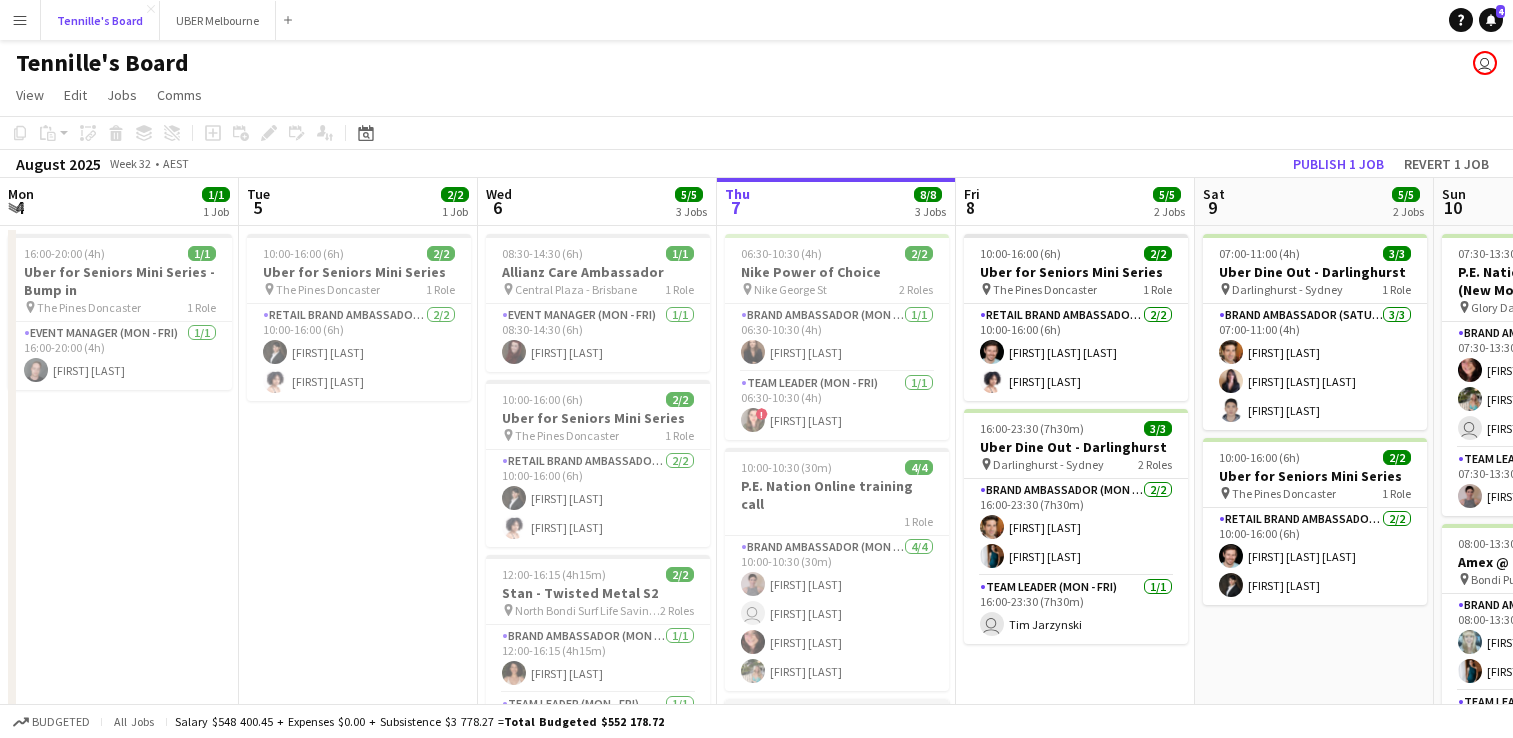 scroll, scrollTop: 0, scrollLeft: 0, axis: both 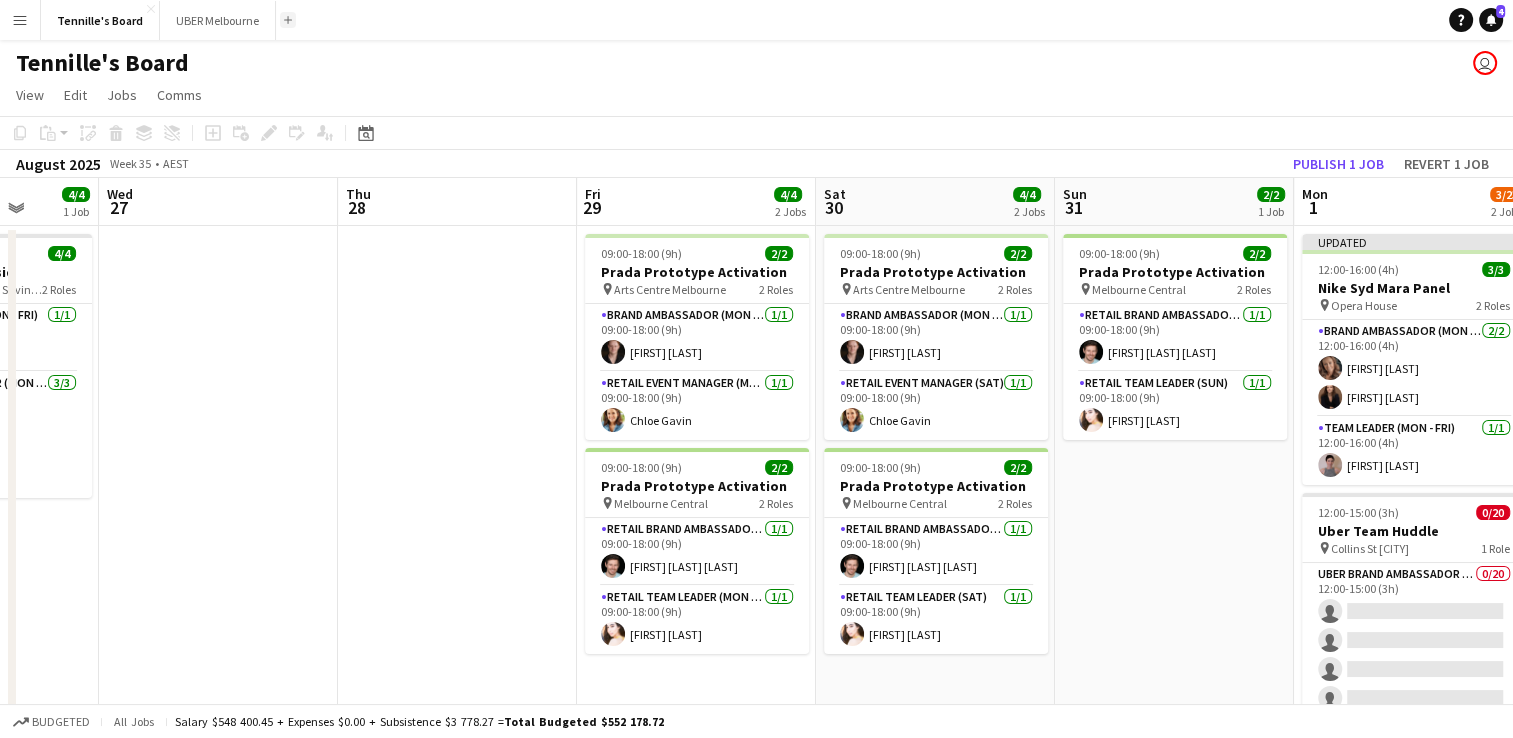 click on "Add" at bounding box center [288, 20] 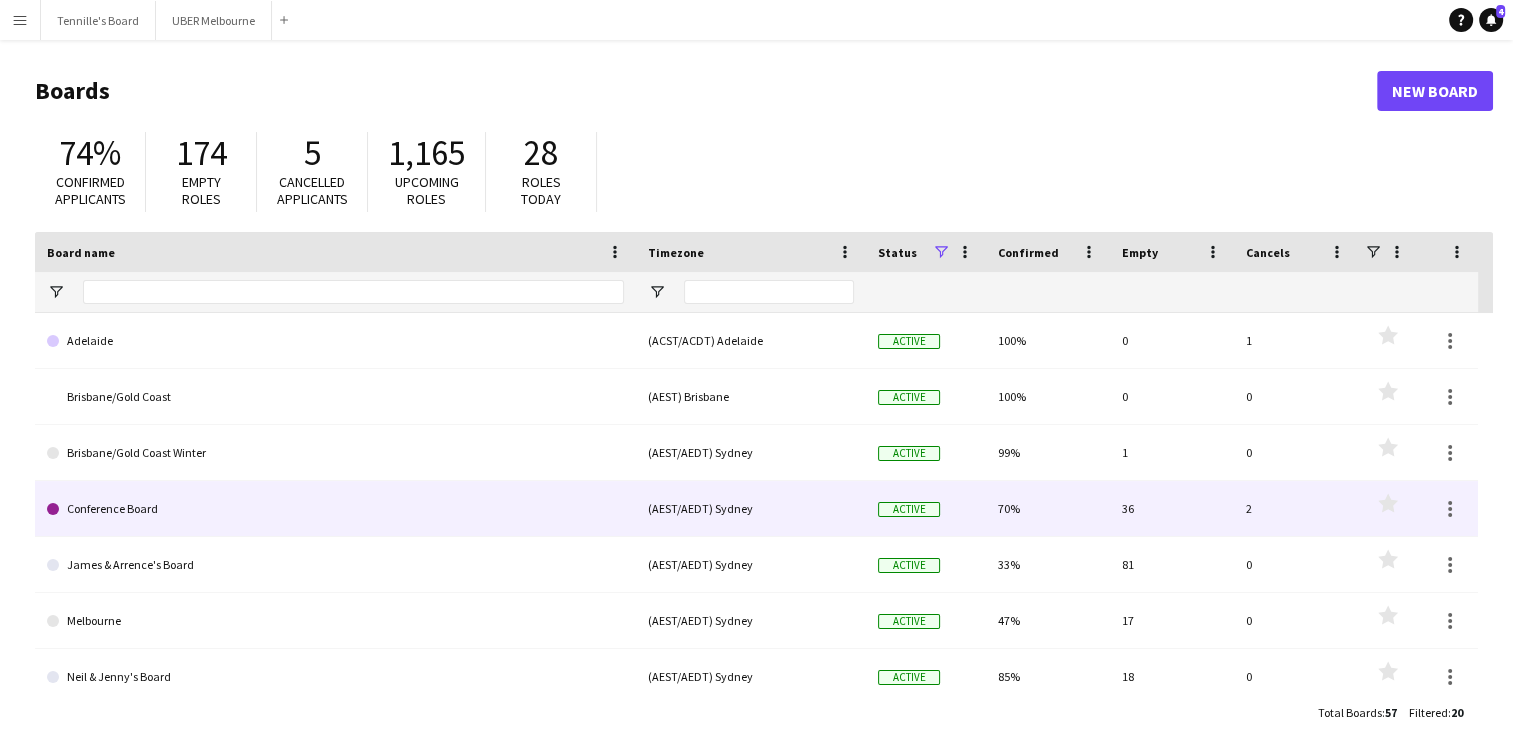 scroll, scrollTop: 615, scrollLeft: 0, axis: vertical 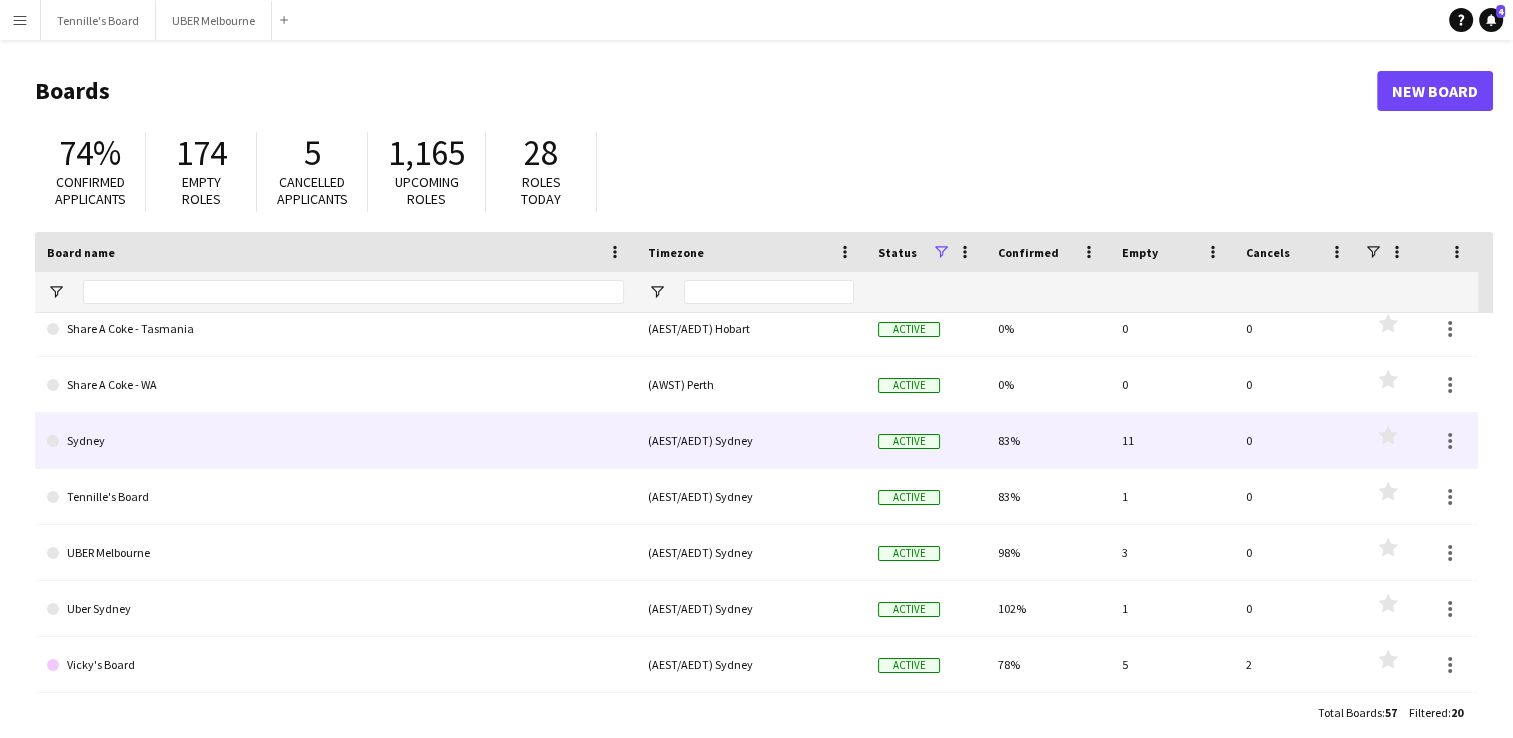 click on "Sydney" 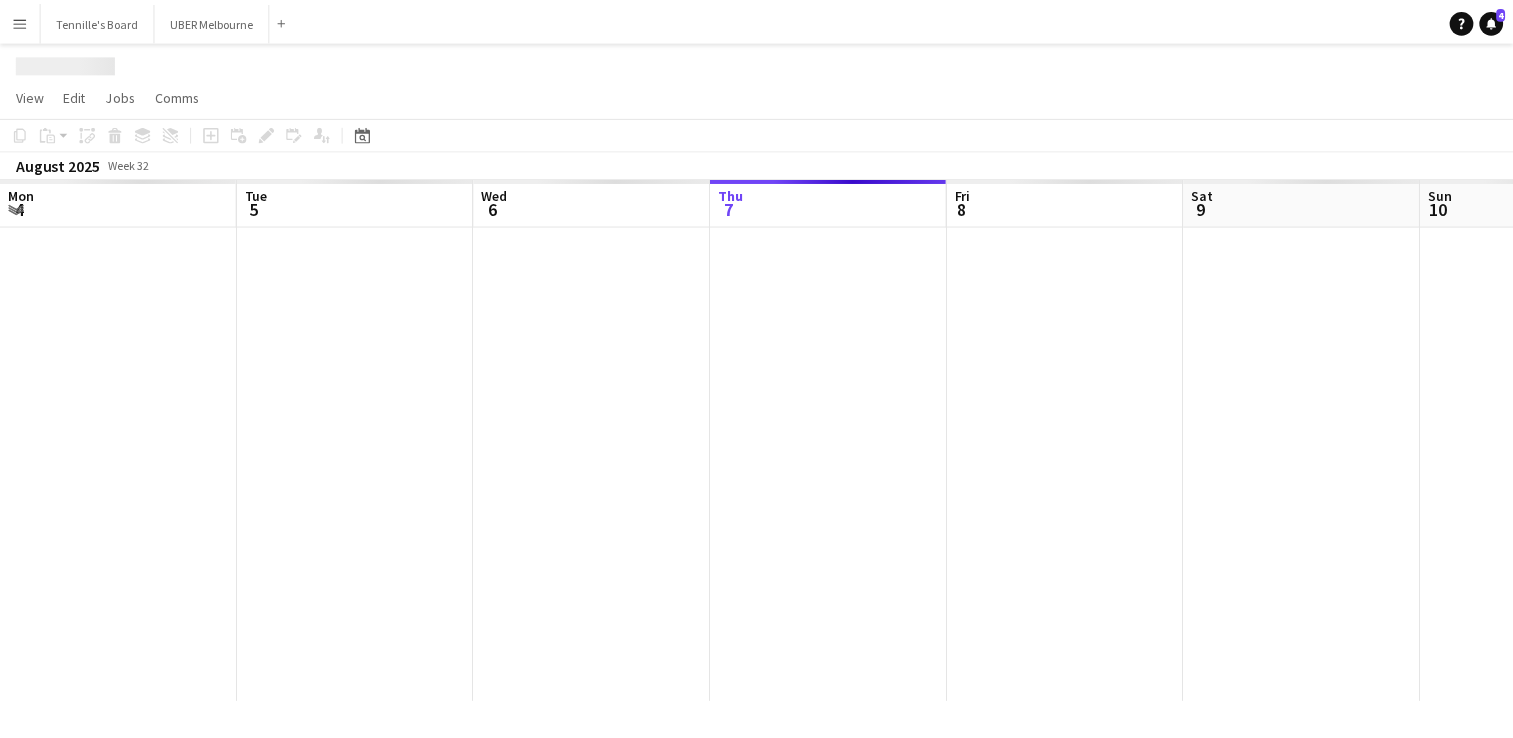 scroll, scrollTop: 0, scrollLeft: 478, axis: horizontal 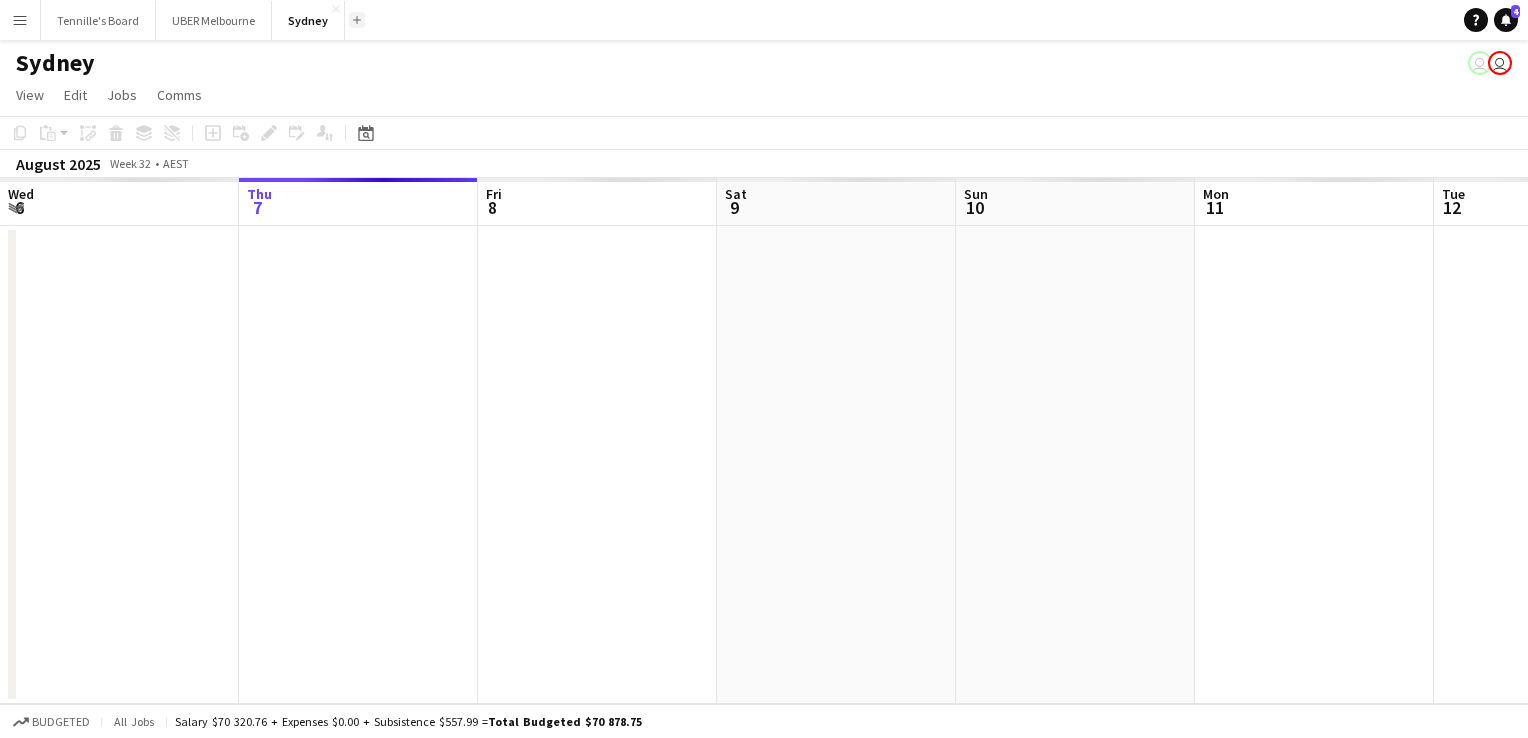 click on "Add" at bounding box center [357, 20] 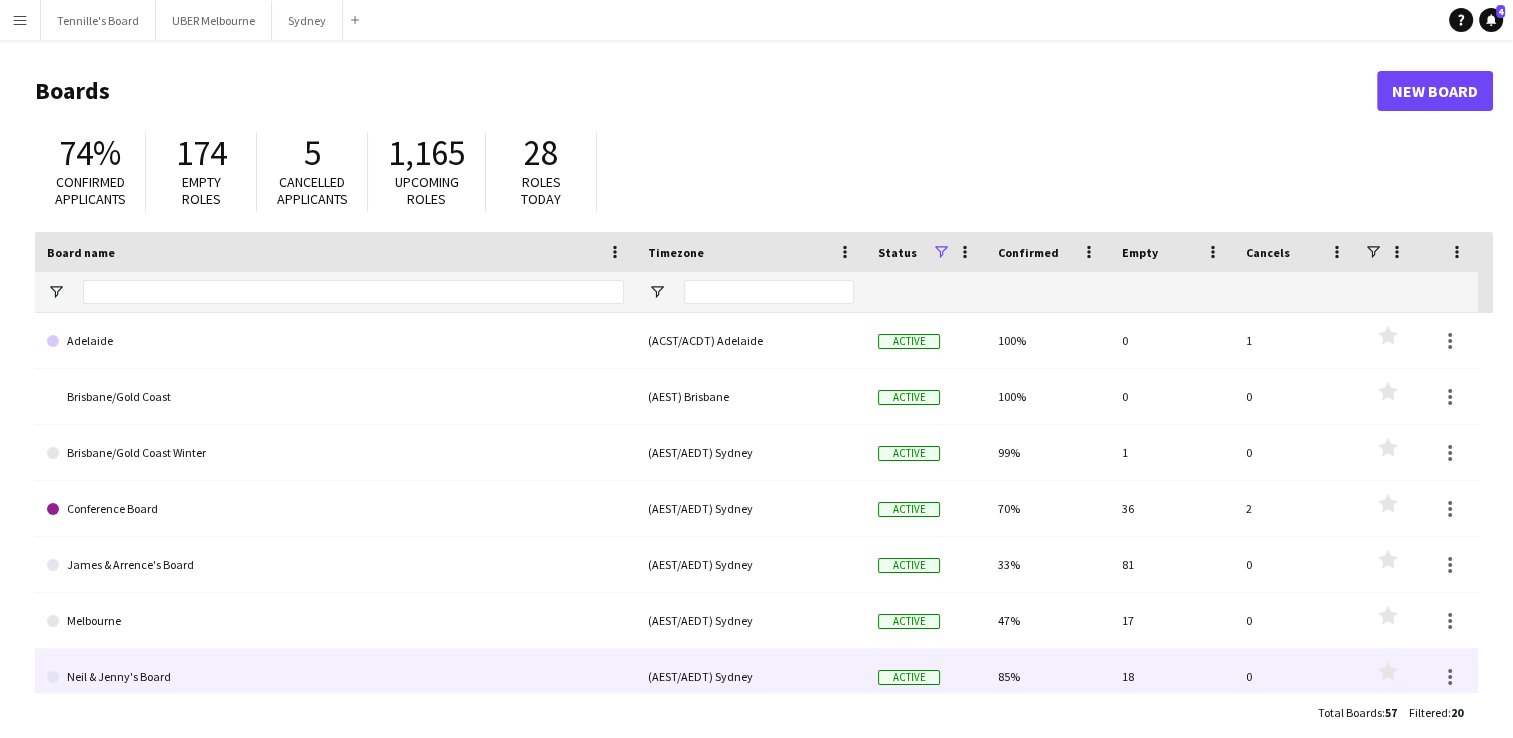 scroll, scrollTop: 204, scrollLeft: 0, axis: vertical 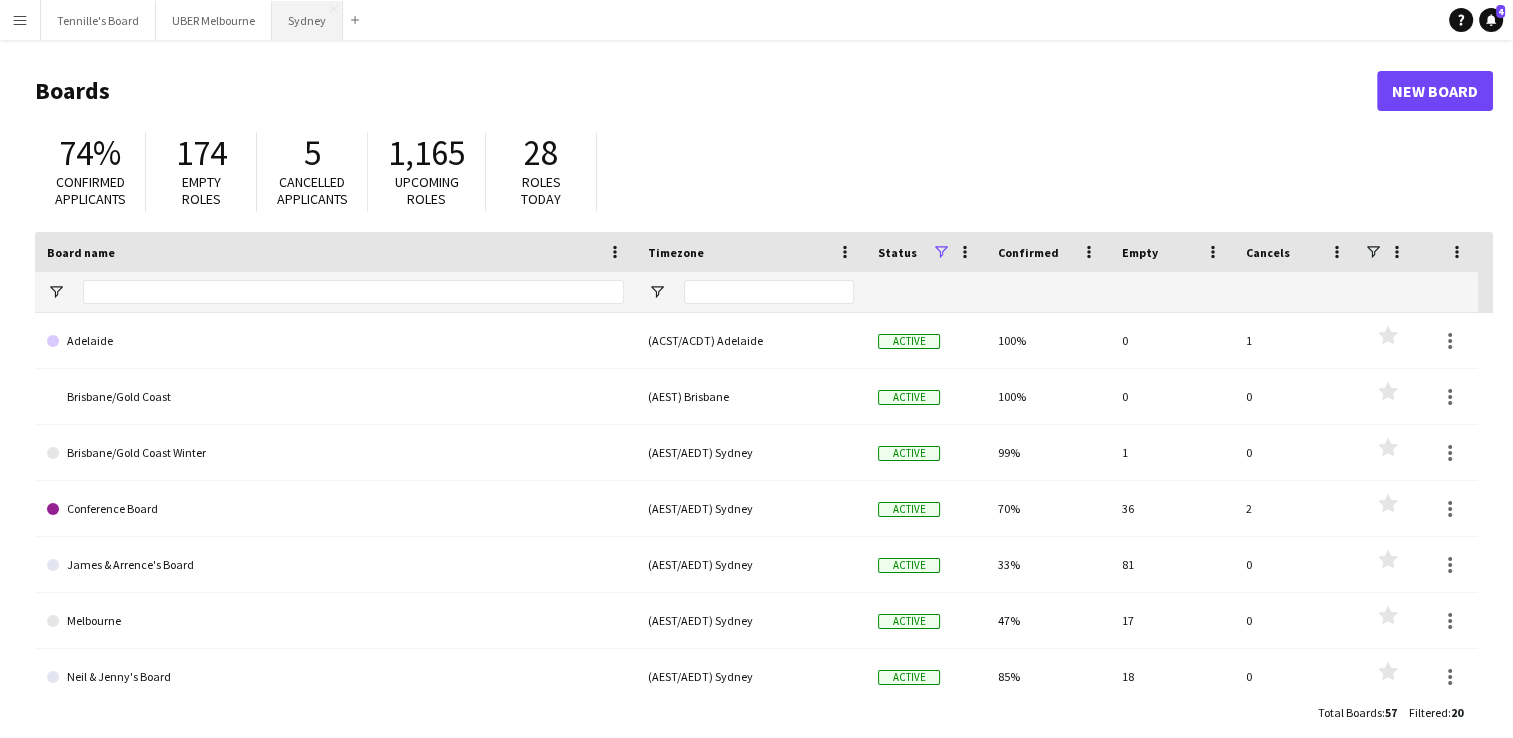 click on "Sydney
Close" at bounding box center [307, 20] 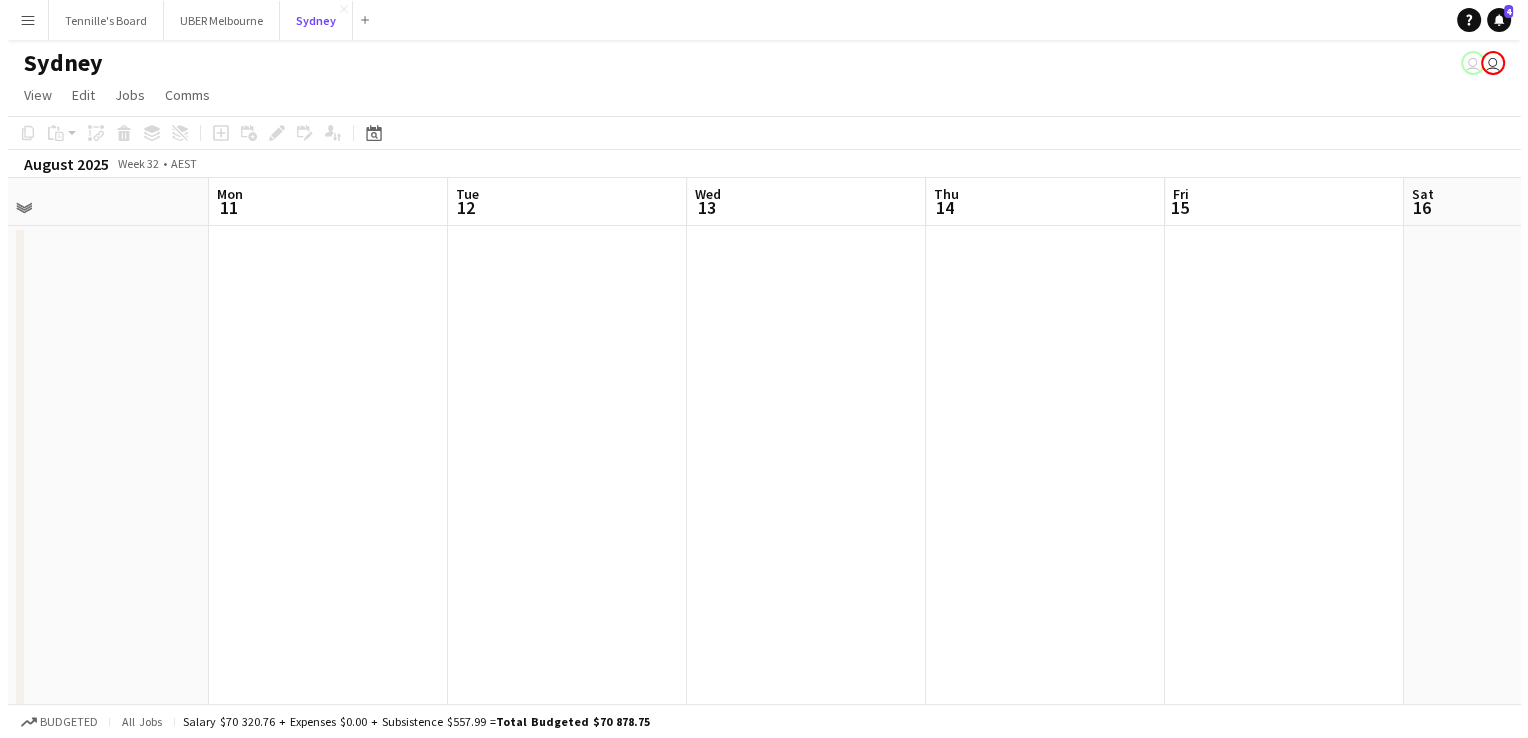 scroll, scrollTop: 0, scrollLeft: 509, axis: horizontal 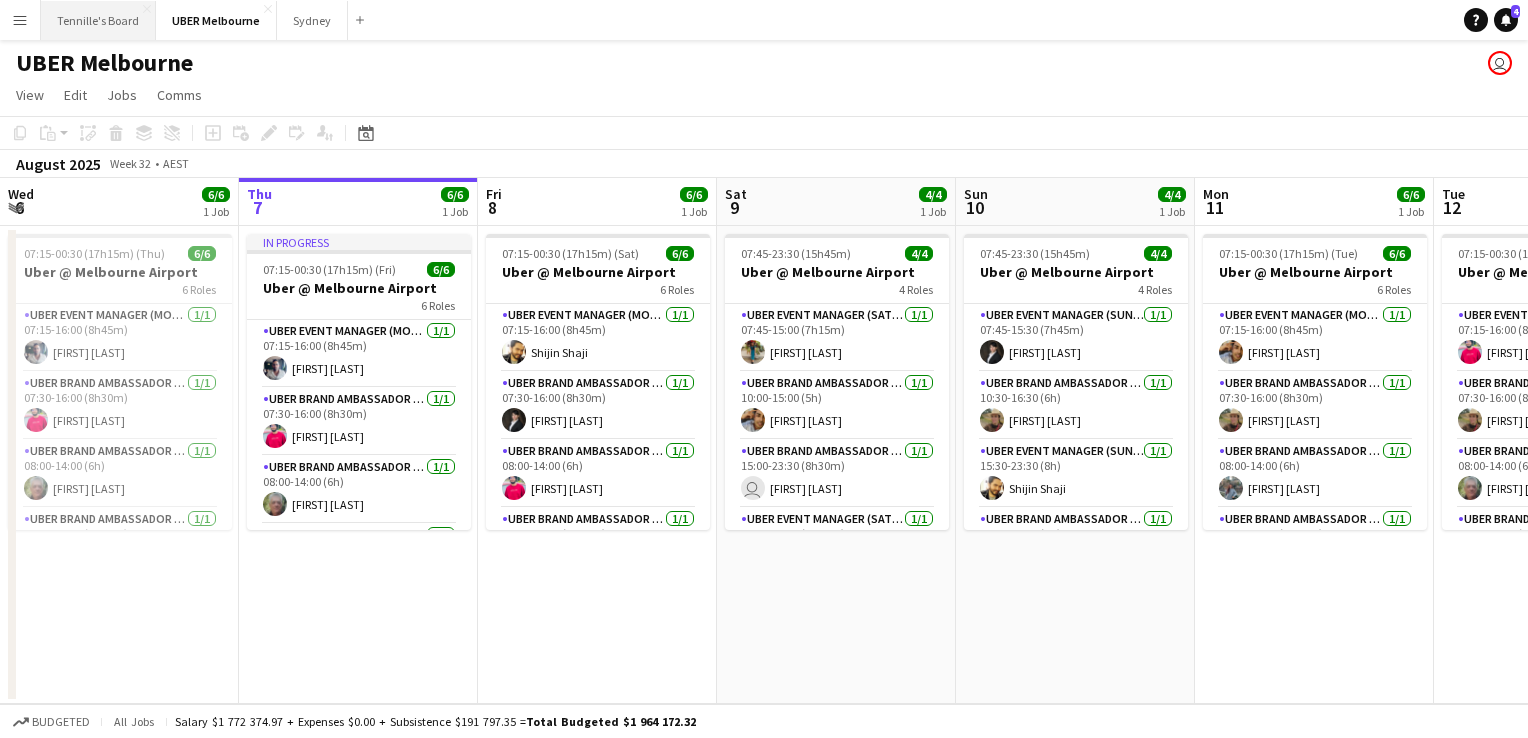 click on "[FIRST]'s Board
Close" at bounding box center [98, 20] 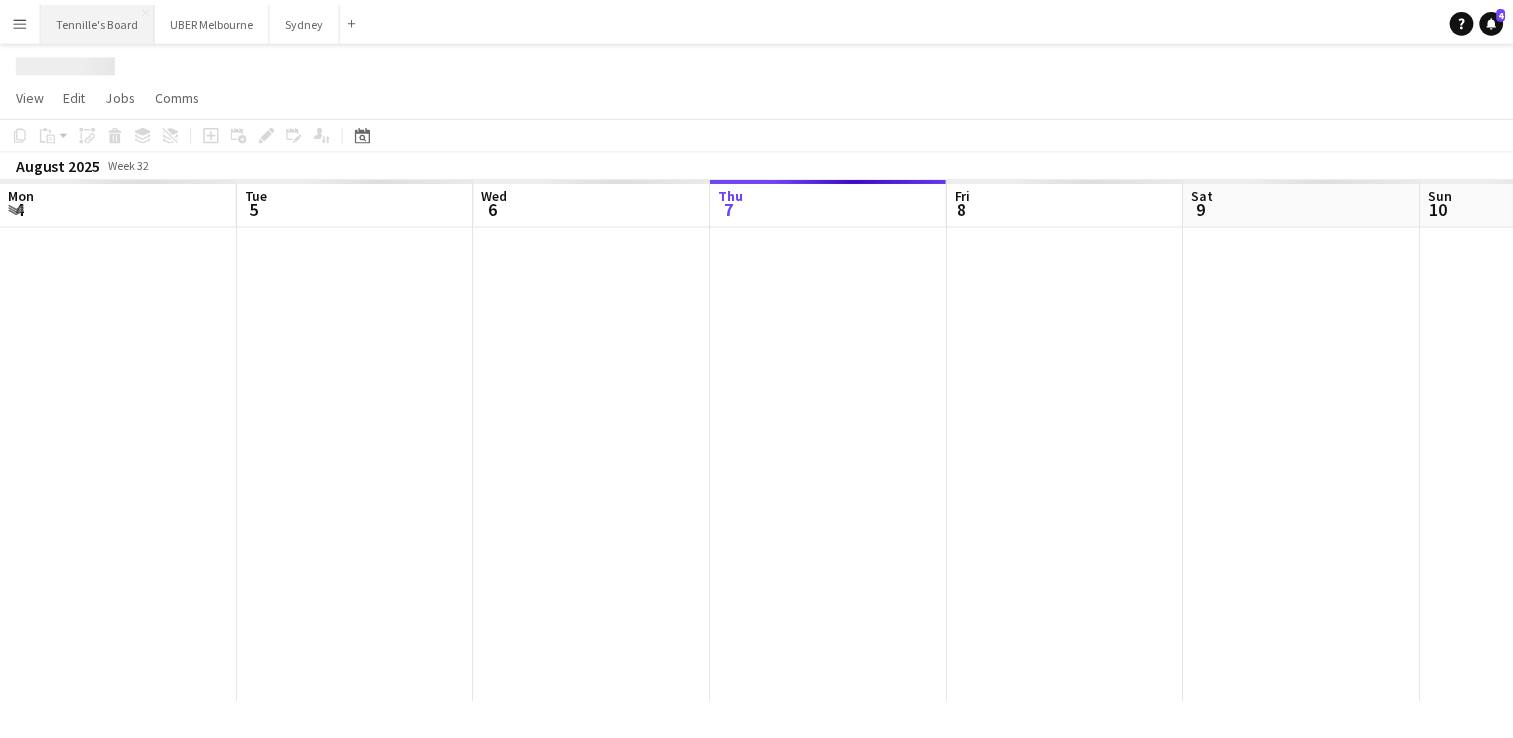 scroll, scrollTop: 0, scrollLeft: 478, axis: horizontal 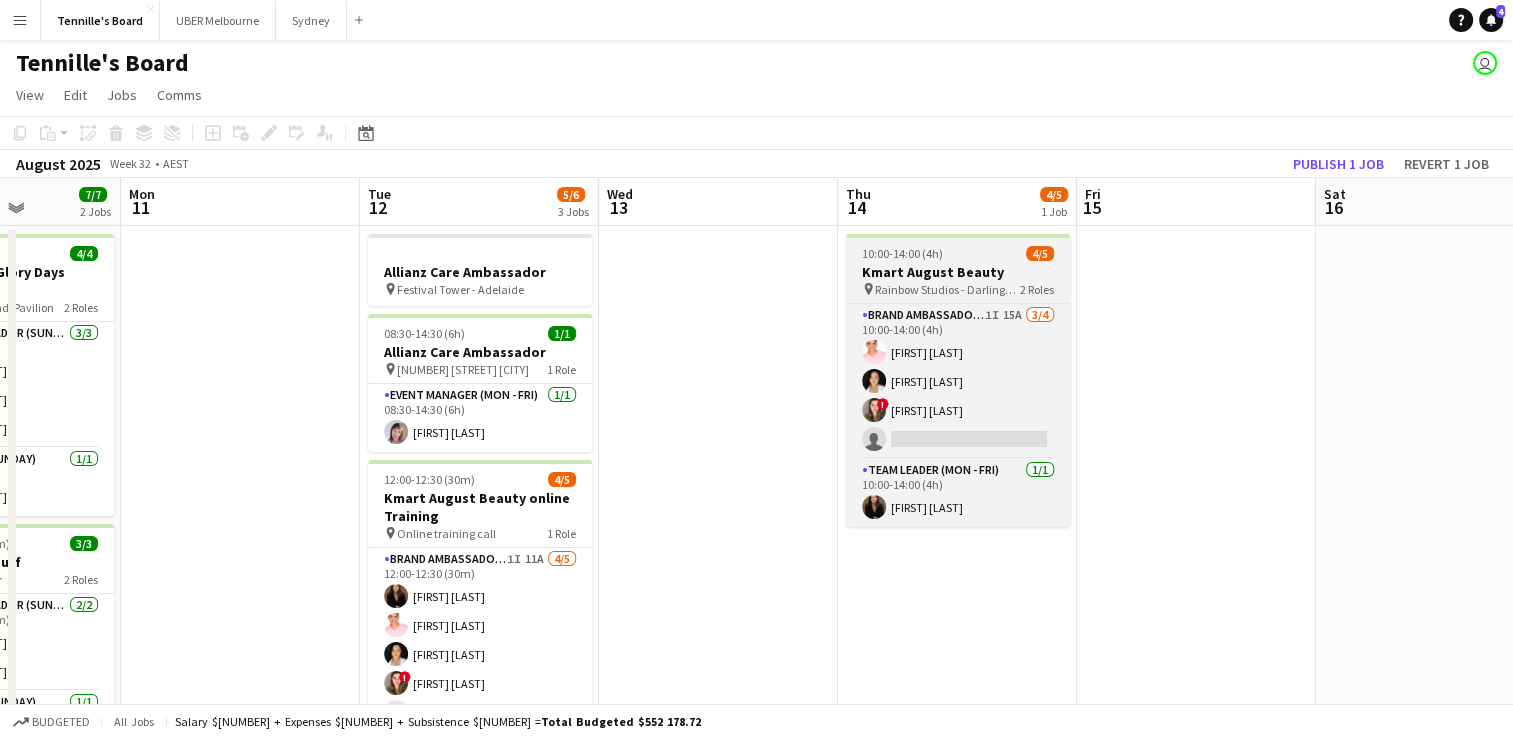 click on "[TIME] ([DURATION])    [NUMBER]/[NUMBER]" at bounding box center [958, 253] 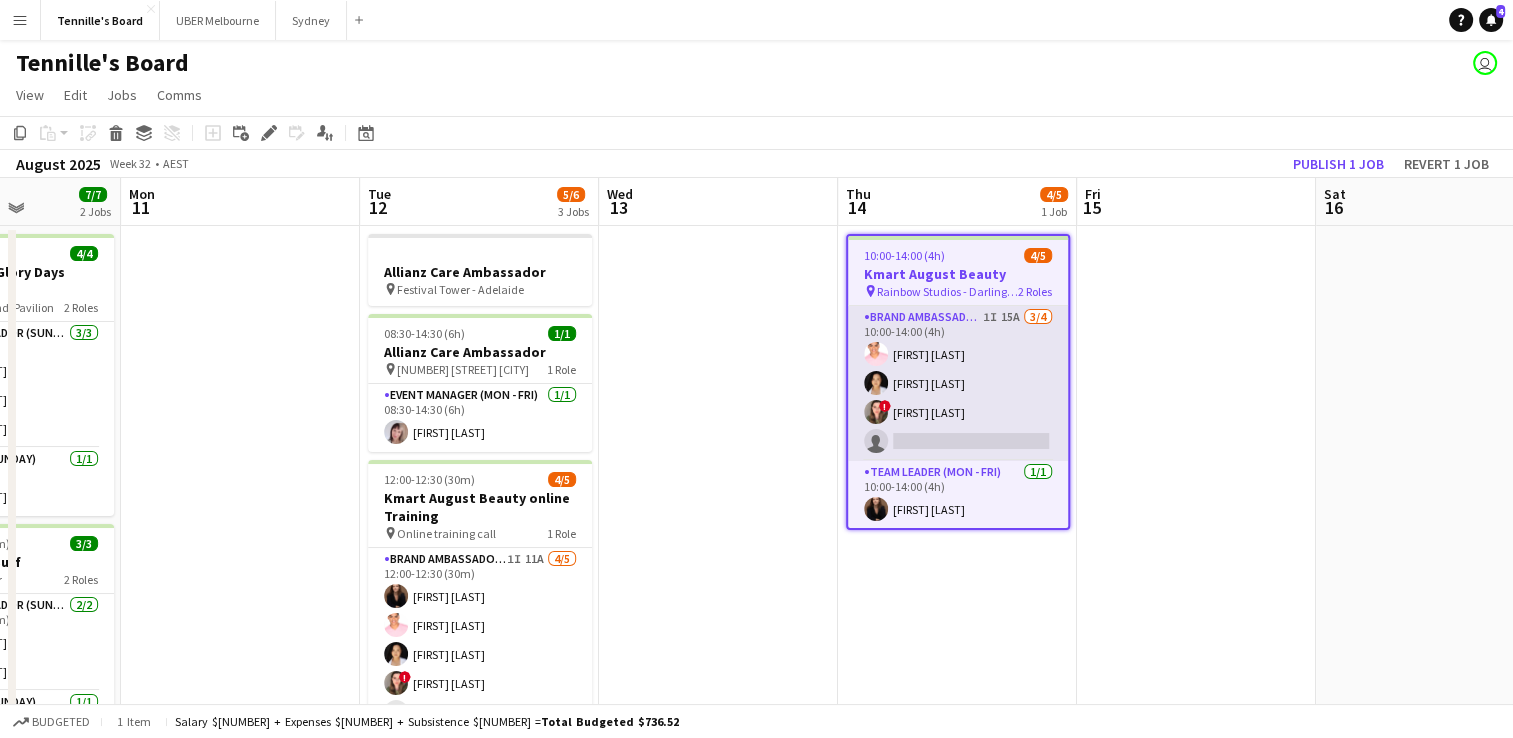 click on "Brand Ambassador (Mon - Fri)   1I   15A   3/4   [TIME] ([DURATION])
[FIRST] [LAST] [FIRST] [LAST] ! [FIRST] [LAST]
single-neutral-actions" at bounding box center (958, 383) 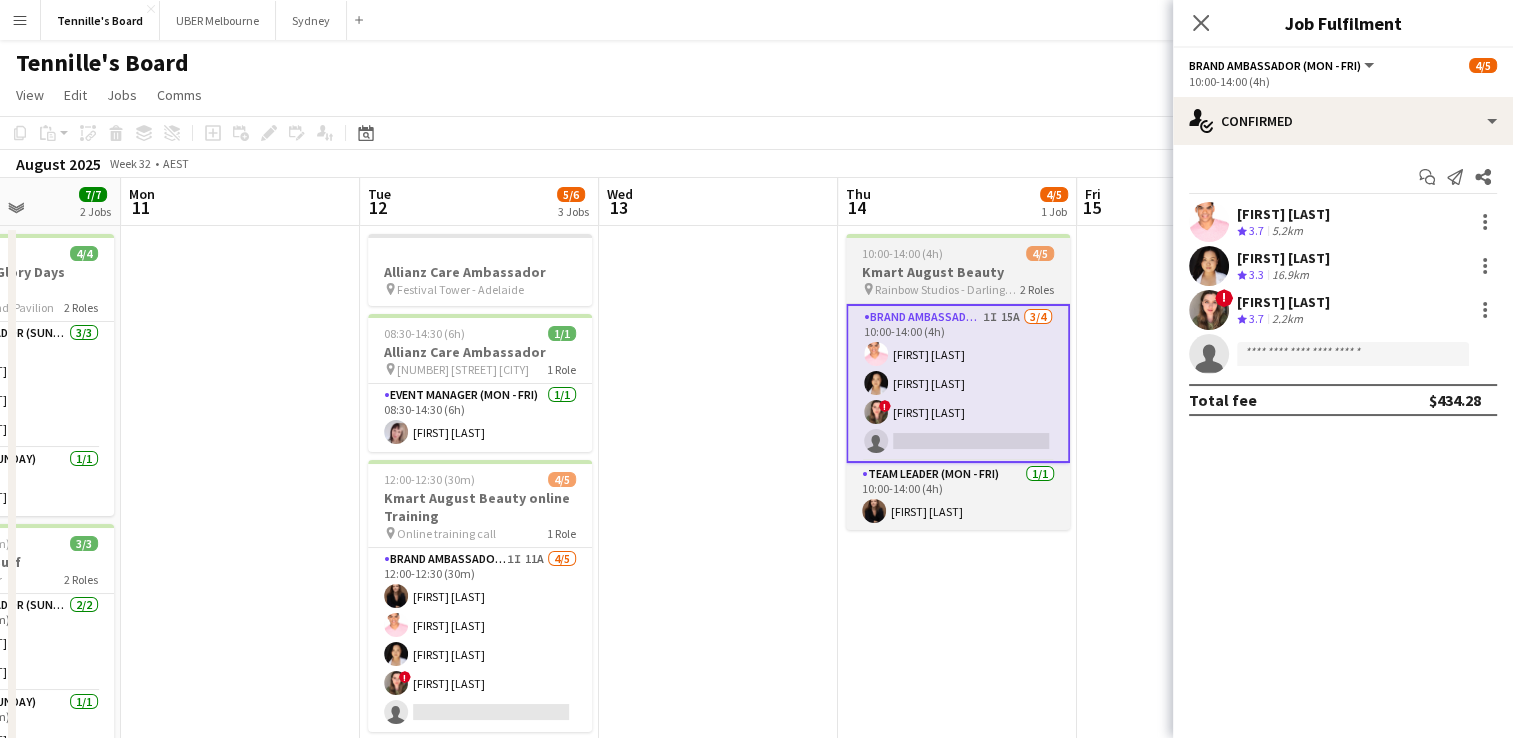 click on "Rainbow Studios - Darlinghurst" at bounding box center [947, 289] 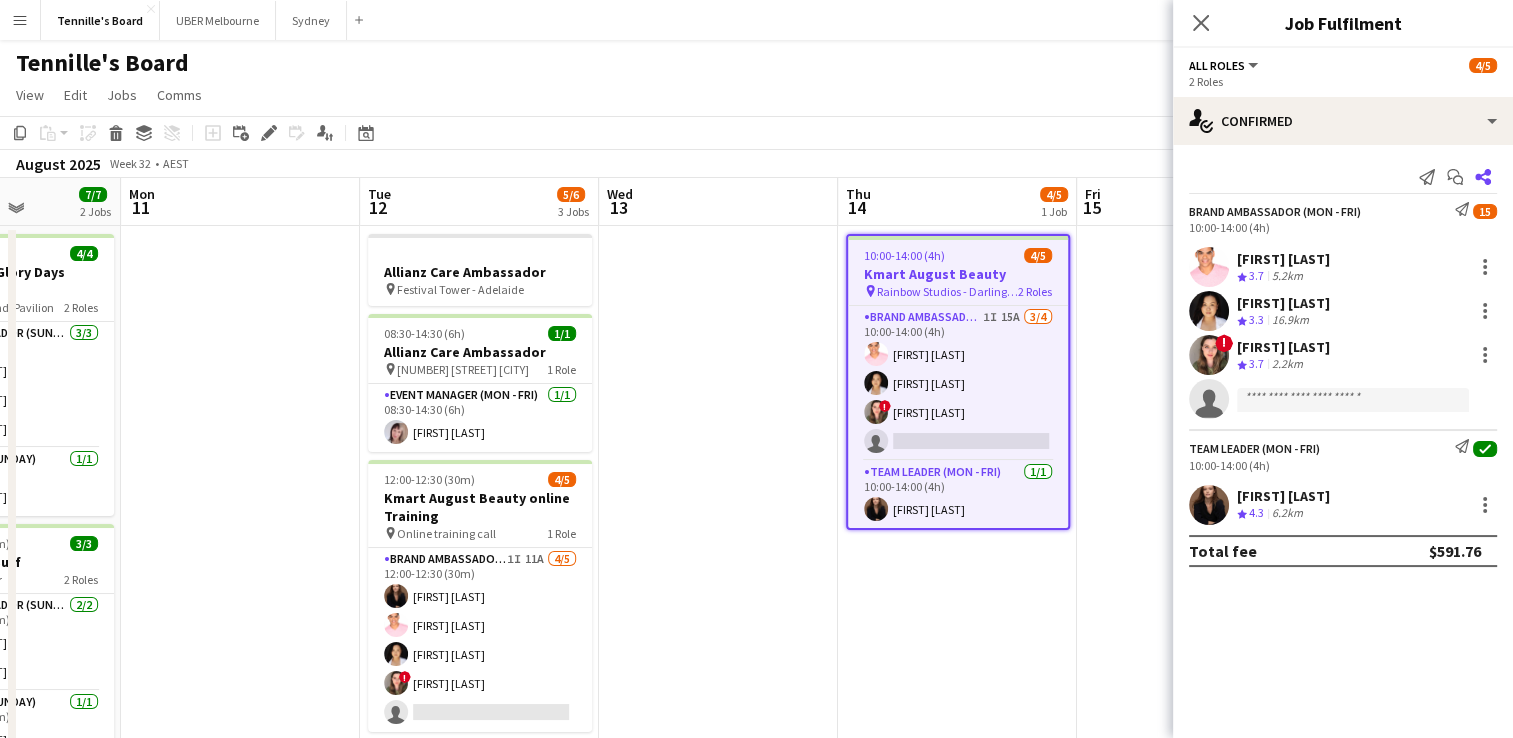click 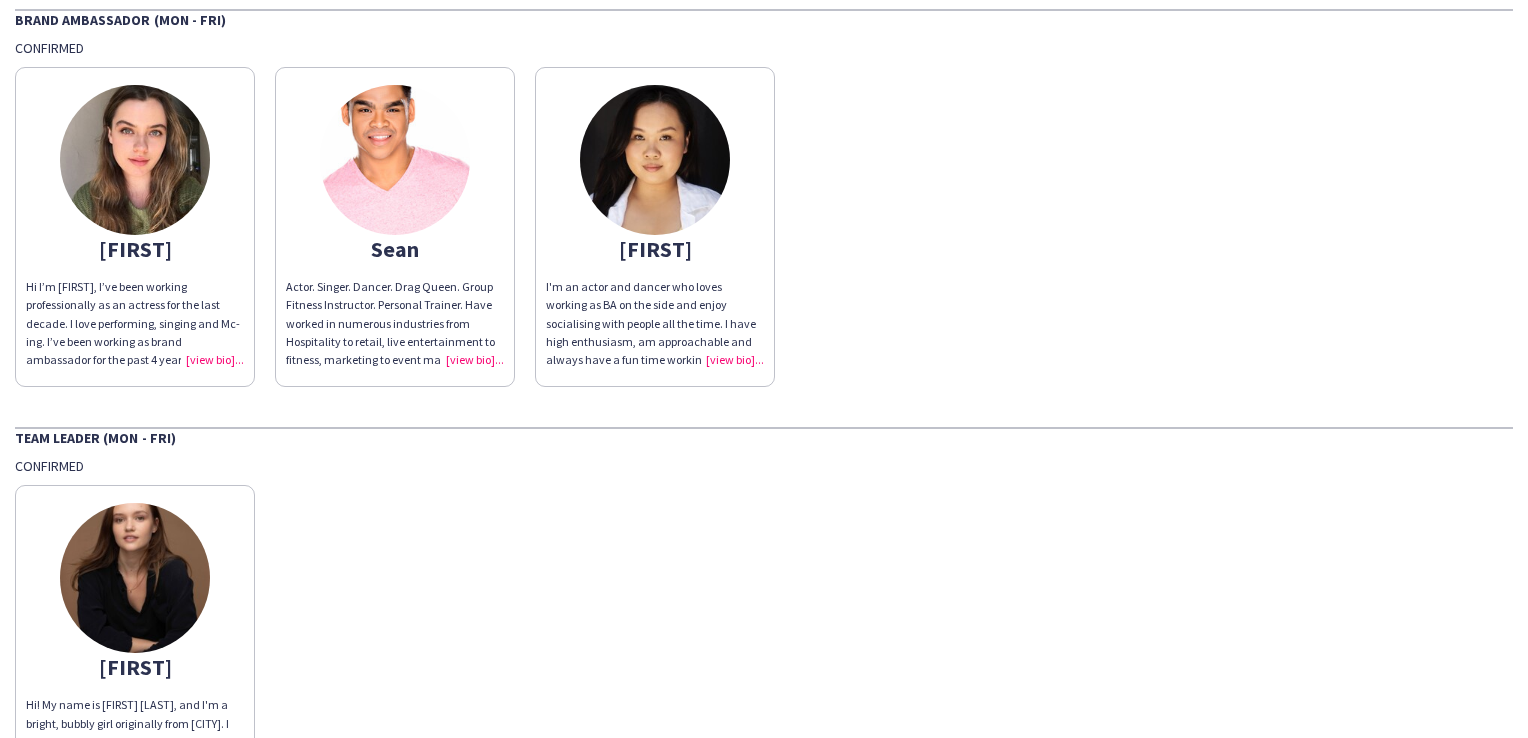scroll, scrollTop: 0, scrollLeft: 0, axis: both 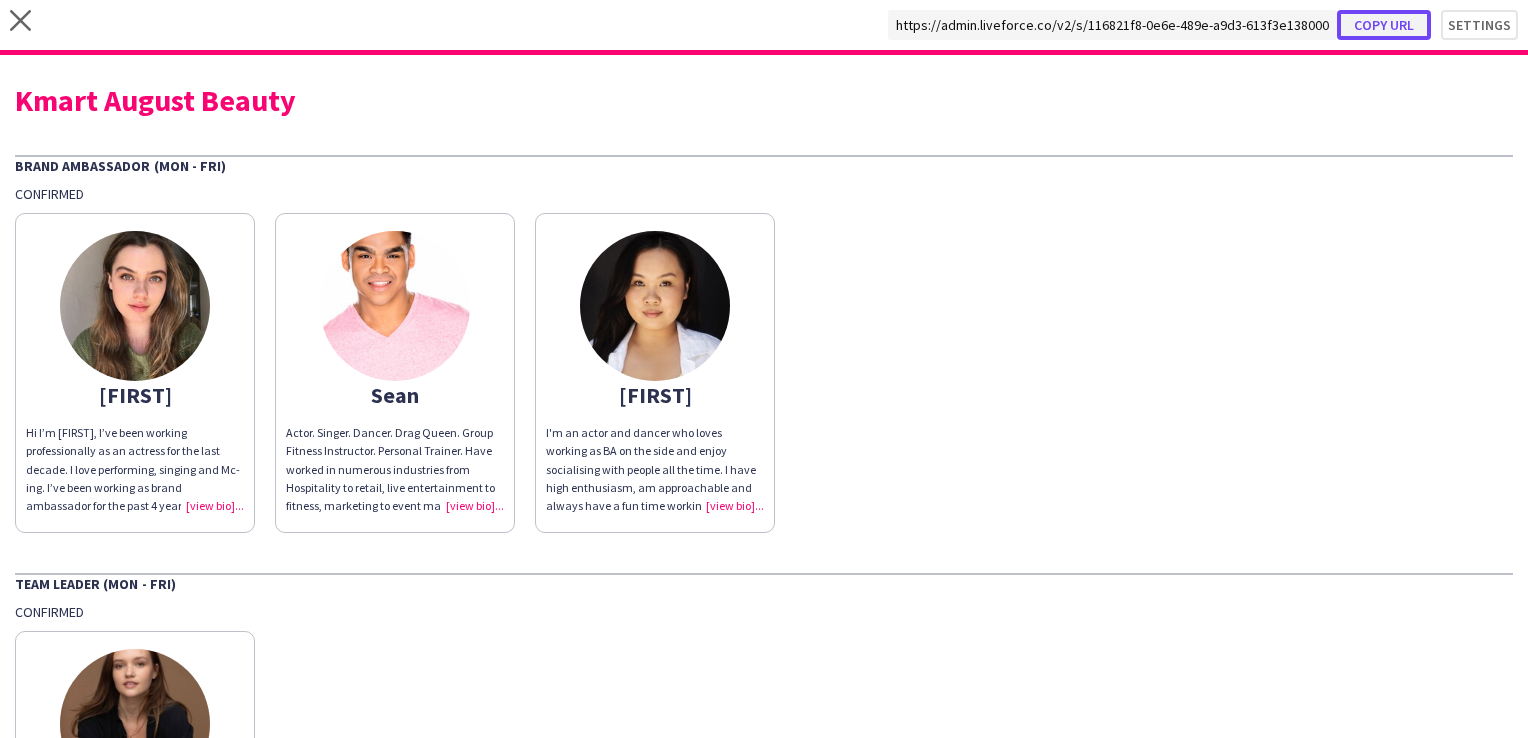 click on "Copy url" 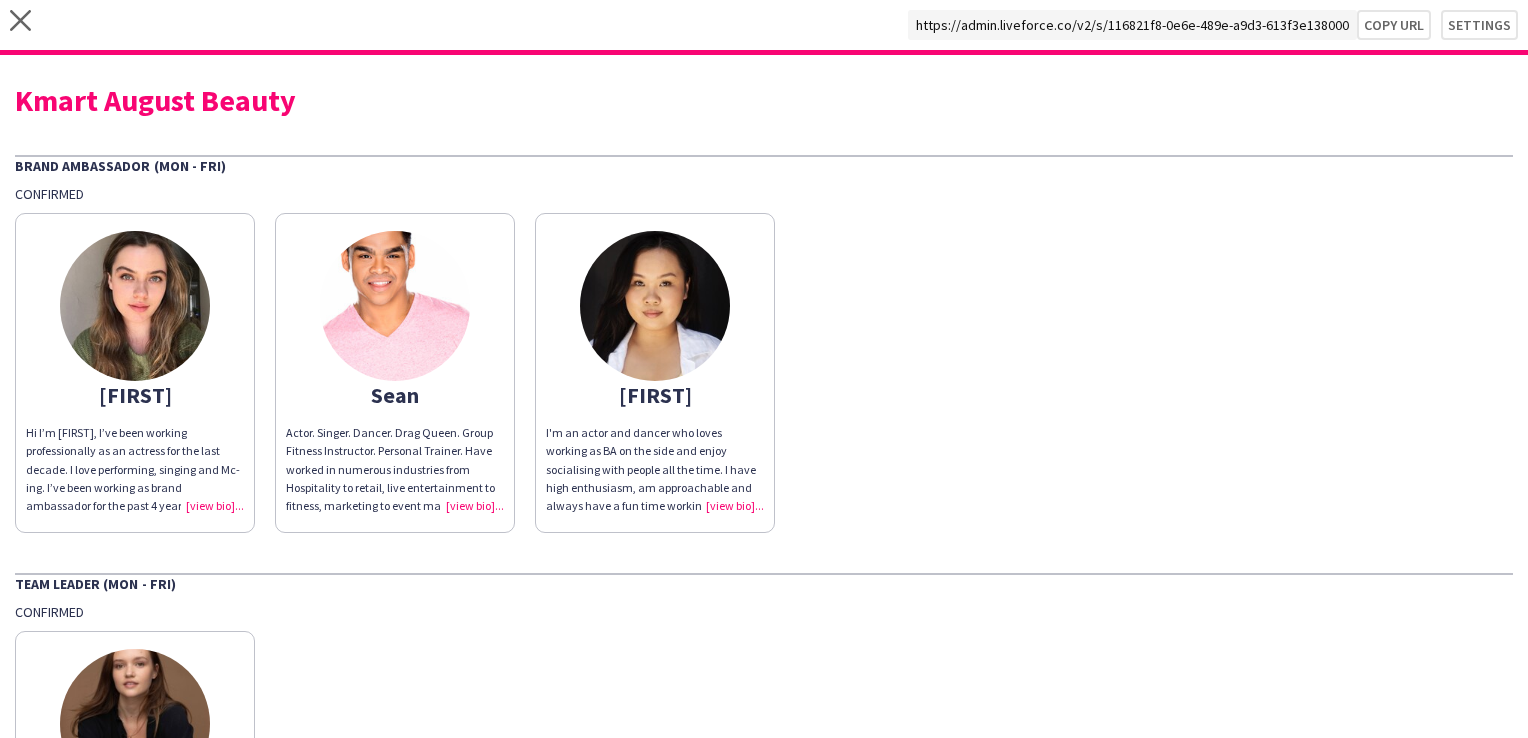 click on "close
[URL]   Copy url   Settings" 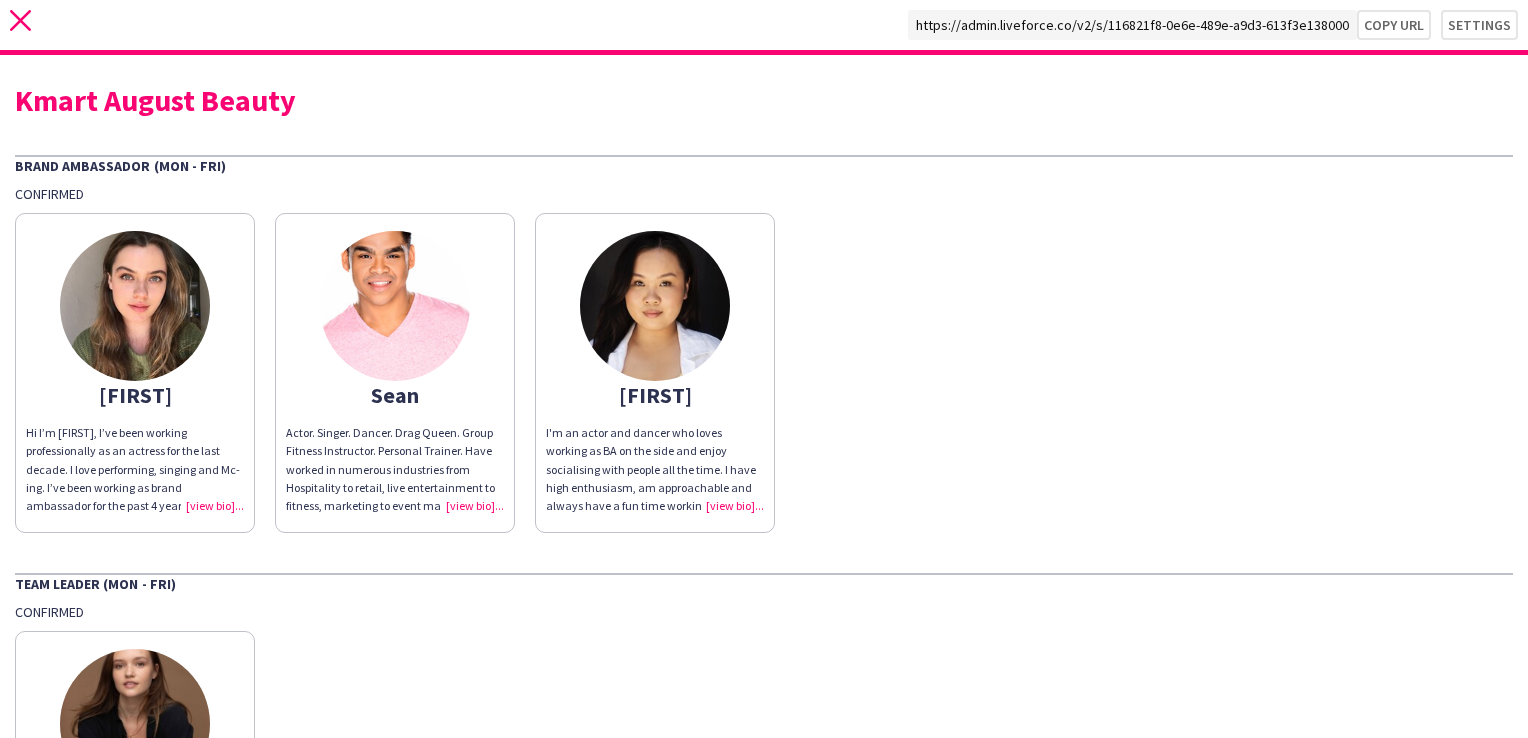 click on "close" 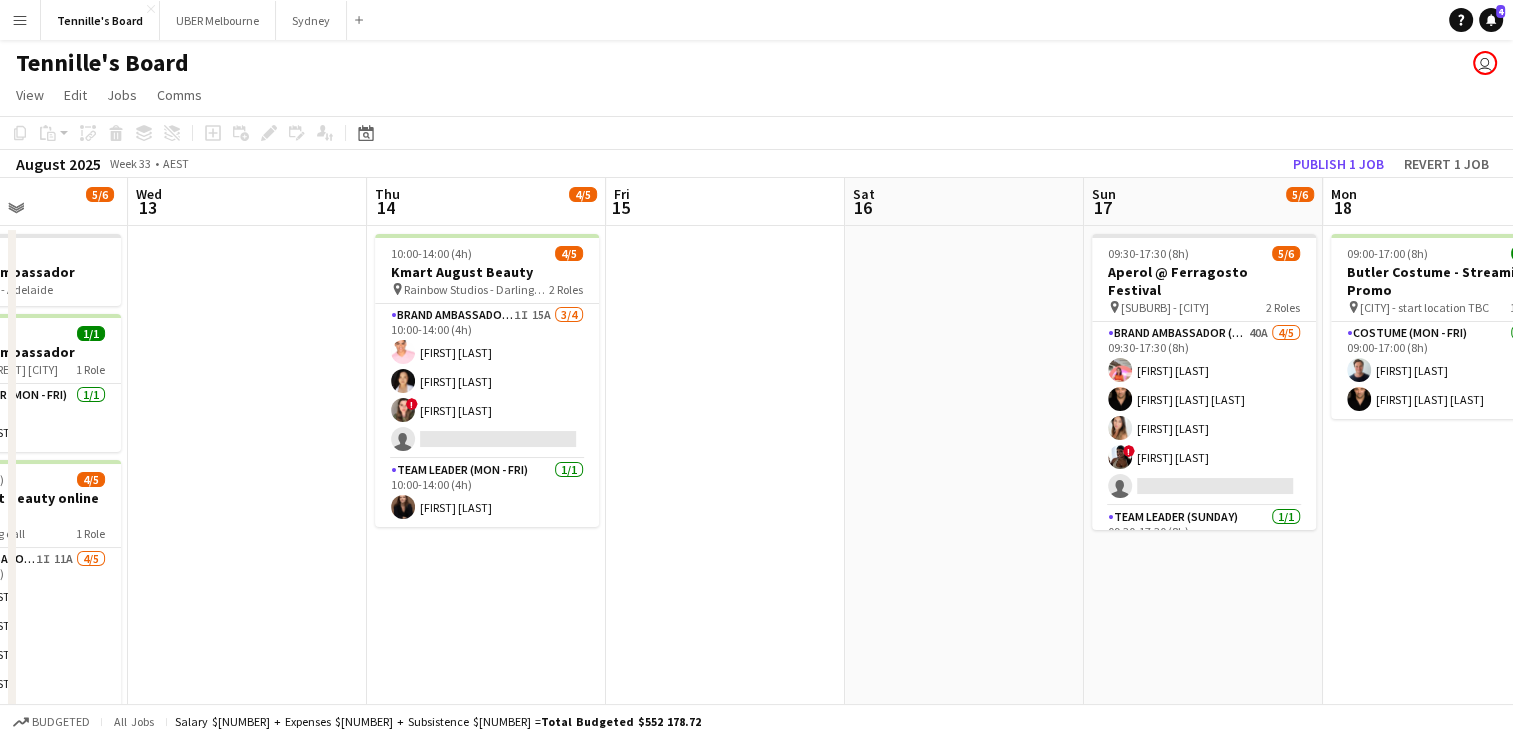 scroll, scrollTop: 0, scrollLeft: 590, axis: horizontal 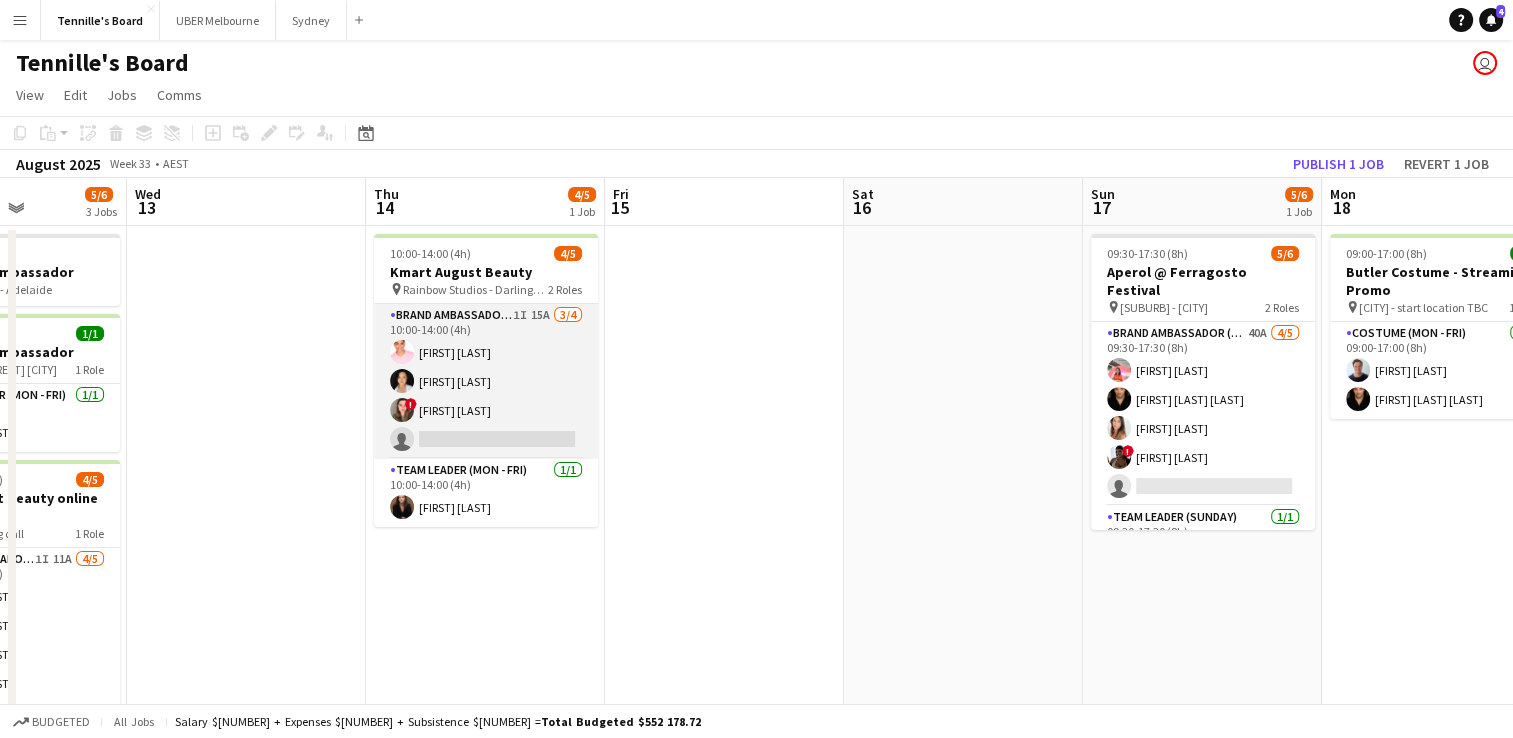 click on "Brand Ambassador (Mon - Fri)   1I   15A   3/4   [TIME] ([DURATION])
[FIRST] [LAST] [FIRST] [LAST] ! [FIRST] [LAST]
single-neutral-actions" at bounding box center (486, 381) 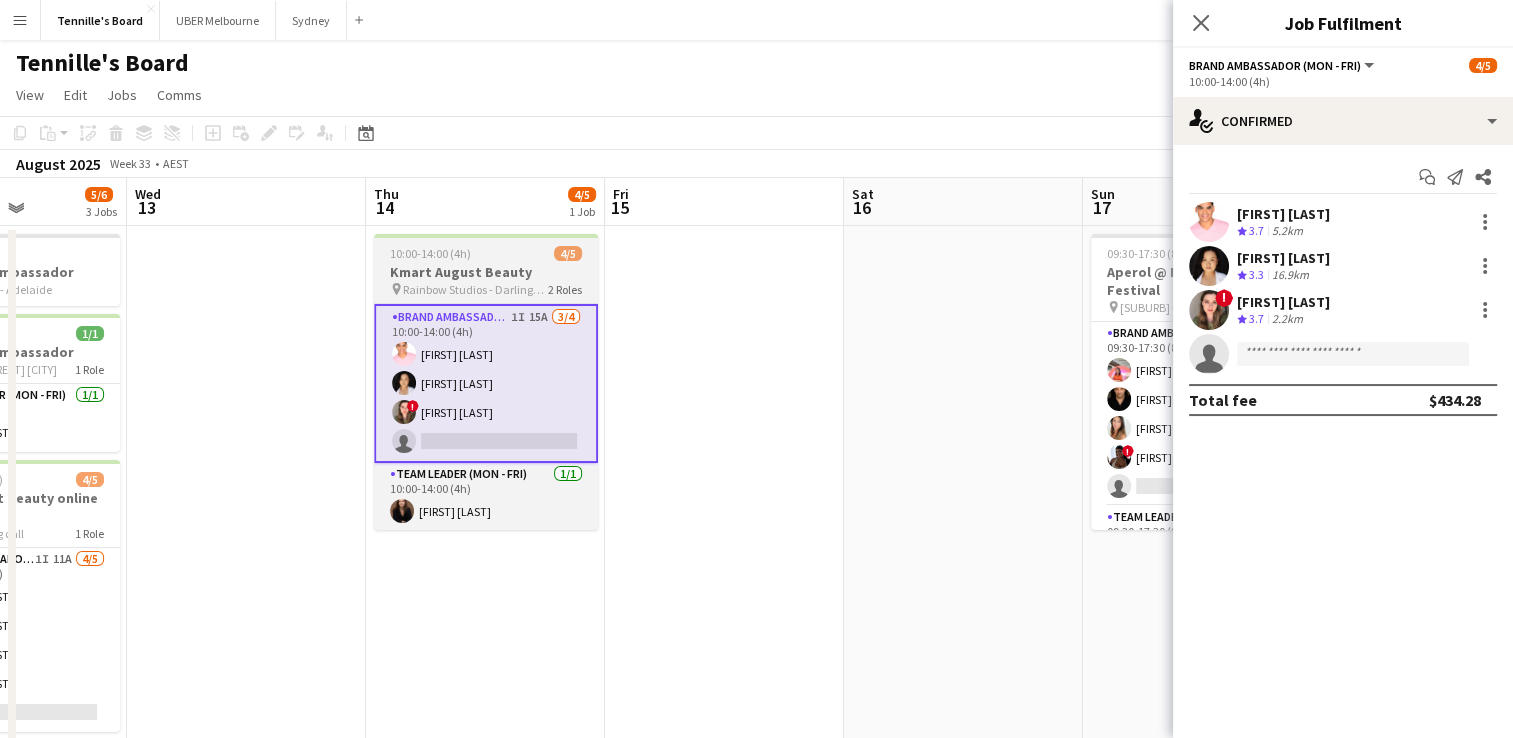 click on "[TIME] ([DURATION])    [NUMBER]/[NUMBER]" at bounding box center [486, 253] 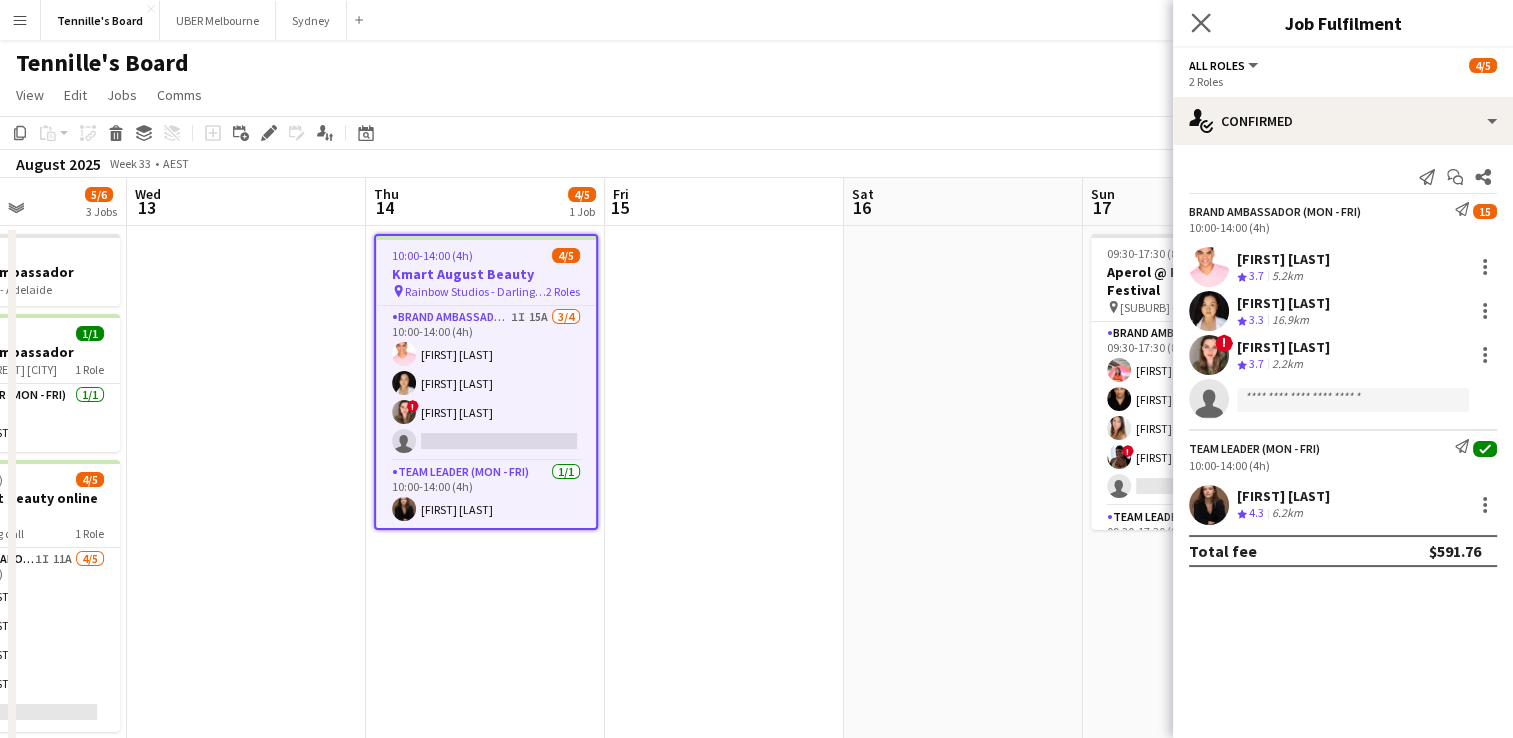 click on "Close pop-in" 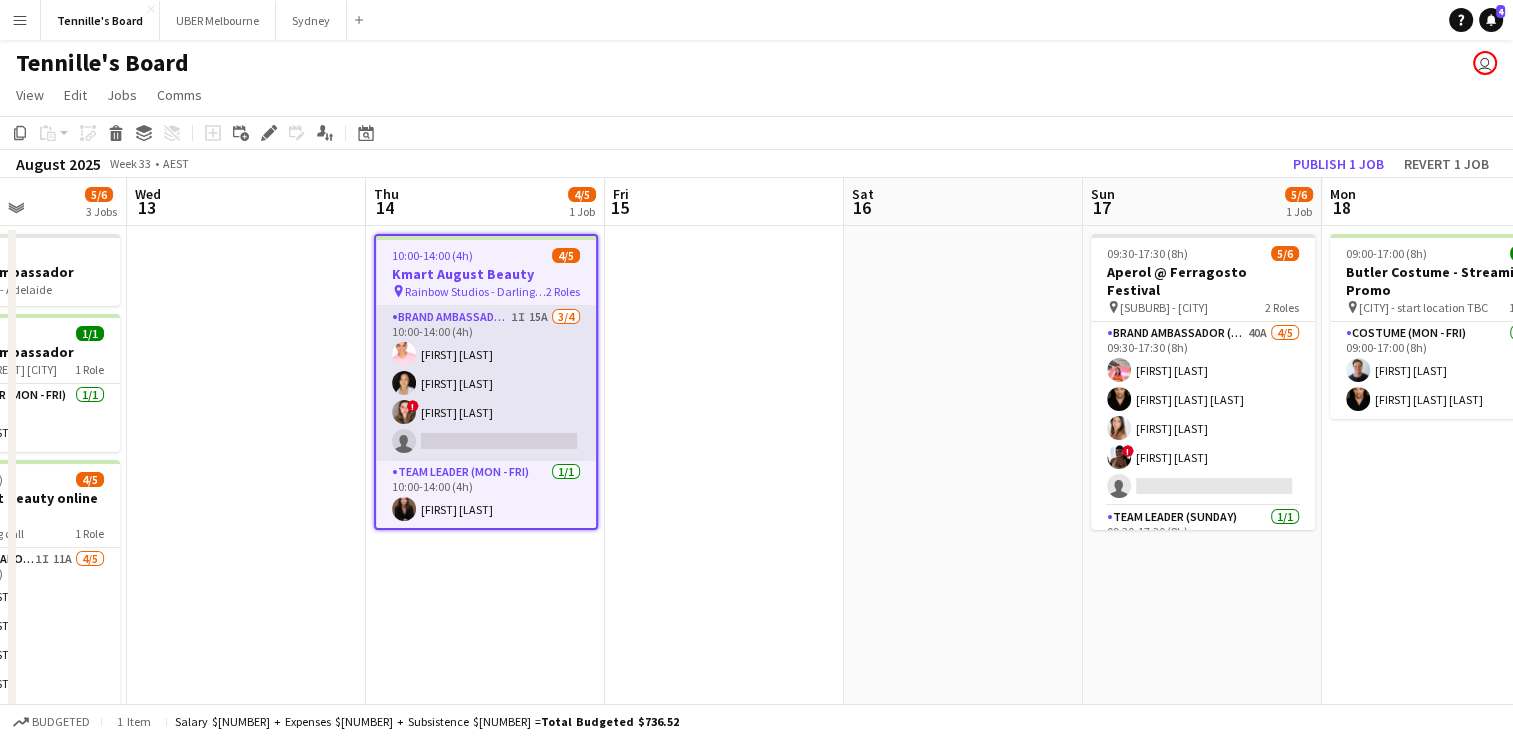 click on "Brand Ambassador (Mon - Fri)   1I   15A   3/4   [TIME] ([DURATION])
[FIRST] [LAST] [FIRST] [LAST] ! [FIRST] [LAST]
single-neutral-actions" at bounding box center (486, 383) 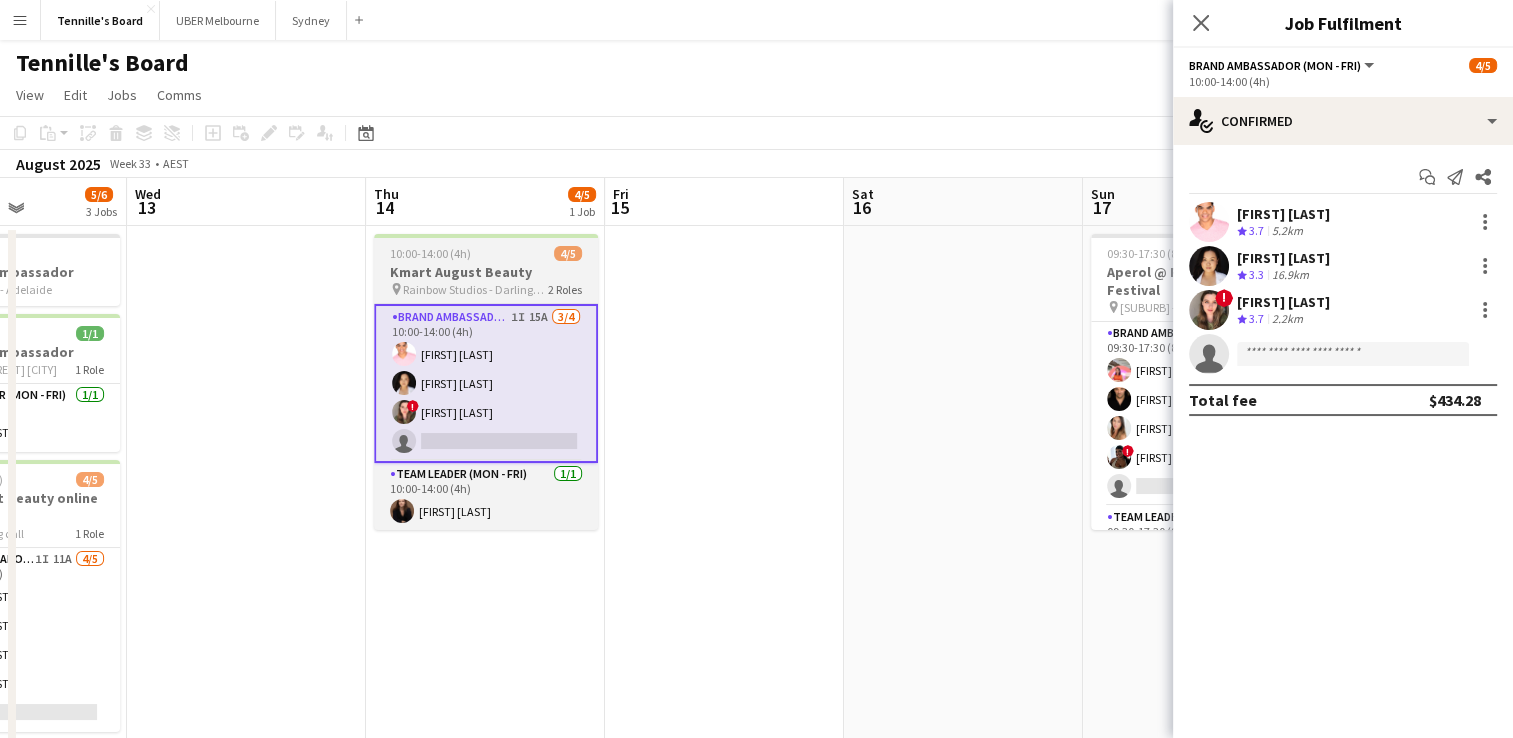 click on "Rainbow Studios - Darlinghurst" at bounding box center (475, 289) 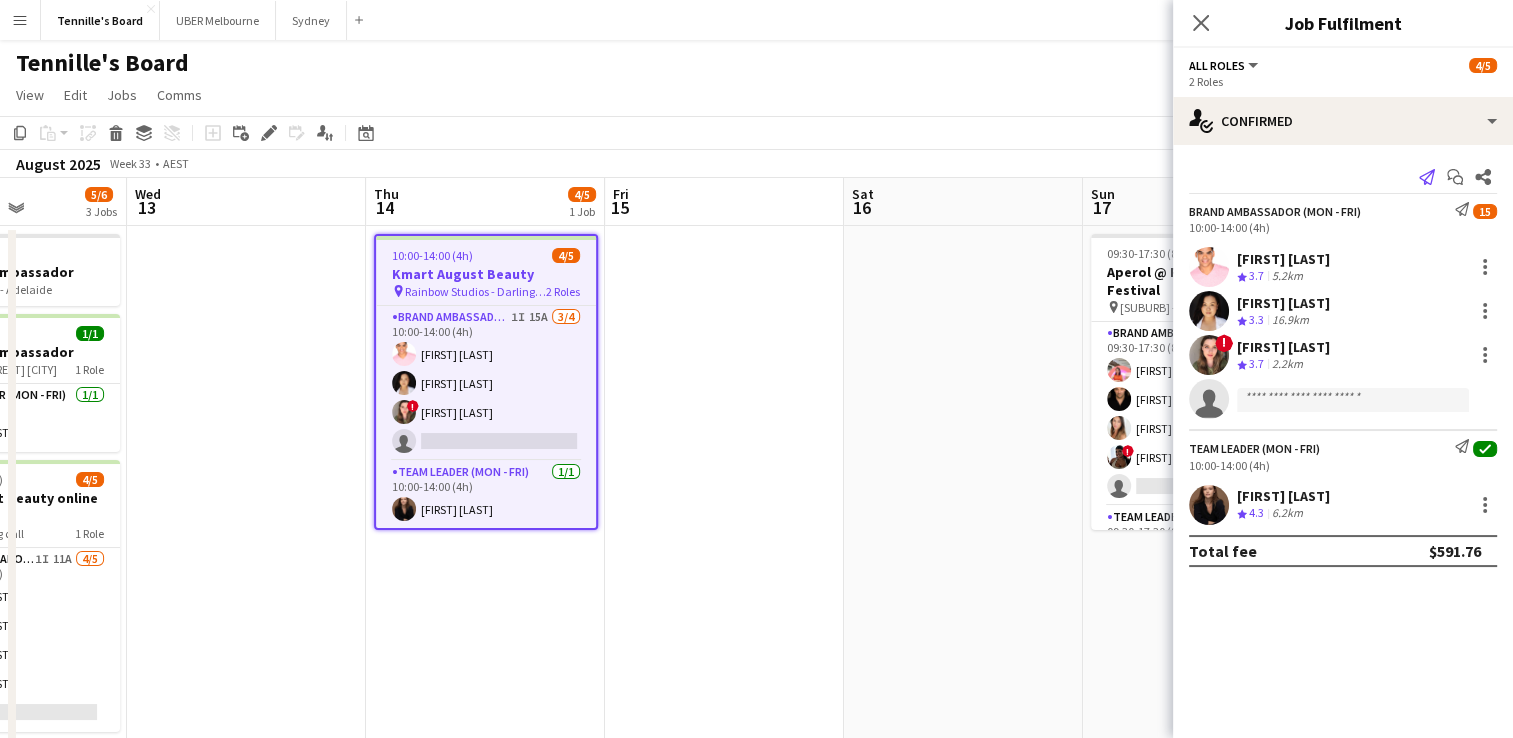 click on "Send notification" 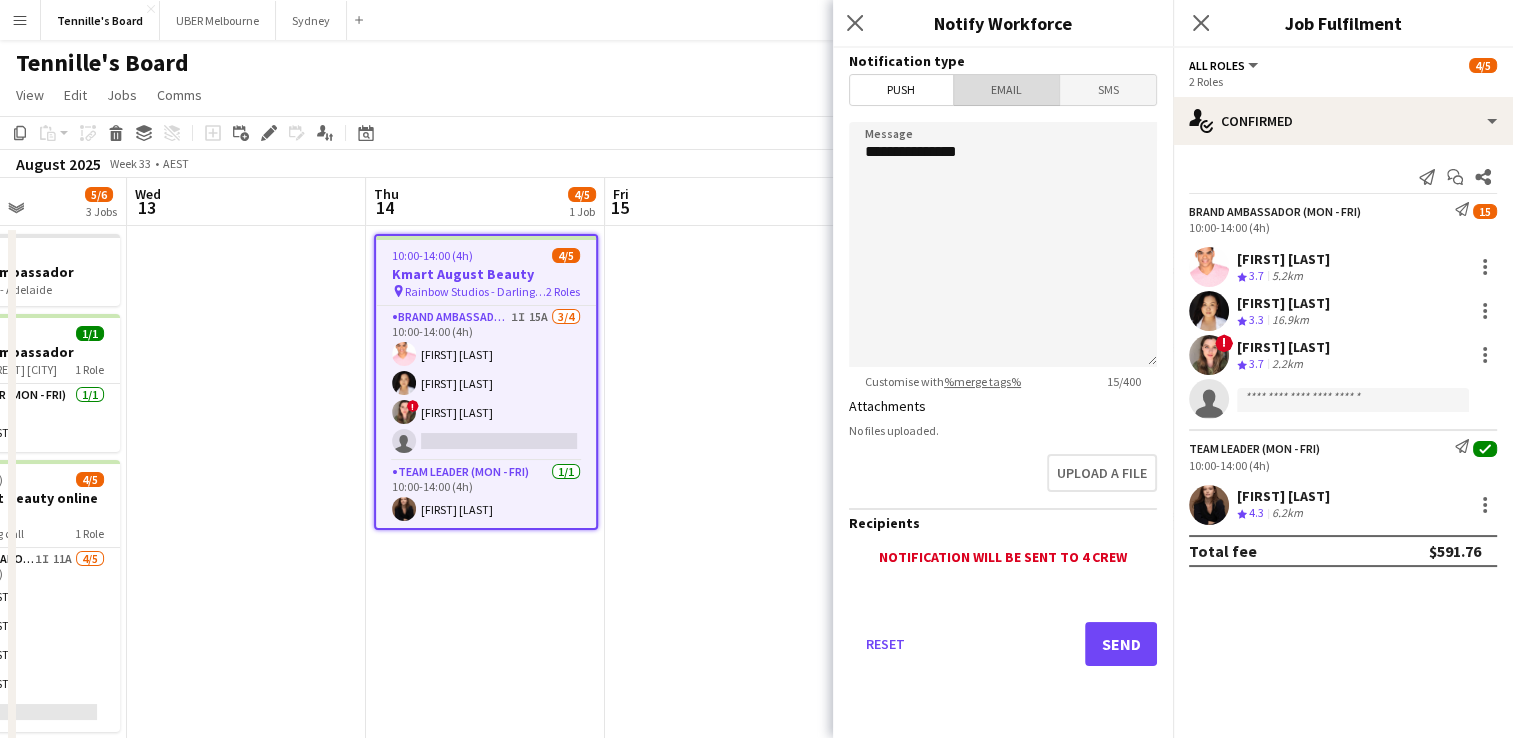 click on "Email" at bounding box center (1007, 90) 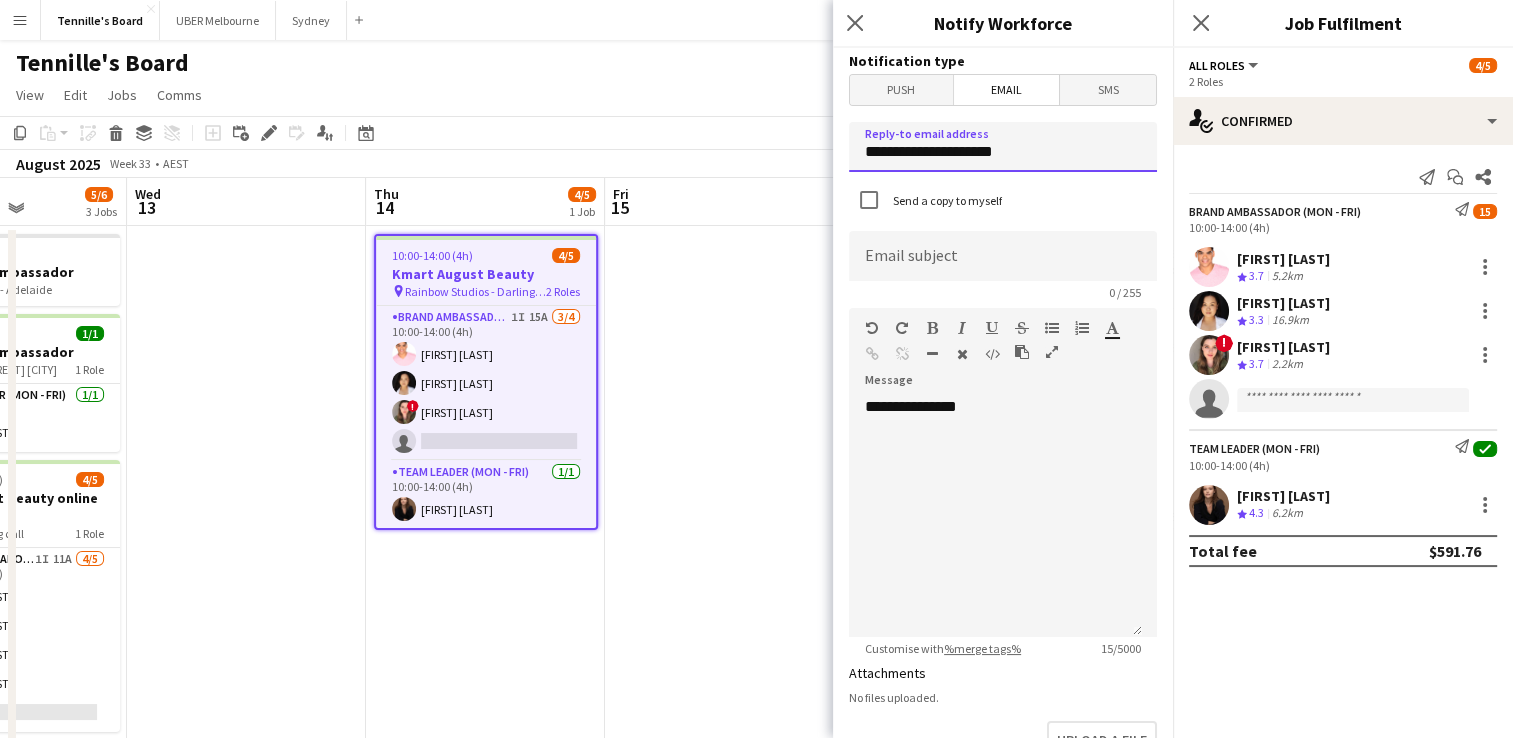 drag, startPoint x: 986, startPoint y: 151, endPoint x: 669, endPoint y: 153, distance: 317.00632 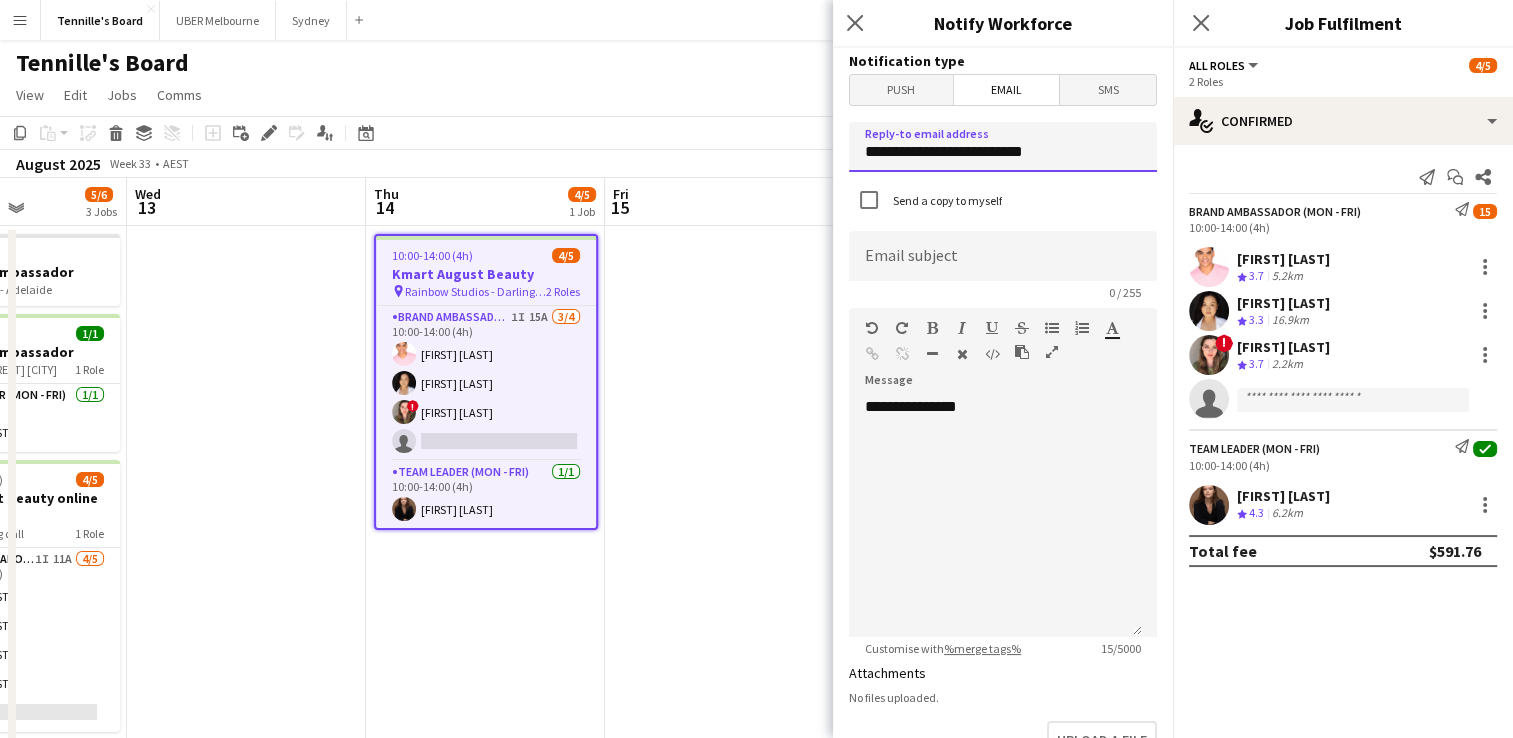 drag, startPoint x: 920, startPoint y: 168, endPoint x: 628, endPoint y: 219, distance: 296.42032 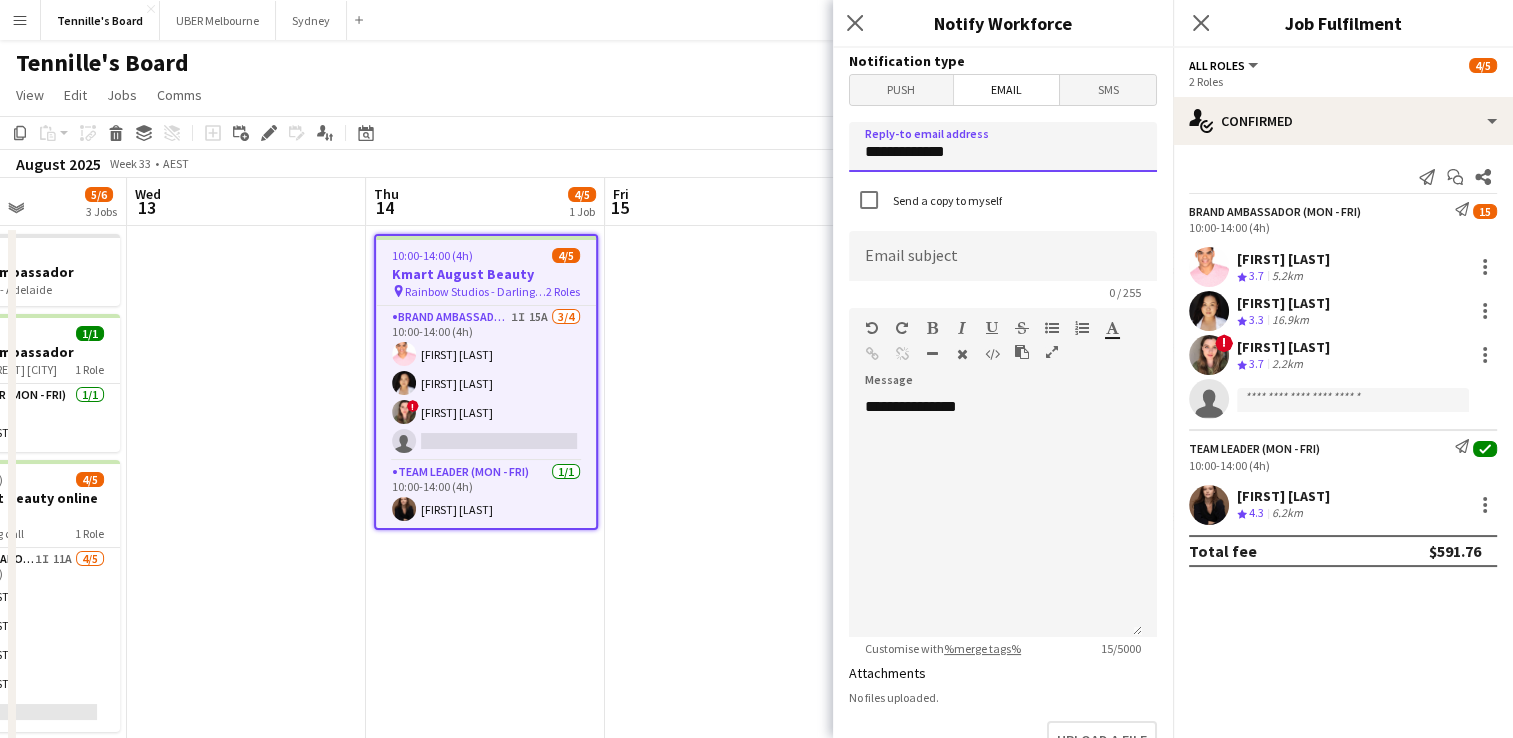 type on "**********" 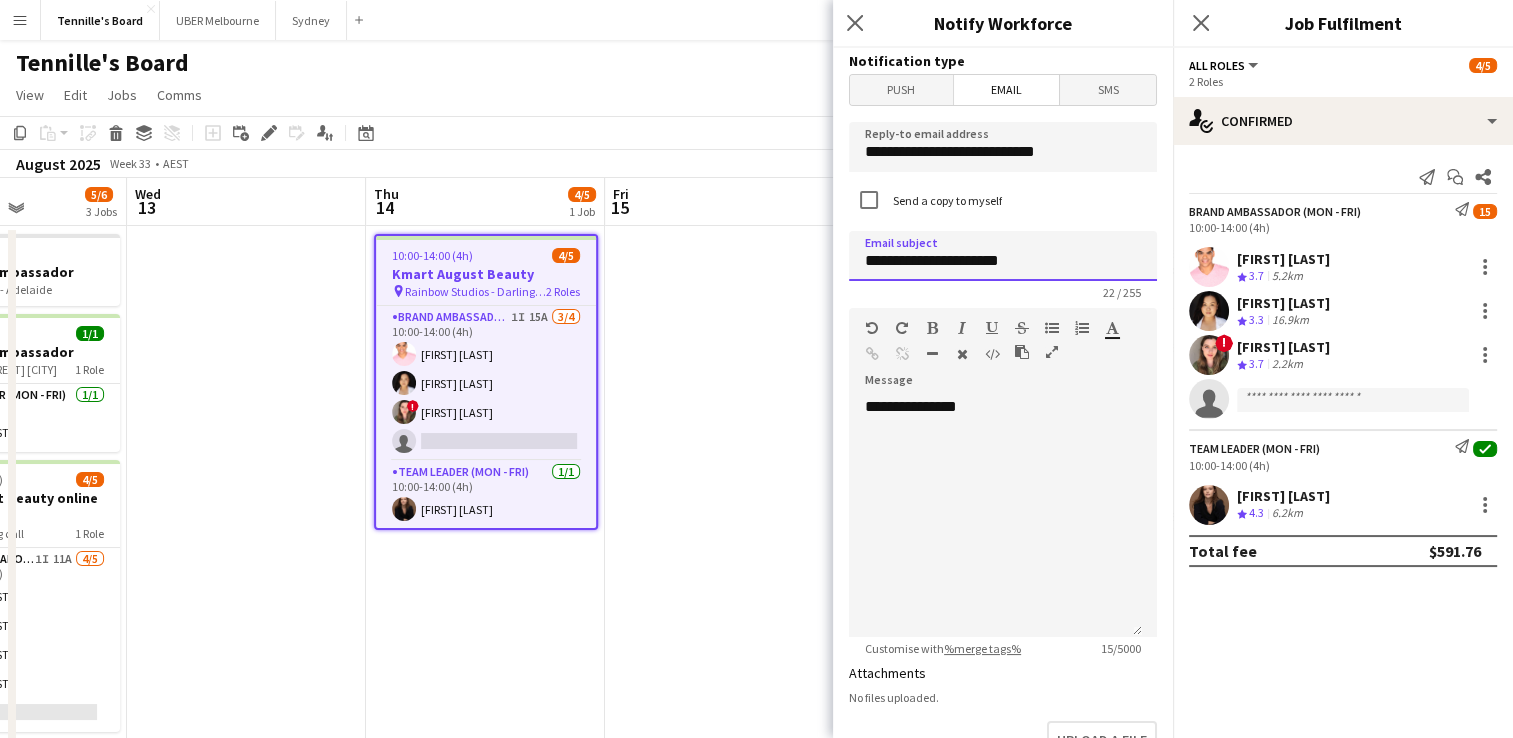 type on "**********" 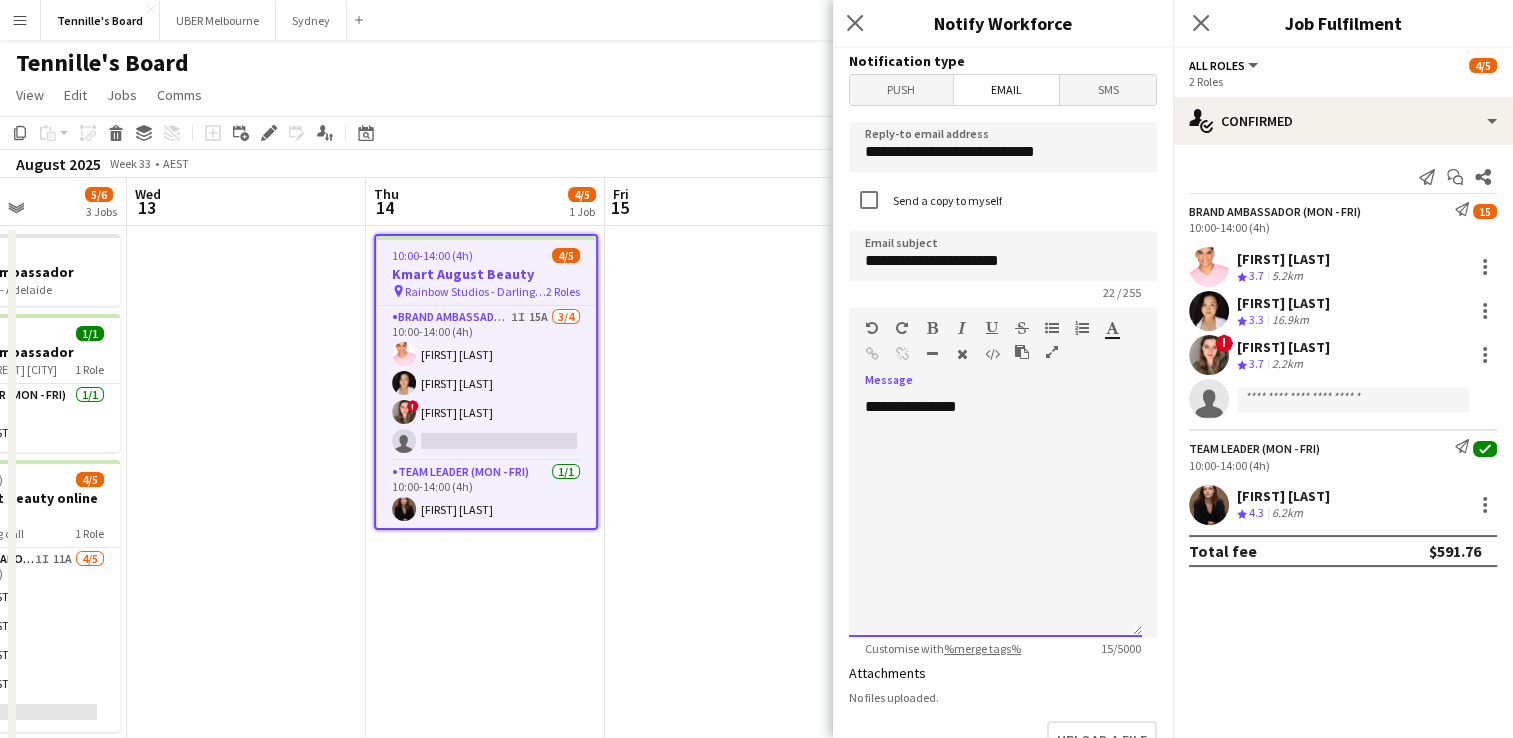 type 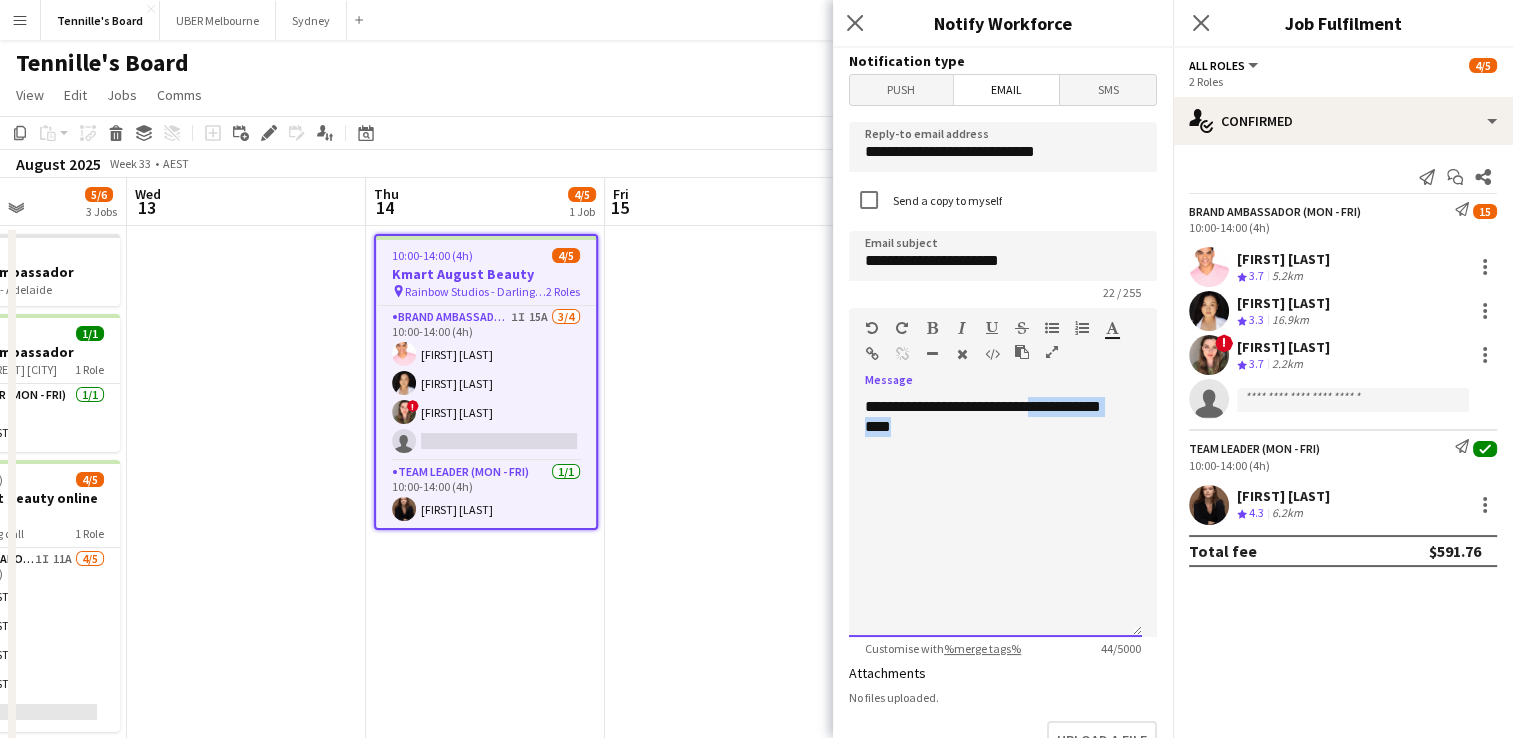 drag, startPoint x: 1012, startPoint y: 420, endPoint x: 1060, endPoint y: 402, distance: 51.264023 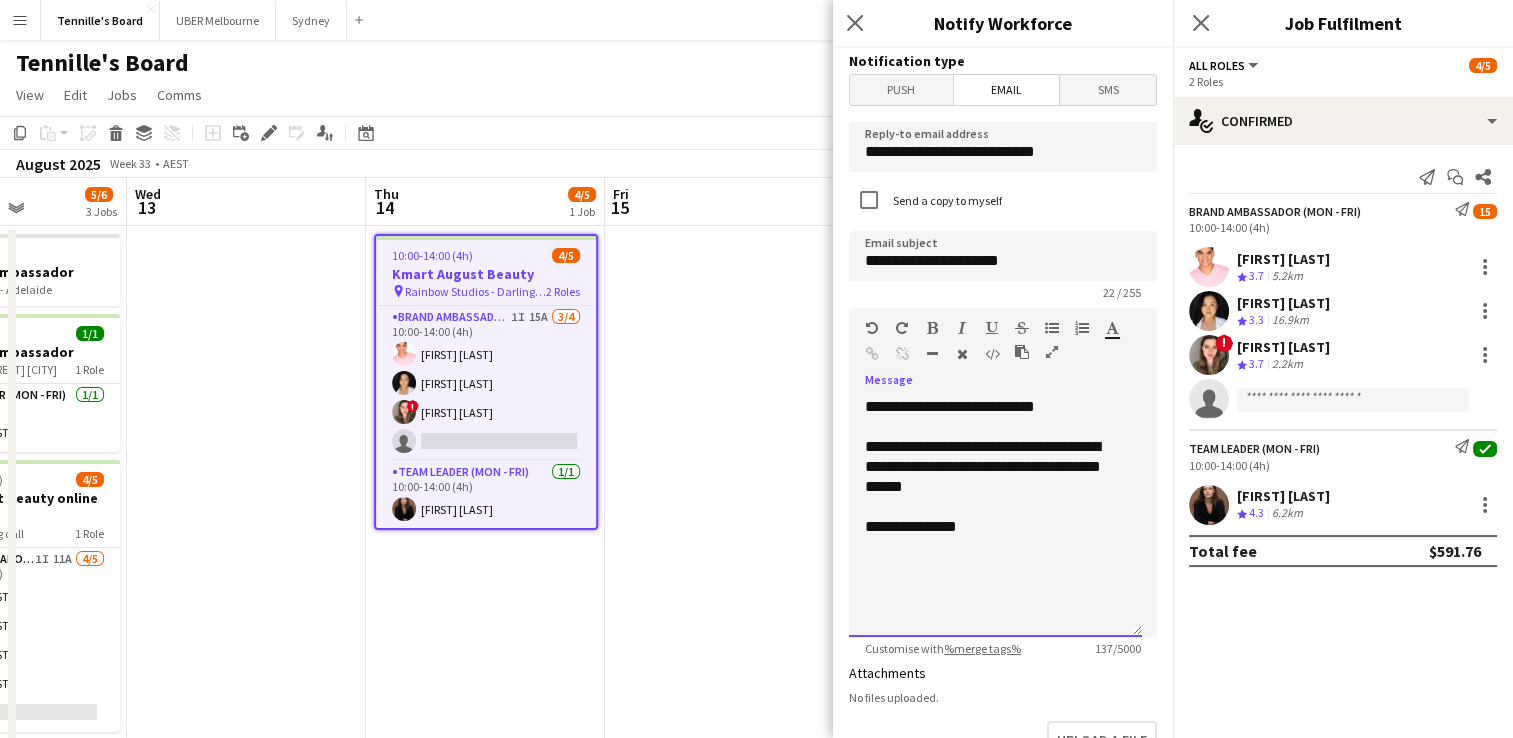 click 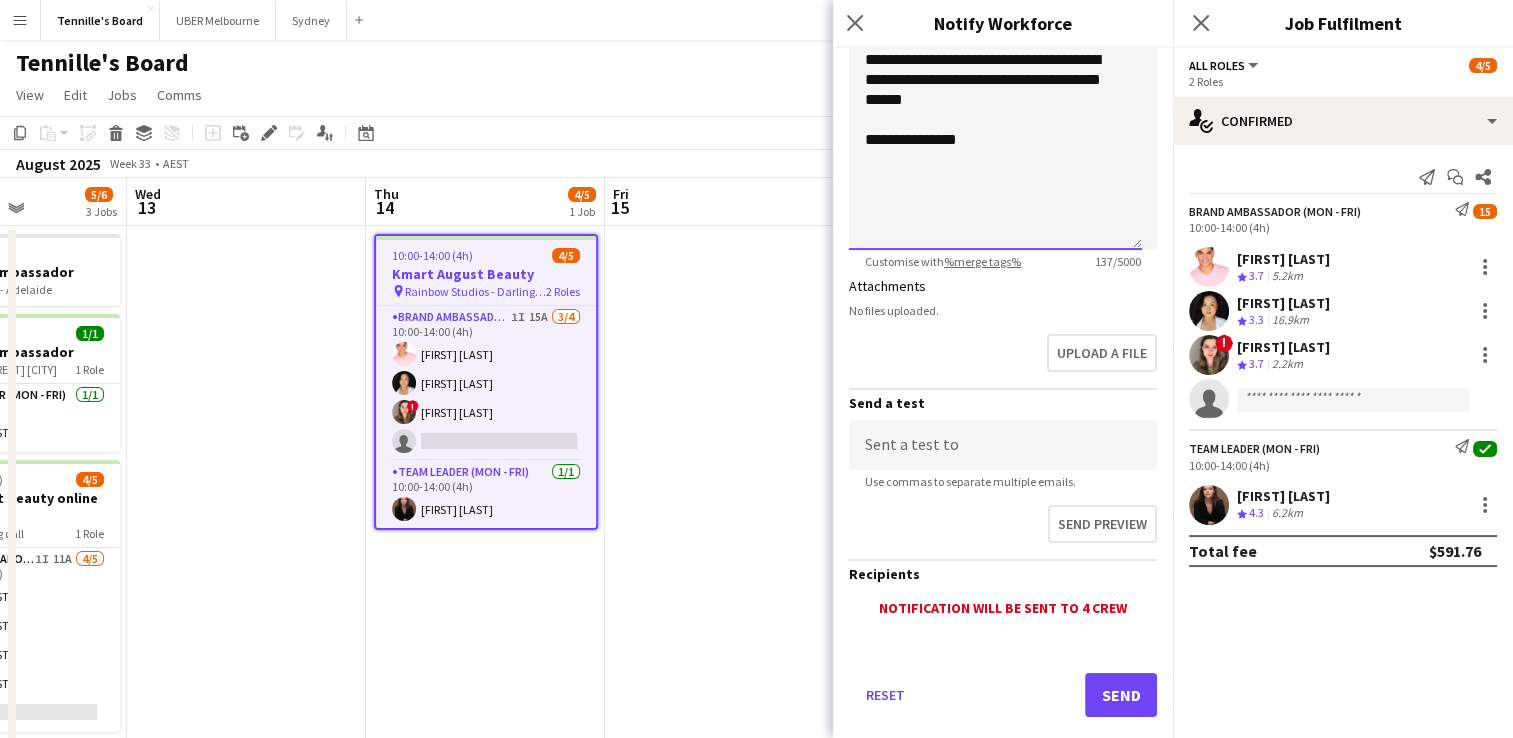 scroll, scrollTop: 418, scrollLeft: 0, axis: vertical 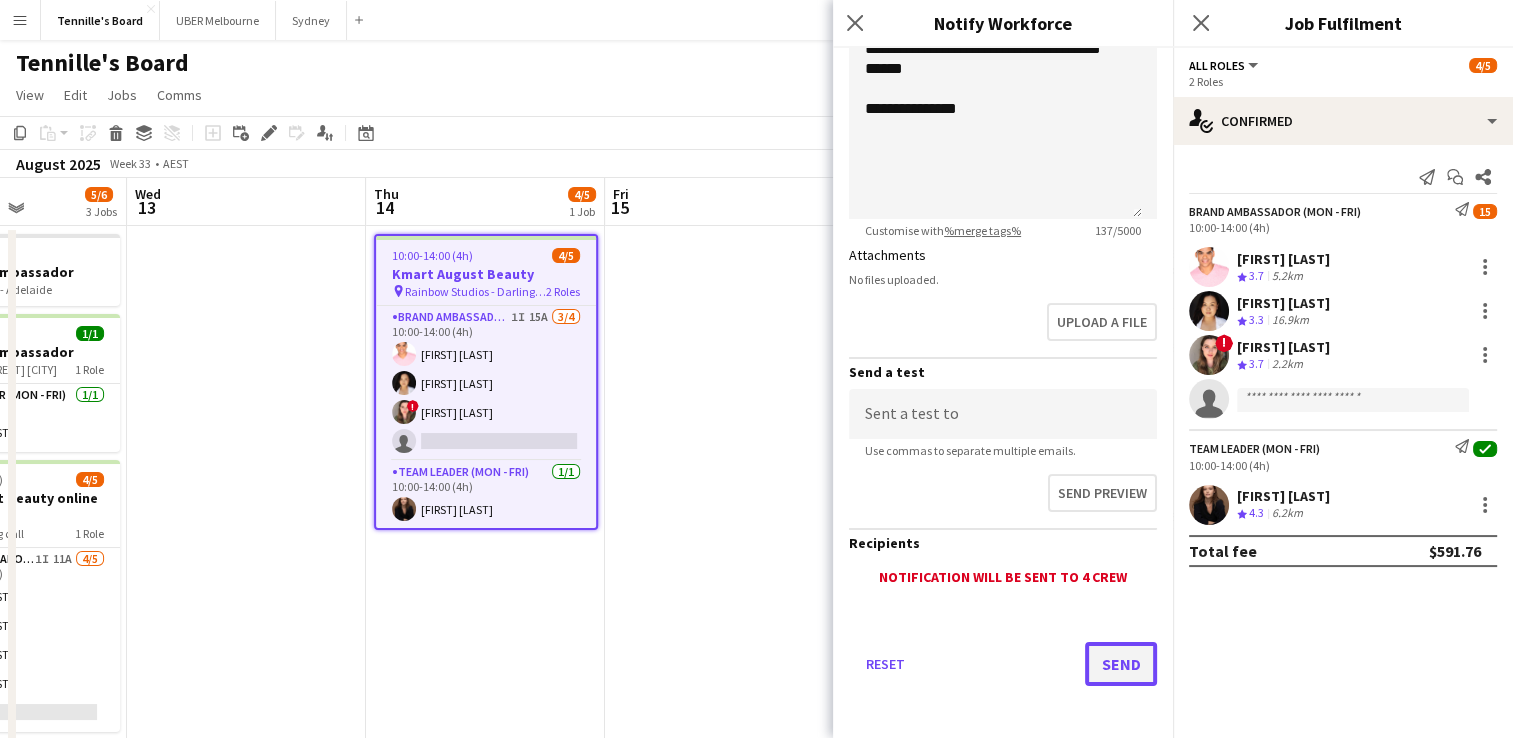 click on "Send" 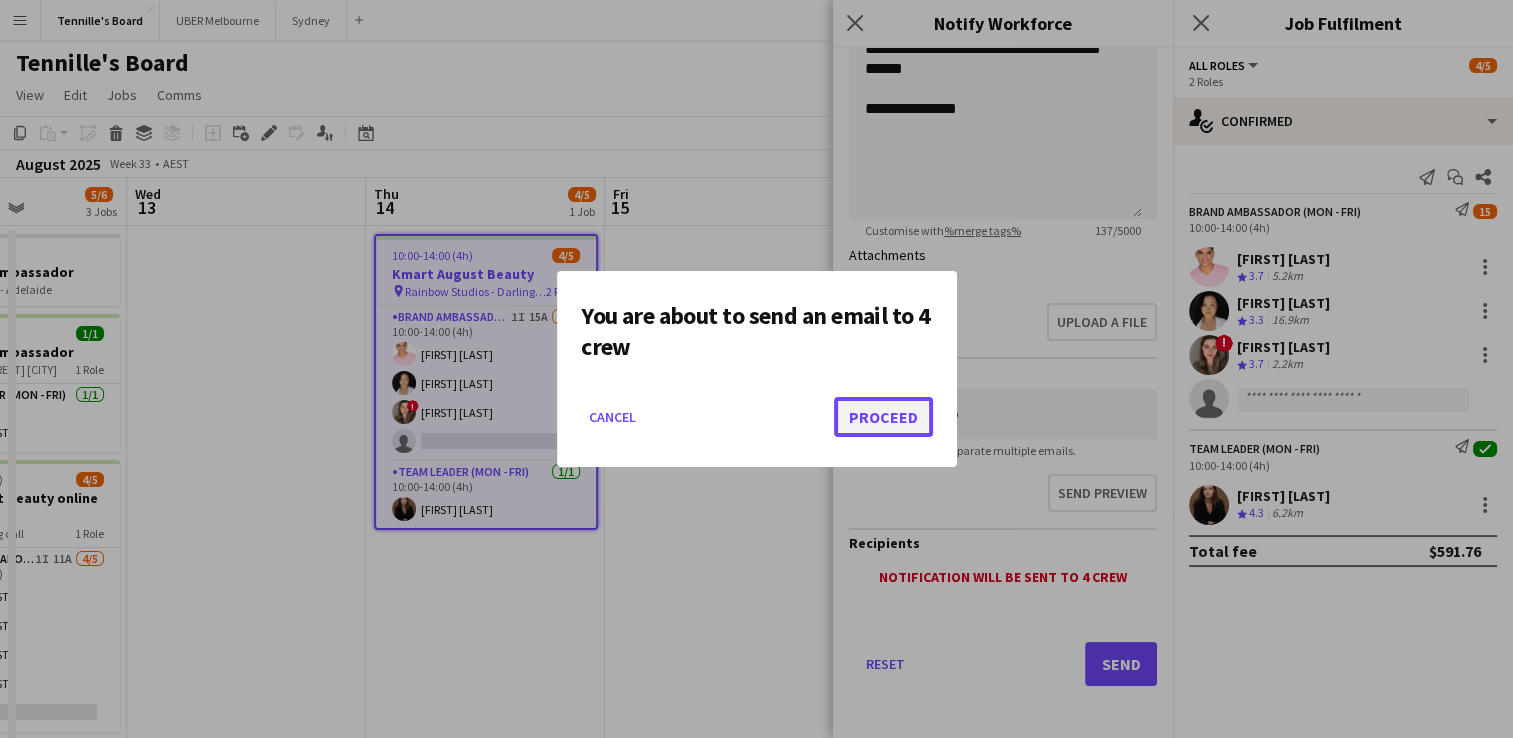 click on "Proceed" 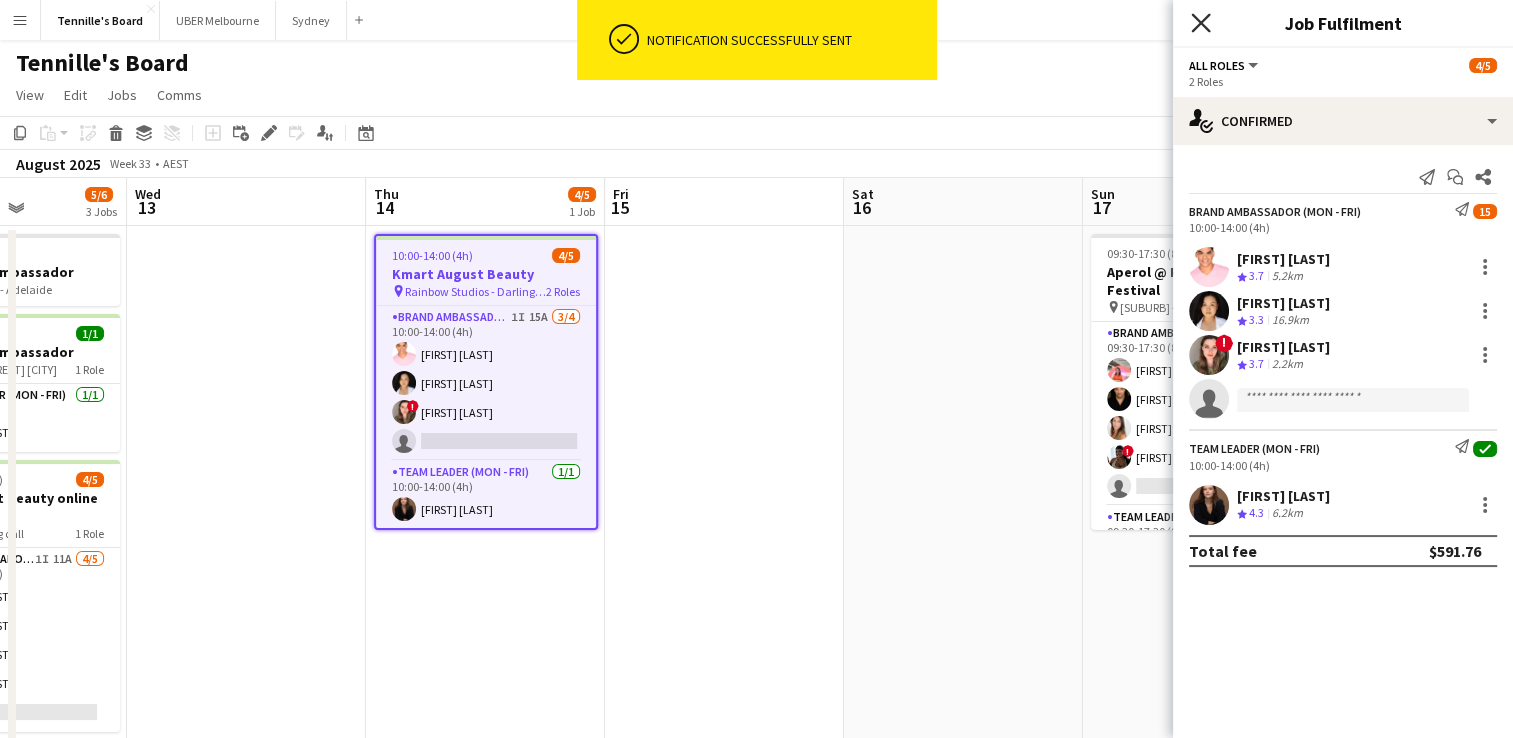 click on "Close pop-in" 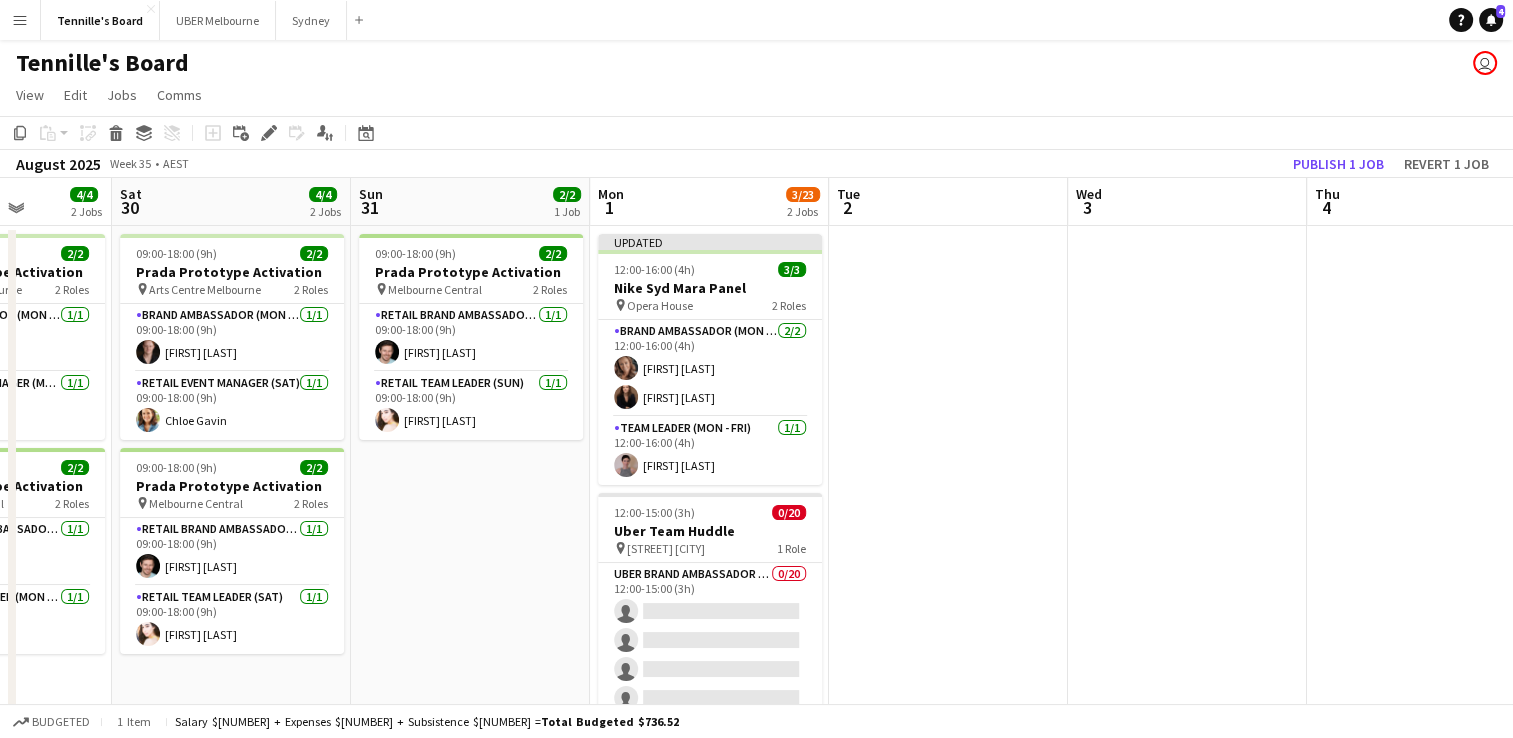 scroll, scrollTop: 0, scrollLeft: 848, axis: horizontal 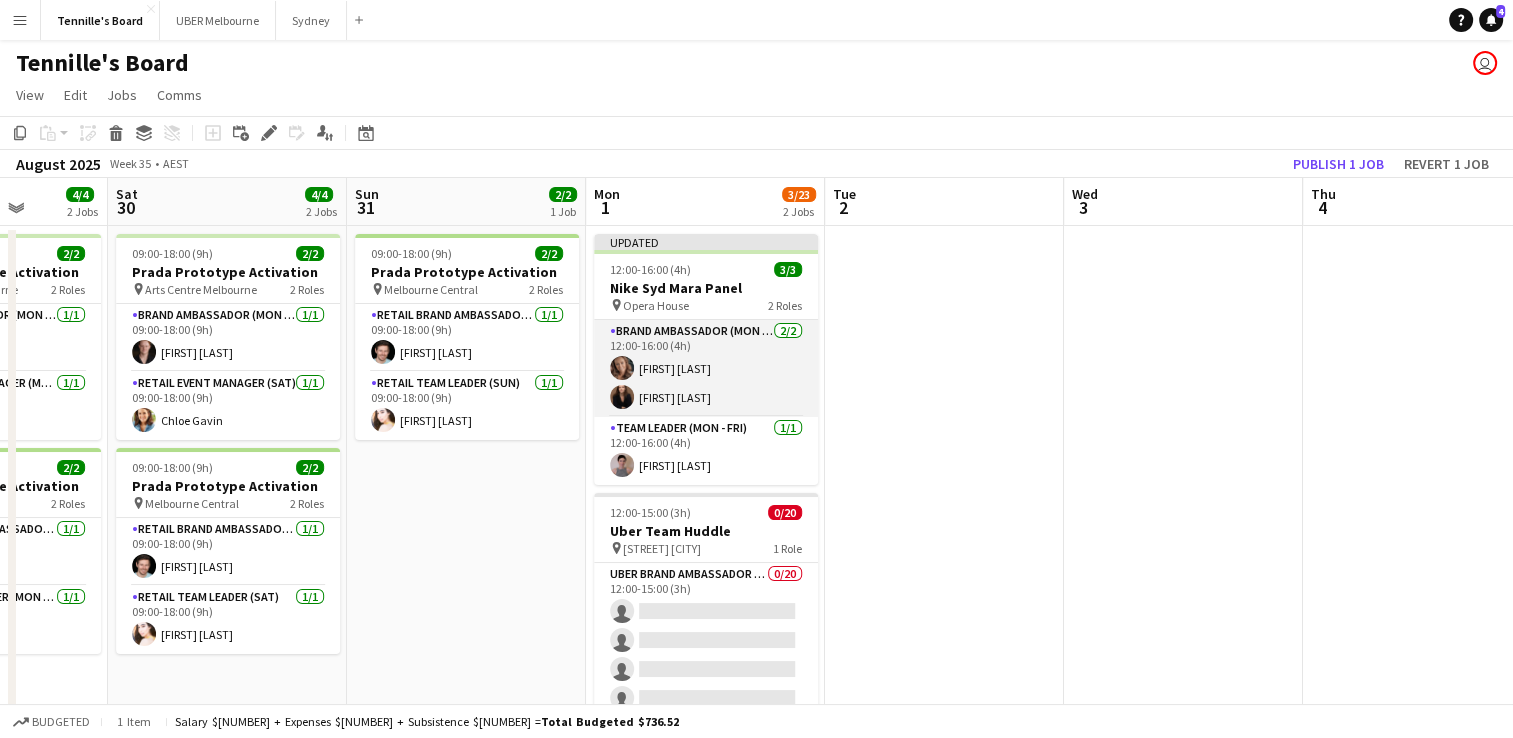 click on "Brand Ambassador (Mon - Fri)   2/2   [TIME] ([DURATION])
[FIRST] [LAST] [FIRST] [LAST]" at bounding box center [706, 368] 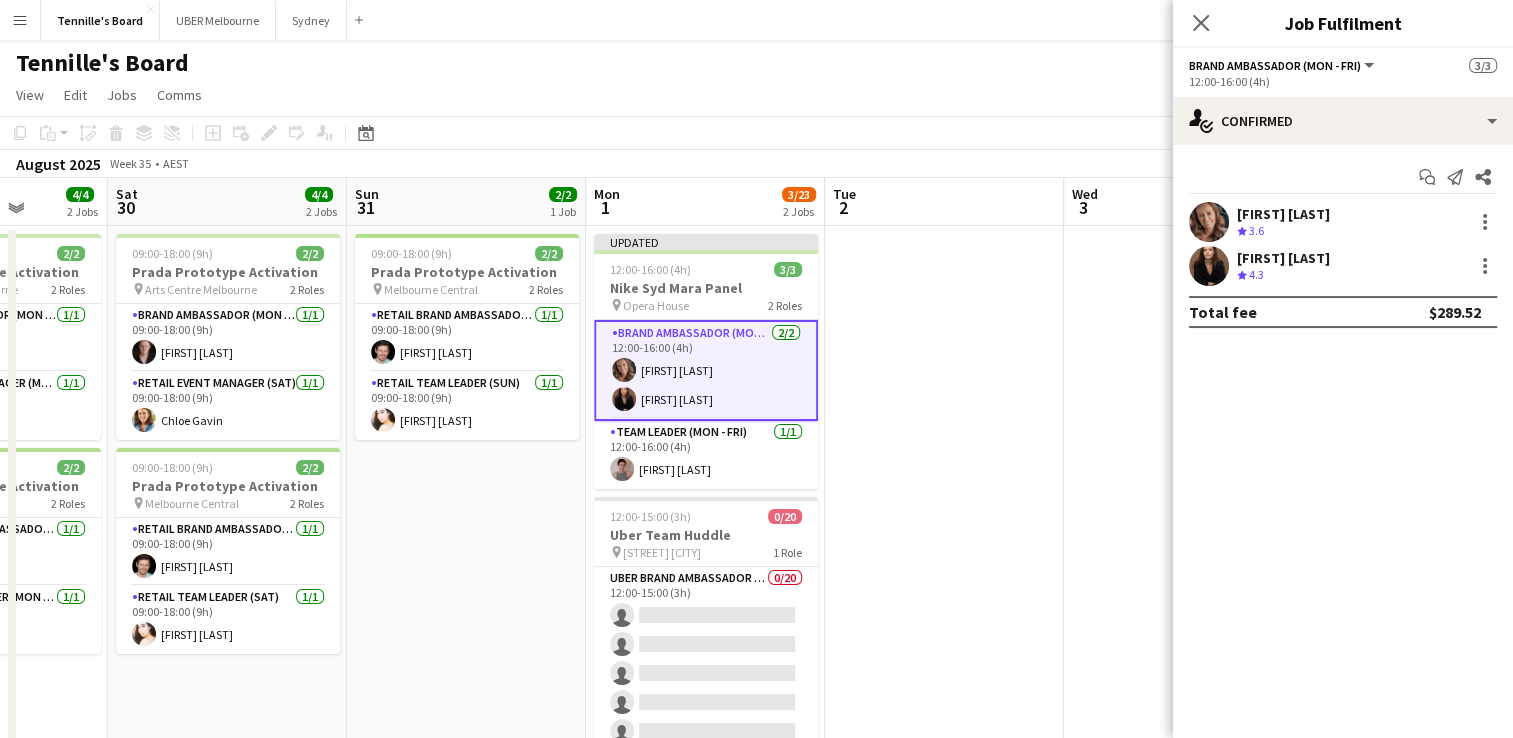 click on "[FIRST] [LAST]" at bounding box center (1283, 214) 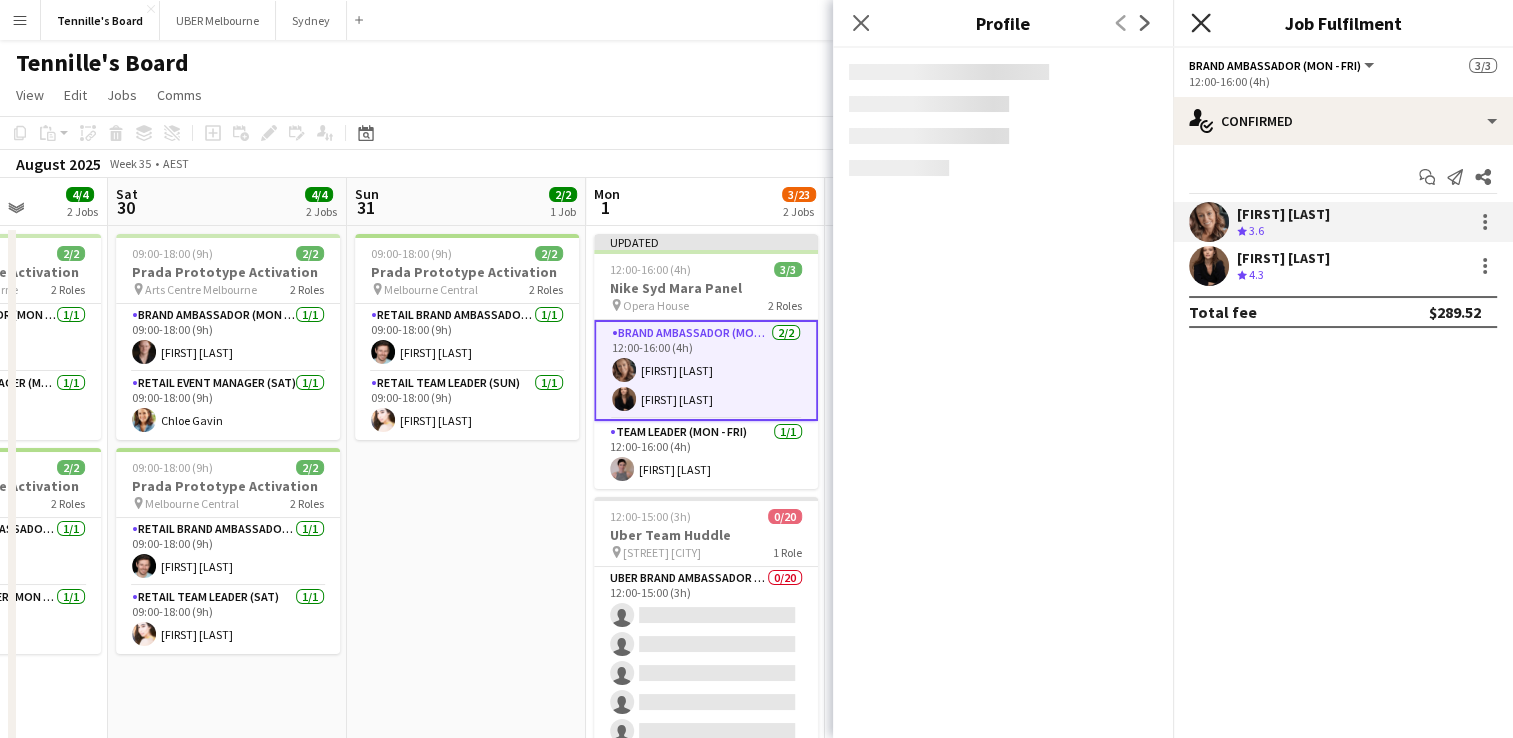 click on "Close pop-in" 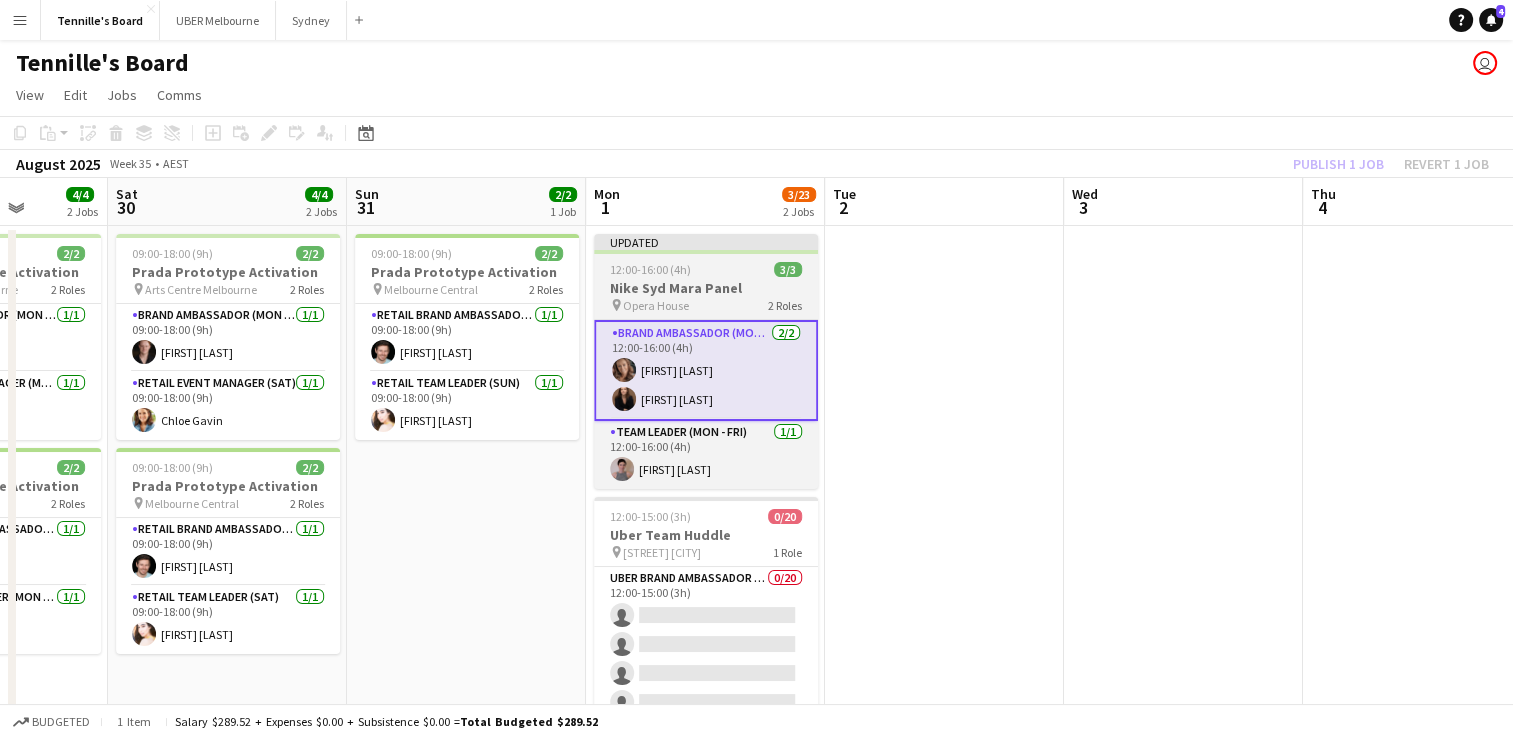 click on "[TIME] ([DURATION])    [NUMBER]/[NUMBER]" at bounding box center (706, 269) 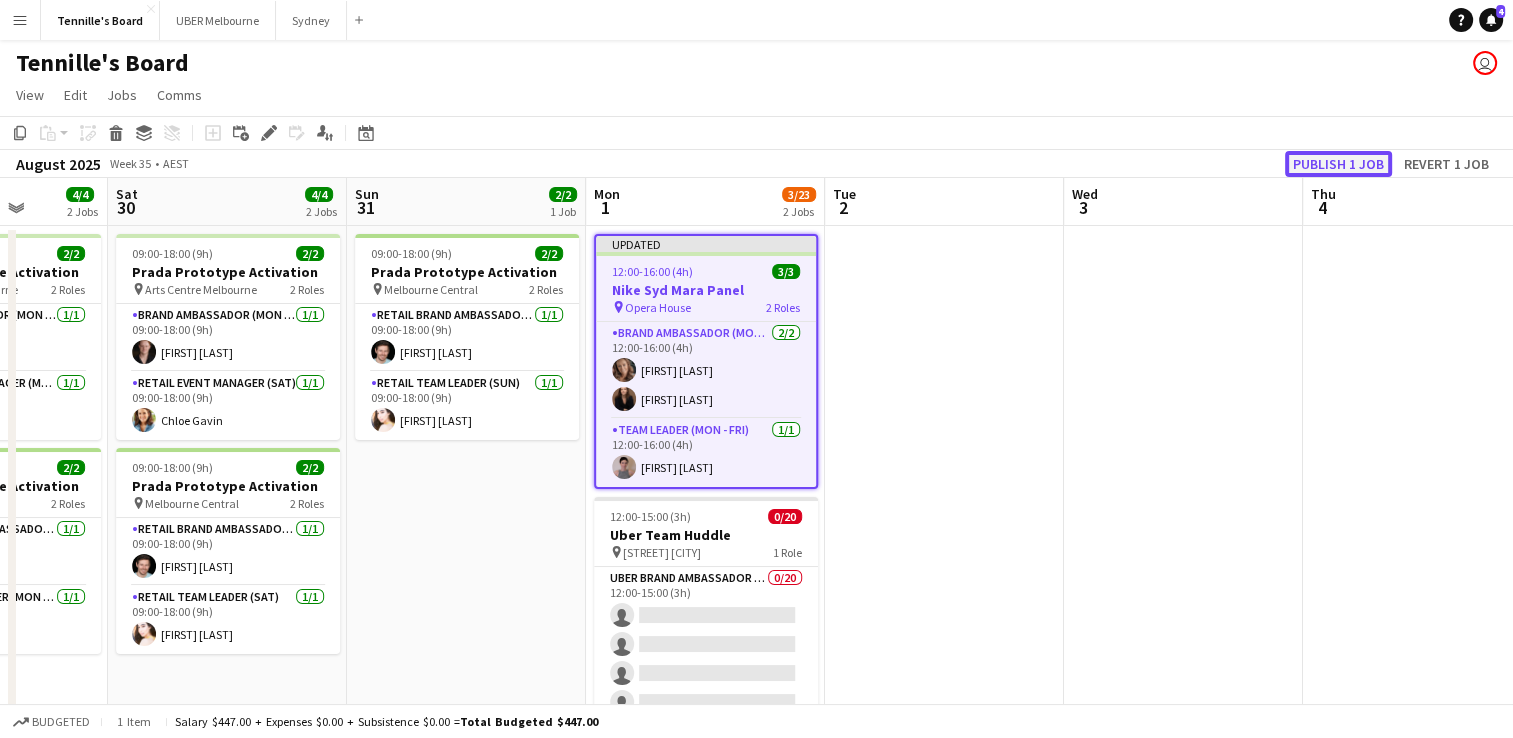 click on "Publish 1 job" 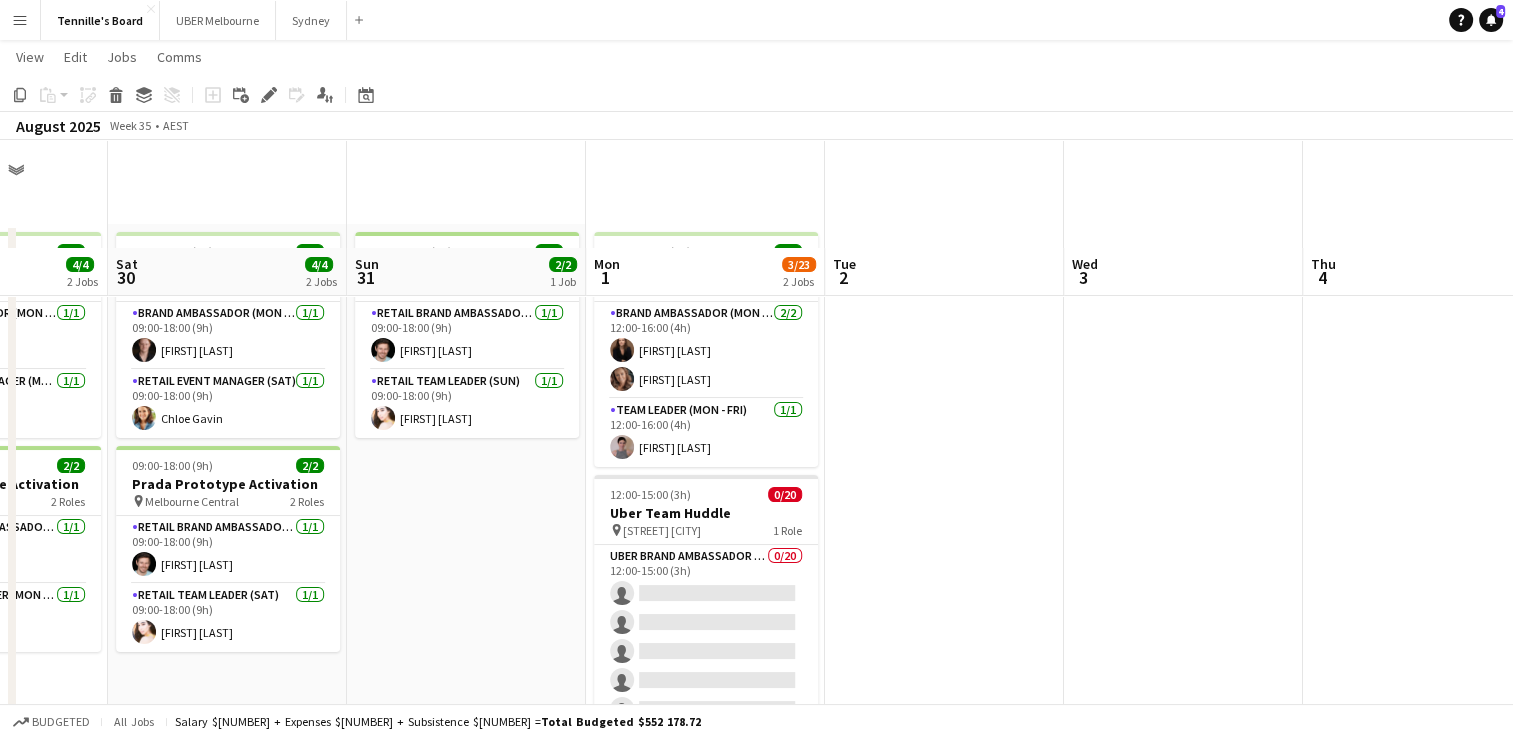 scroll, scrollTop: 108, scrollLeft: 0, axis: vertical 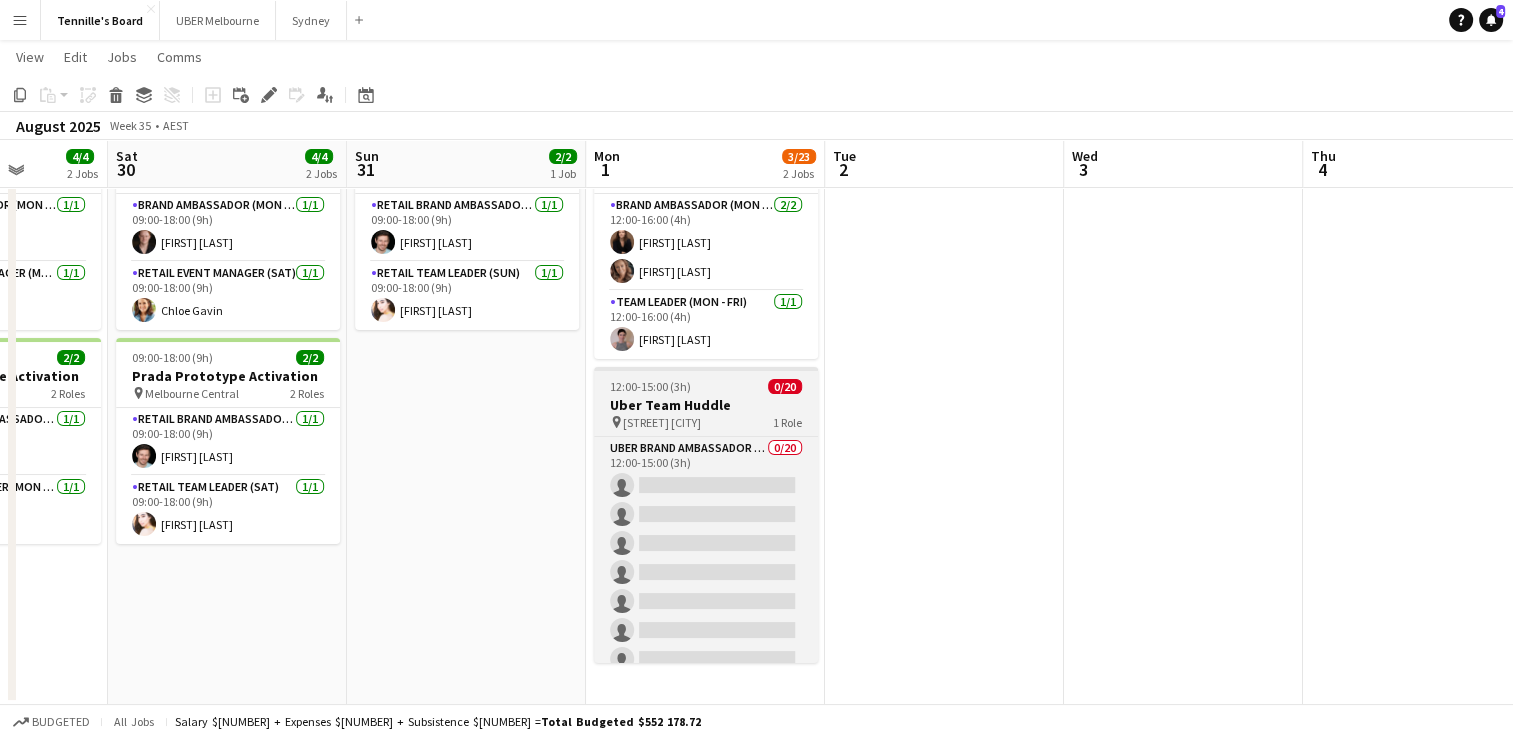 click on "12:00-15:00 (3h)" at bounding box center (650, 386) 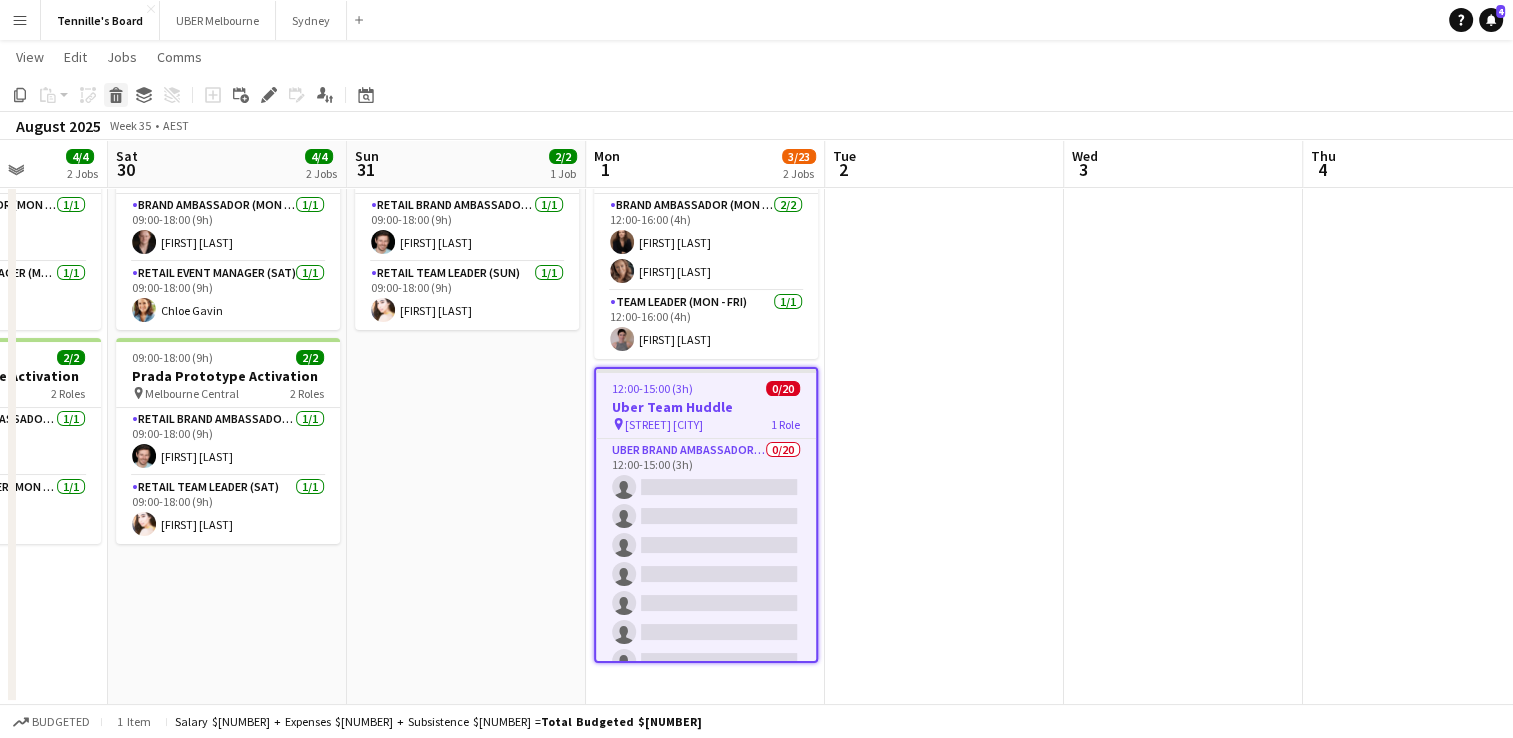 click 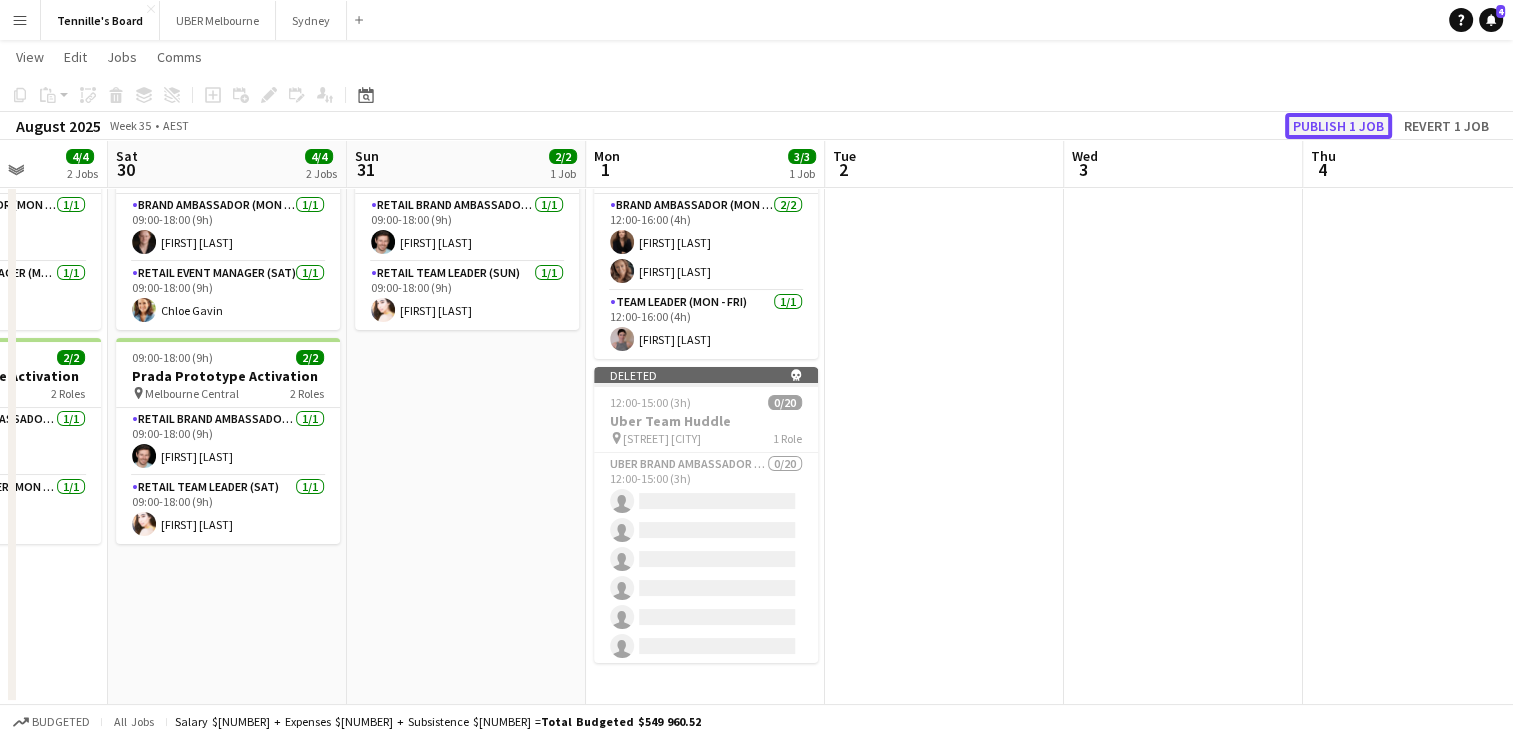 click on "Publish 1 job" 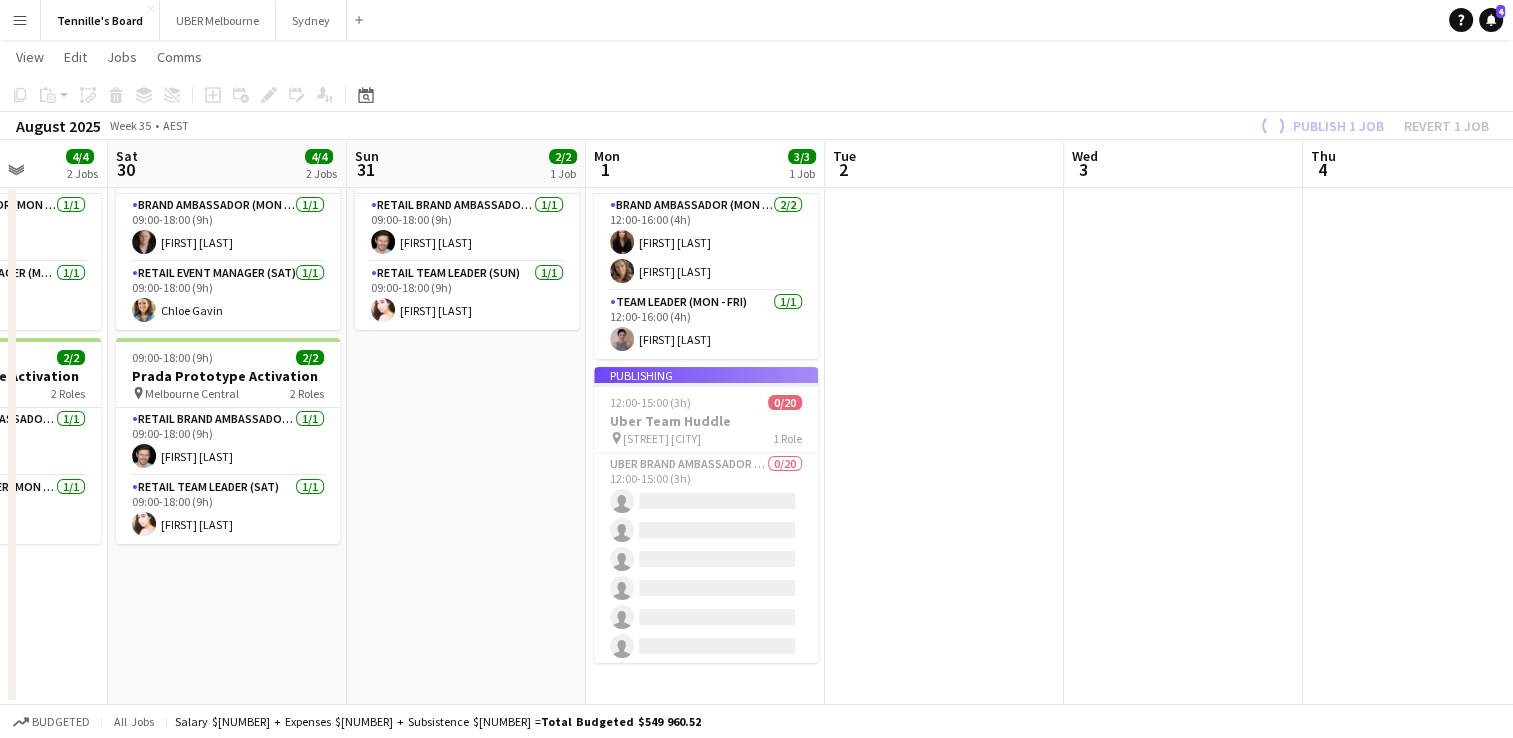 scroll, scrollTop: 26, scrollLeft: 0, axis: vertical 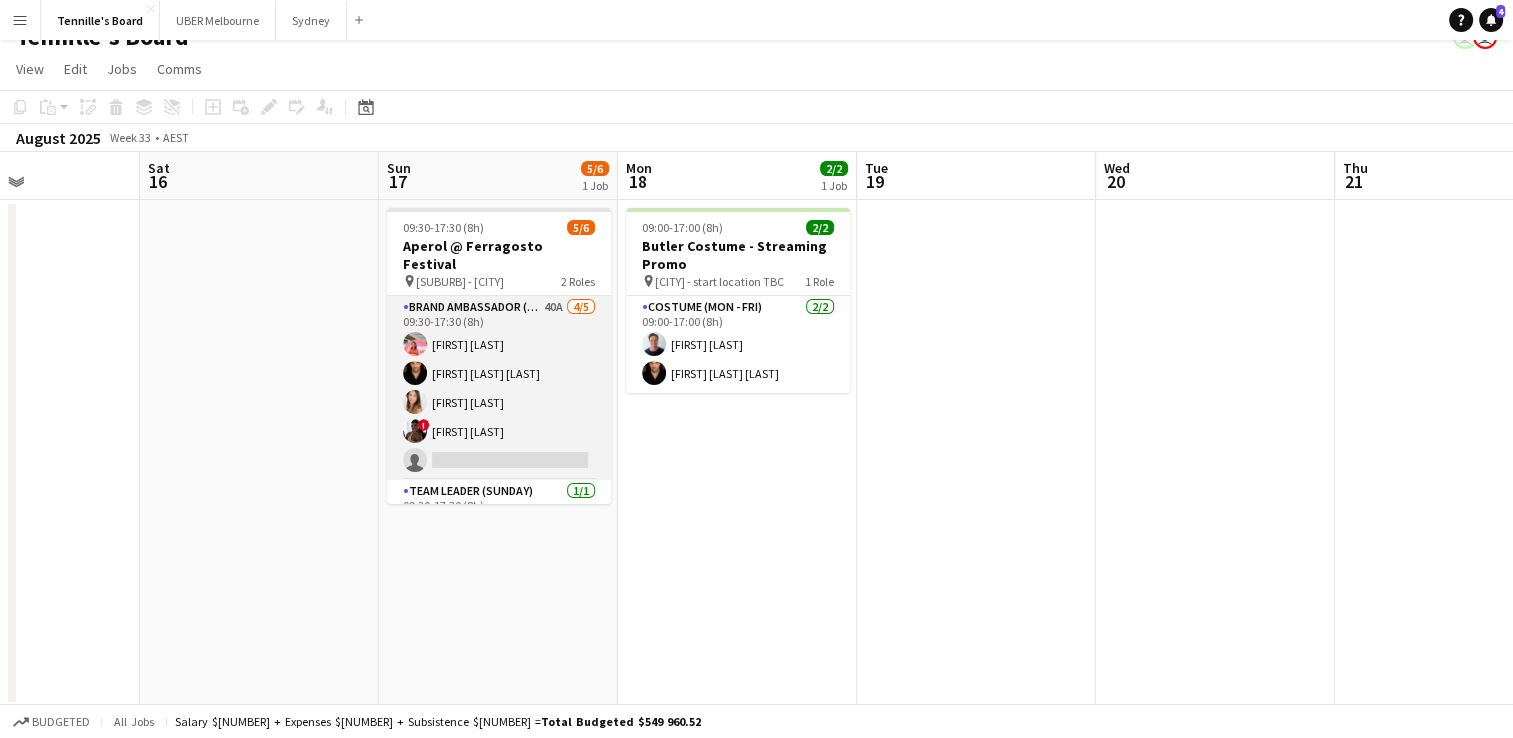 click on "Brand Ambassador (Sunday)   40A   [NUMBER]/[NUMBER]   [TIME] ([DURATION])
[FIRST] [LAST] [FIRST] [LAST] ! [FIRST] [LAST]
single-neutral-actions" at bounding box center [499, 388] 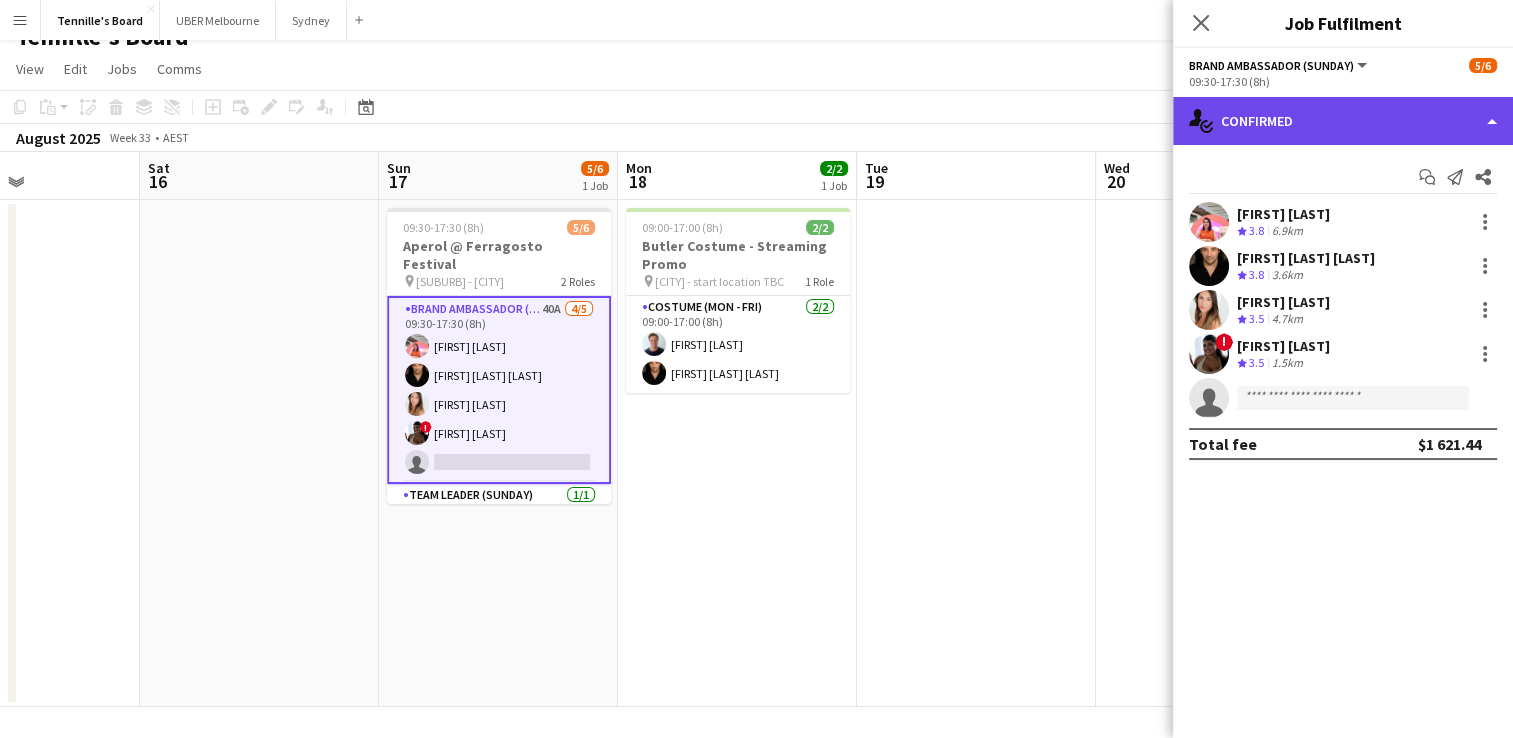 click on "single-neutral-actions-check-2
Confirmed" 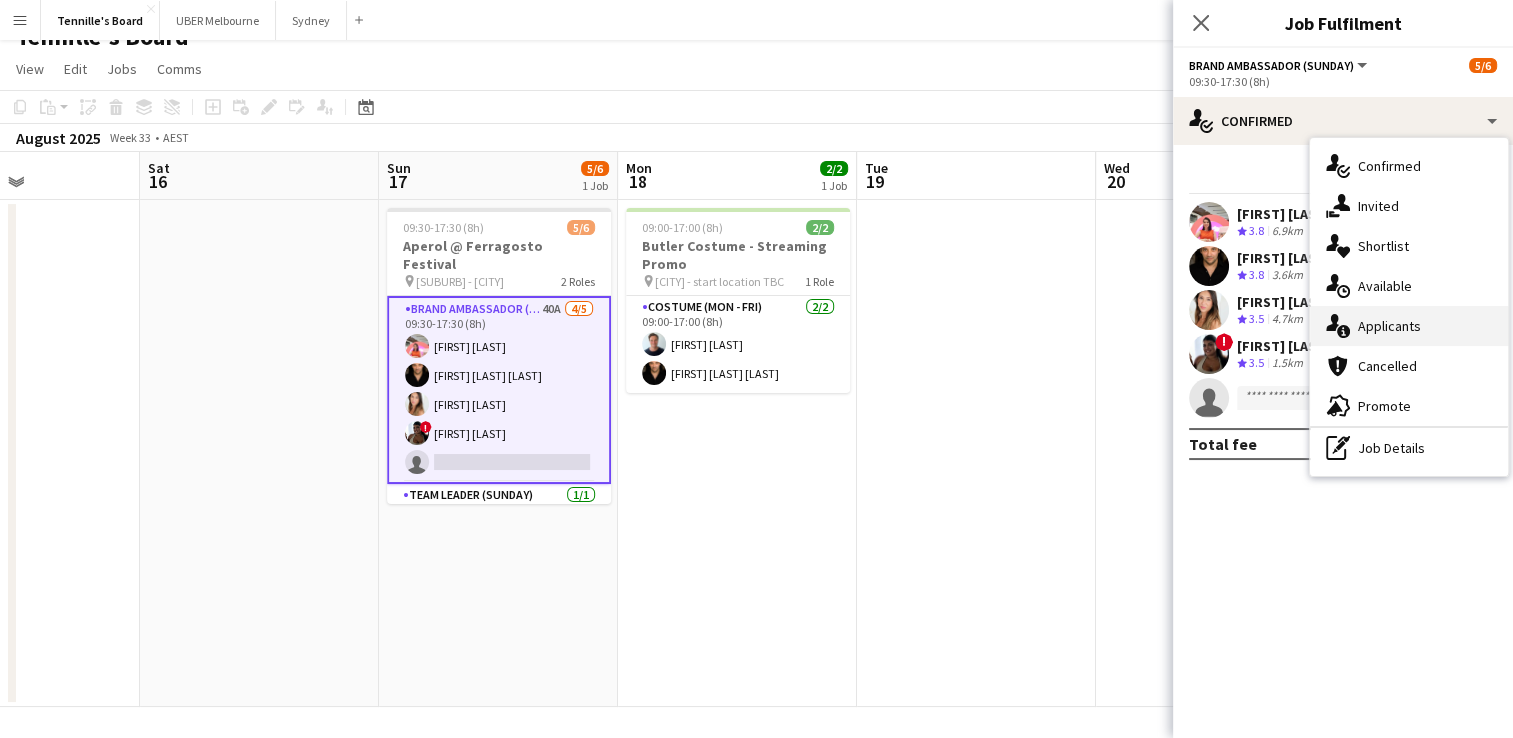 click on "single-neutral-actions-information
Applicants" at bounding box center [1409, 326] 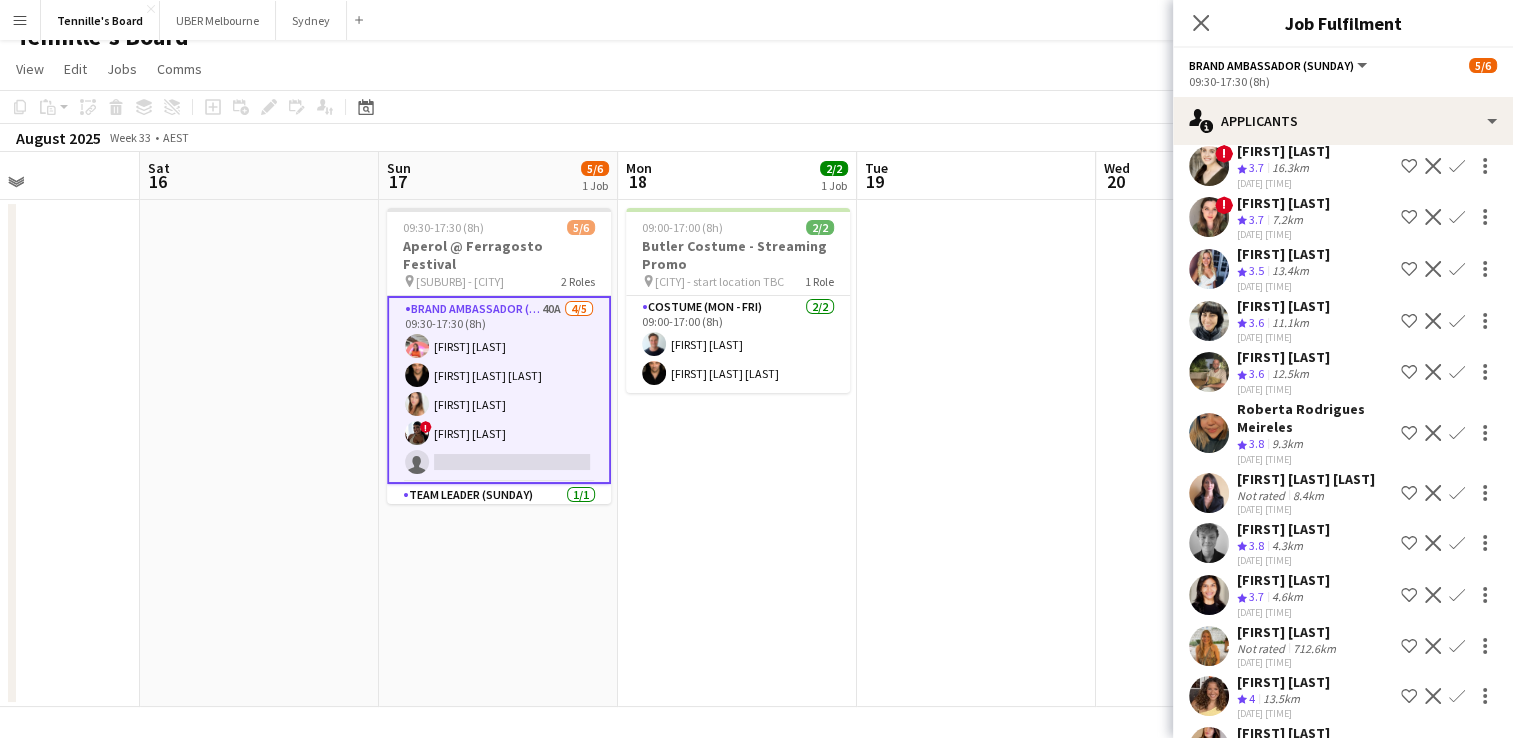 scroll, scrollTop: 1392, scrollLeft: 0, axis: vertical 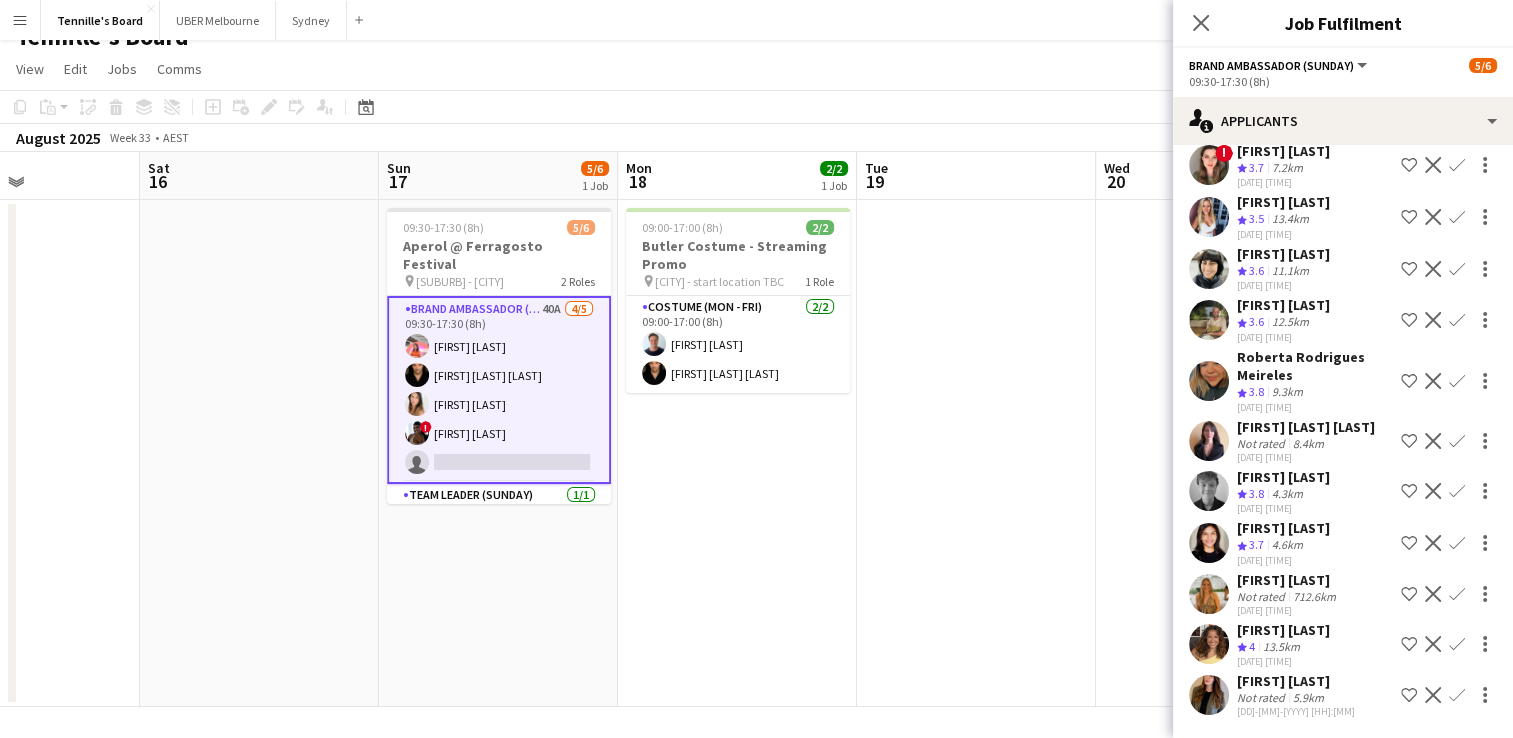 click on "[FIRST] [LAST]" 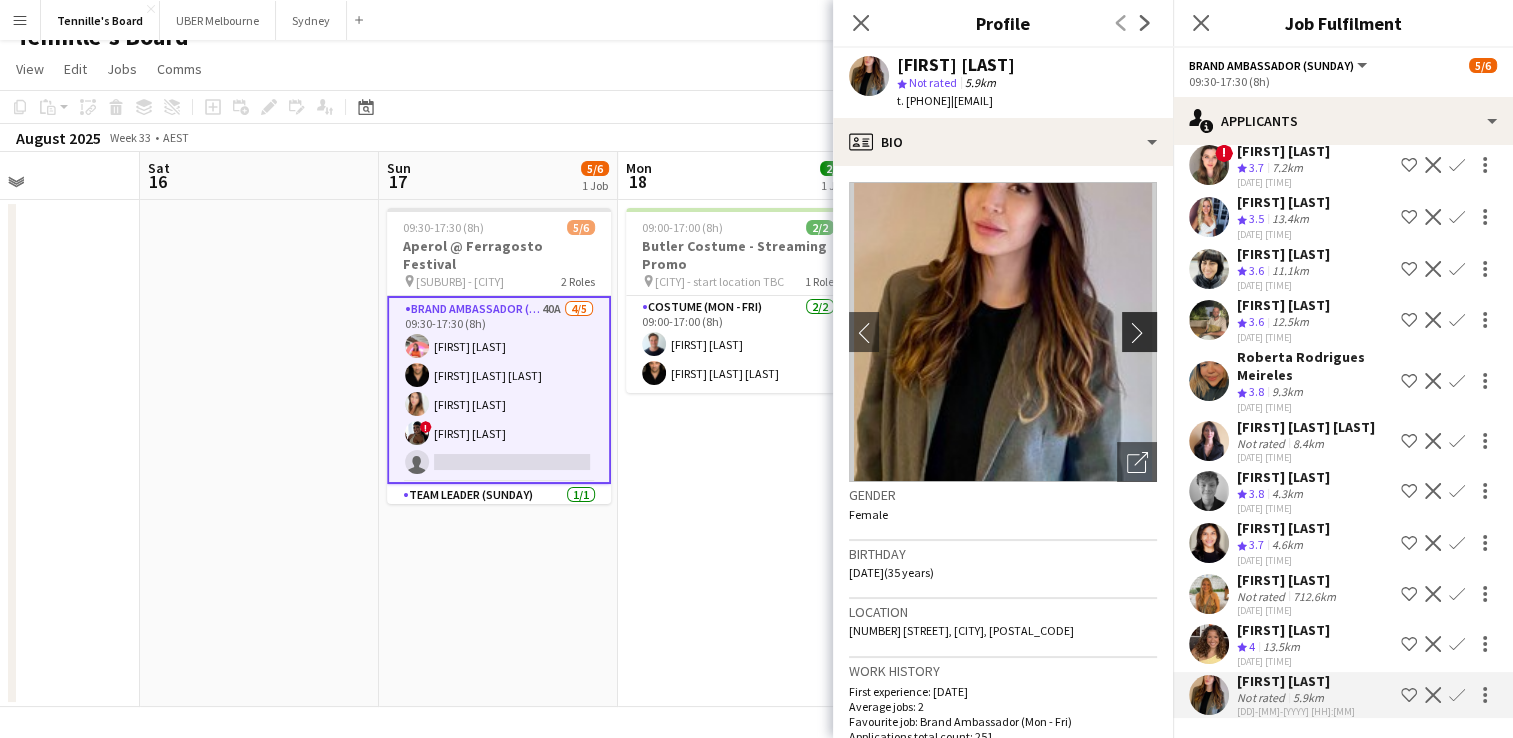 click on "chevron-right" 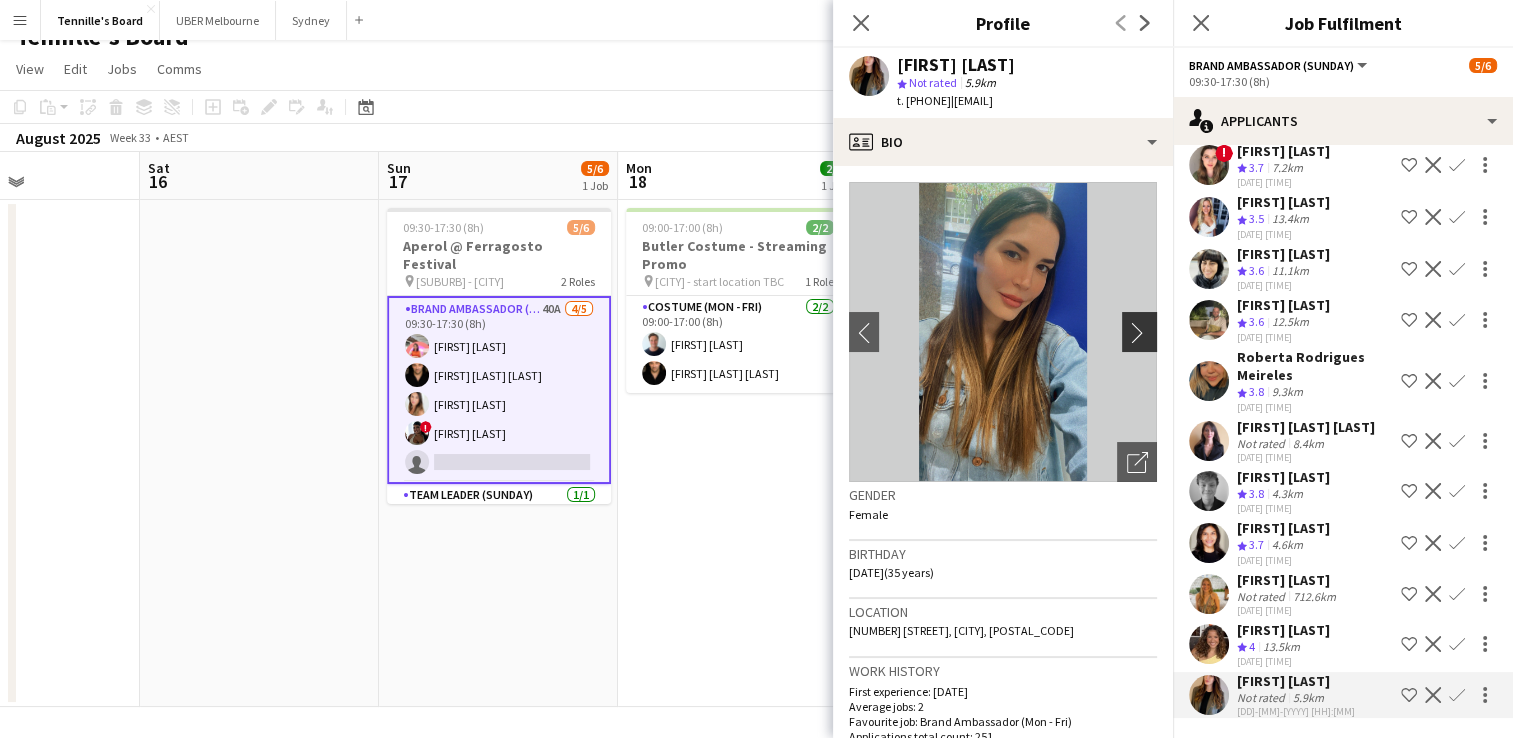 click on "chevron-right" 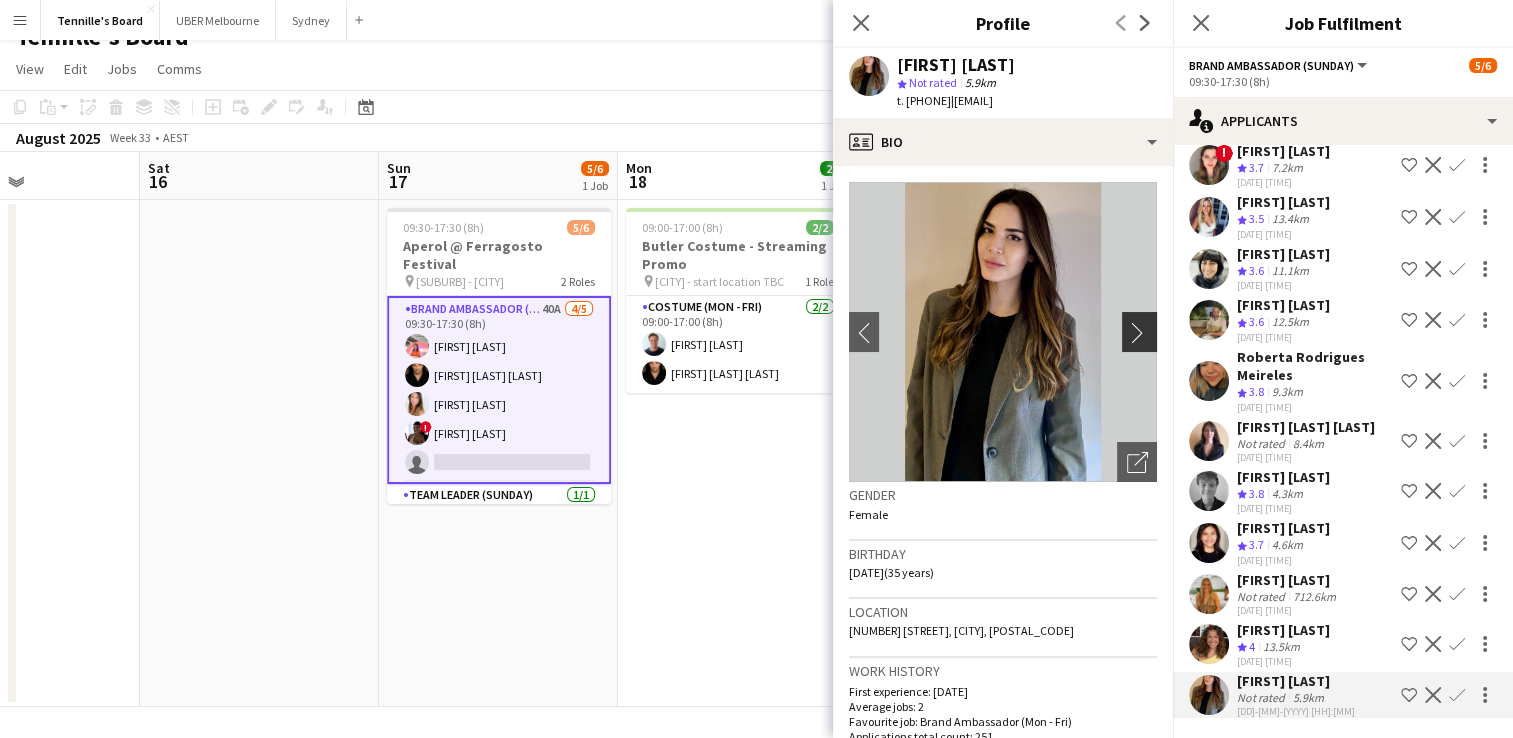 click on "chevron-right" 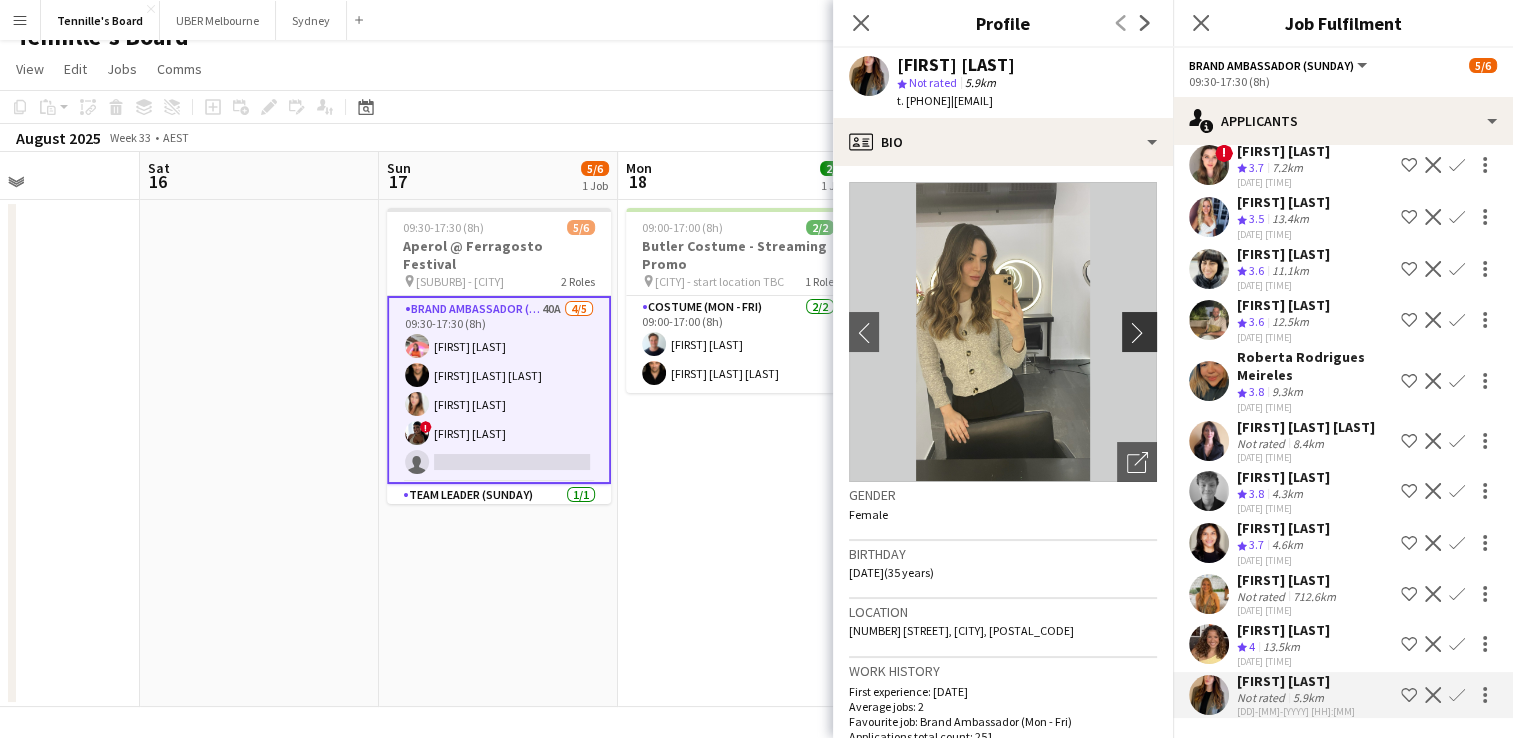 click on "chevron-right" 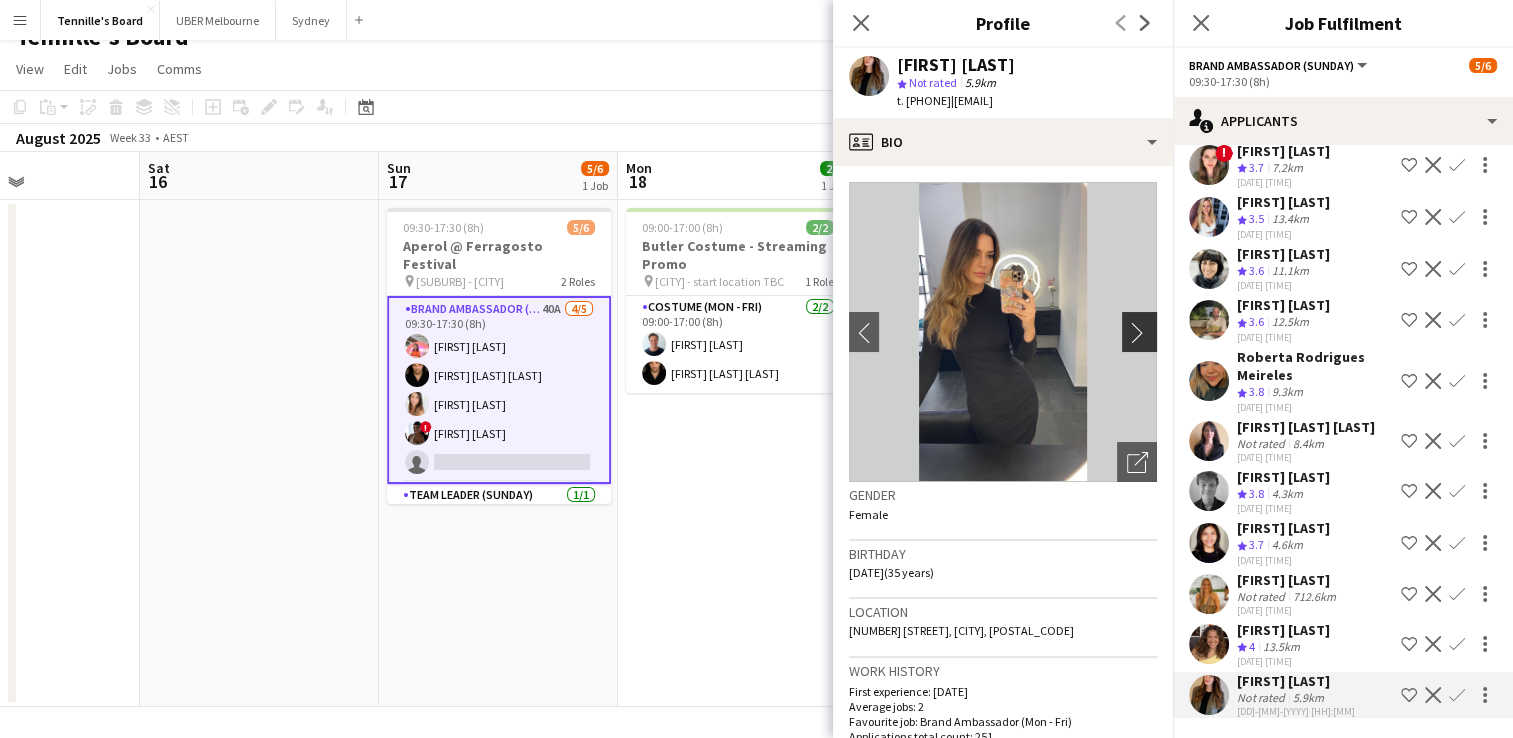 click on "chevron-right" 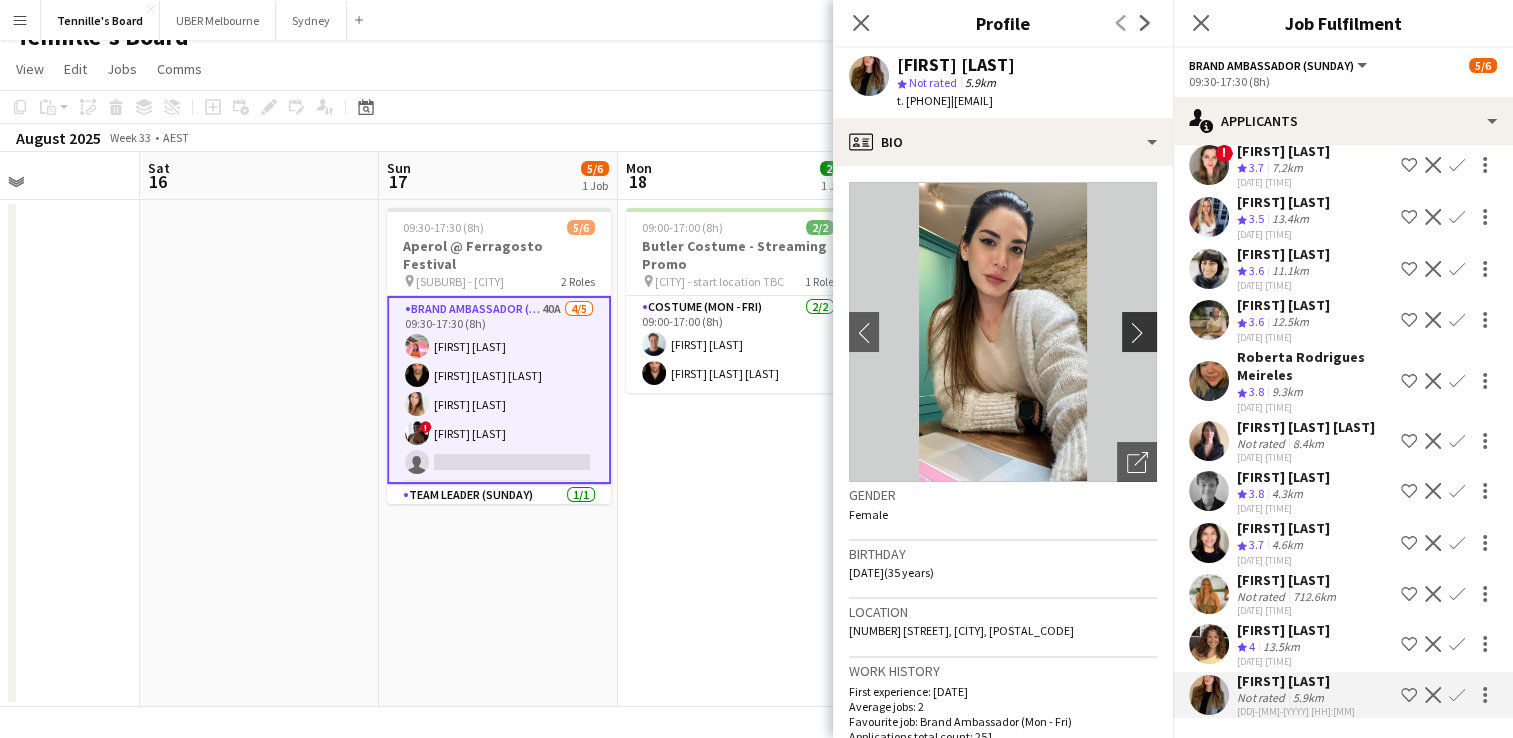 click on "chevron-right" 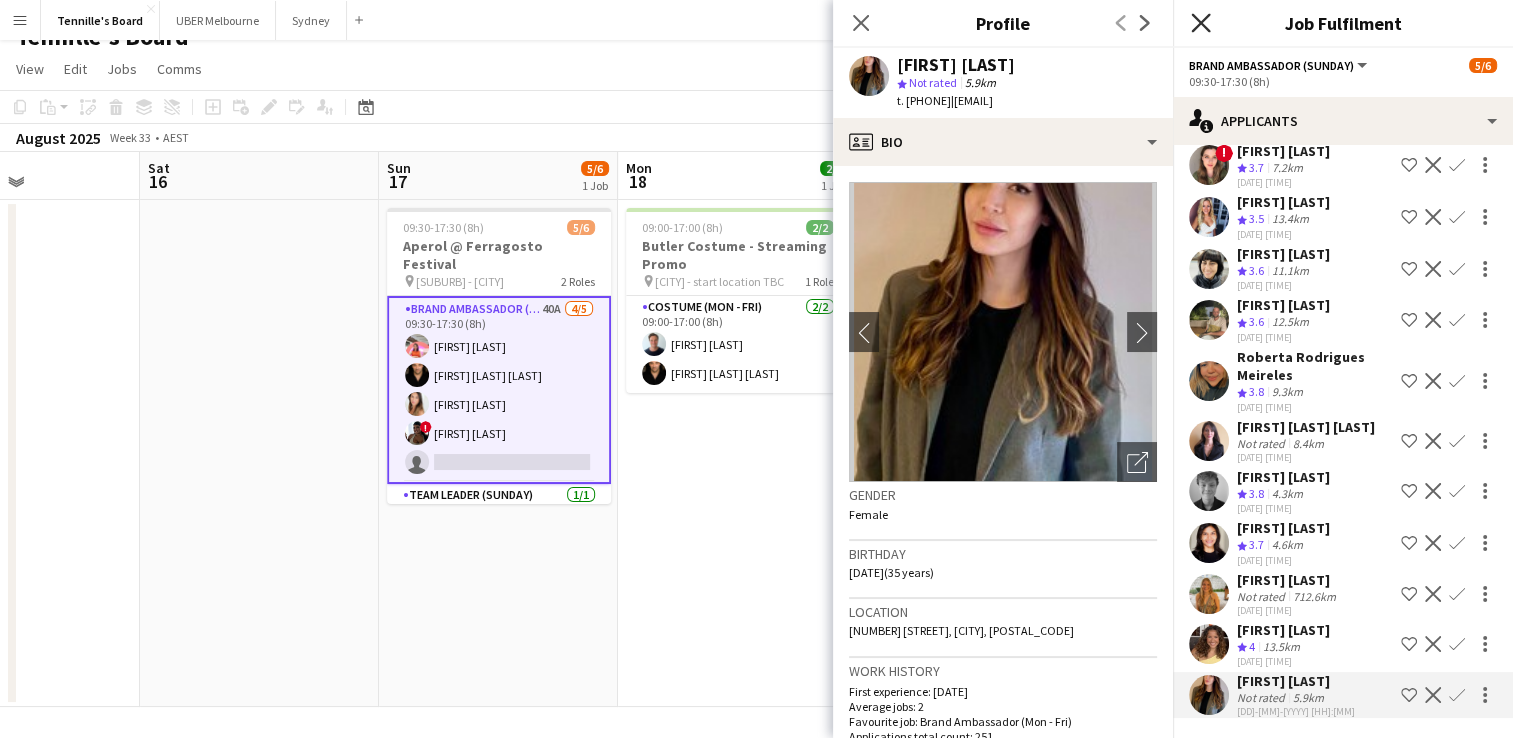 click 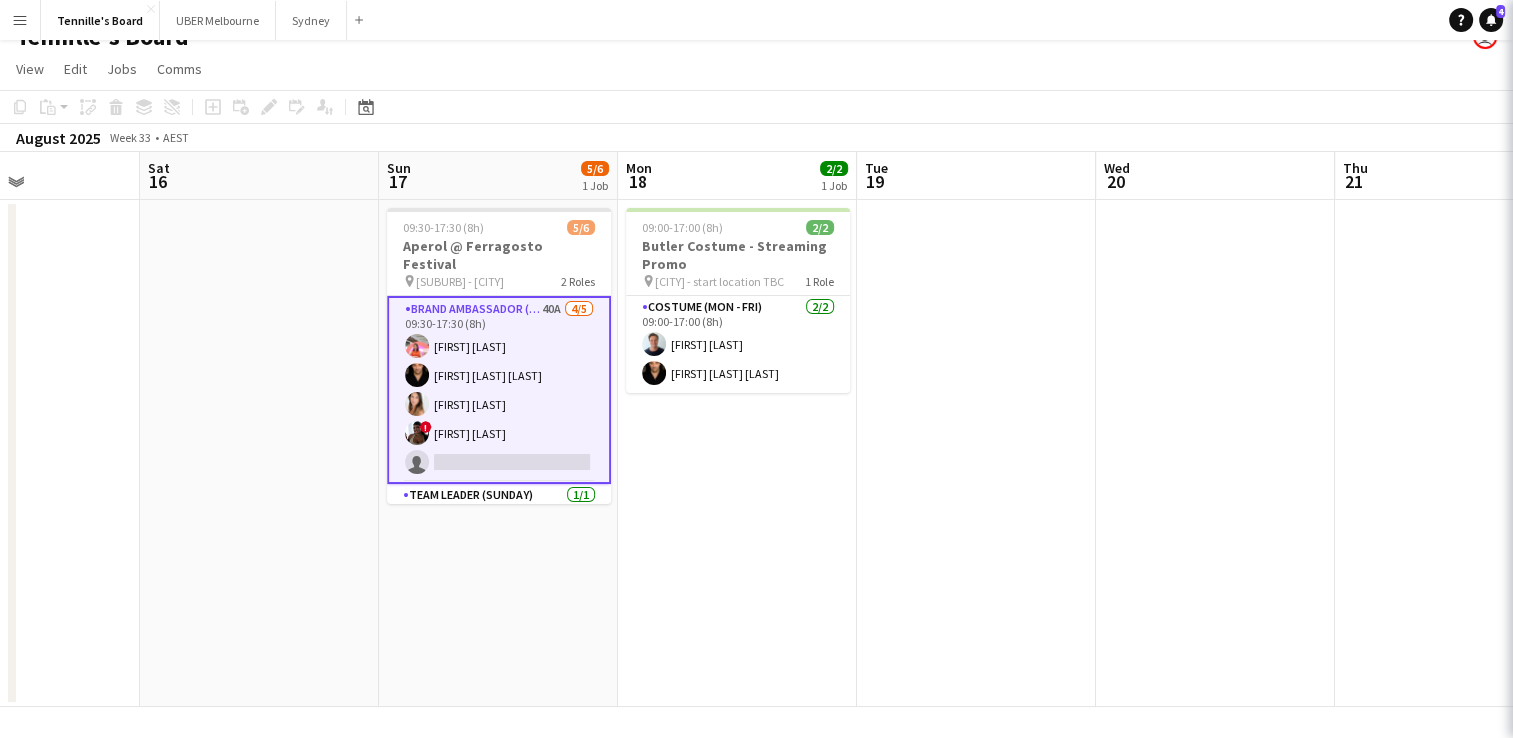 scroll, scrollTop: 0, scrollLeft: 0, axis: both 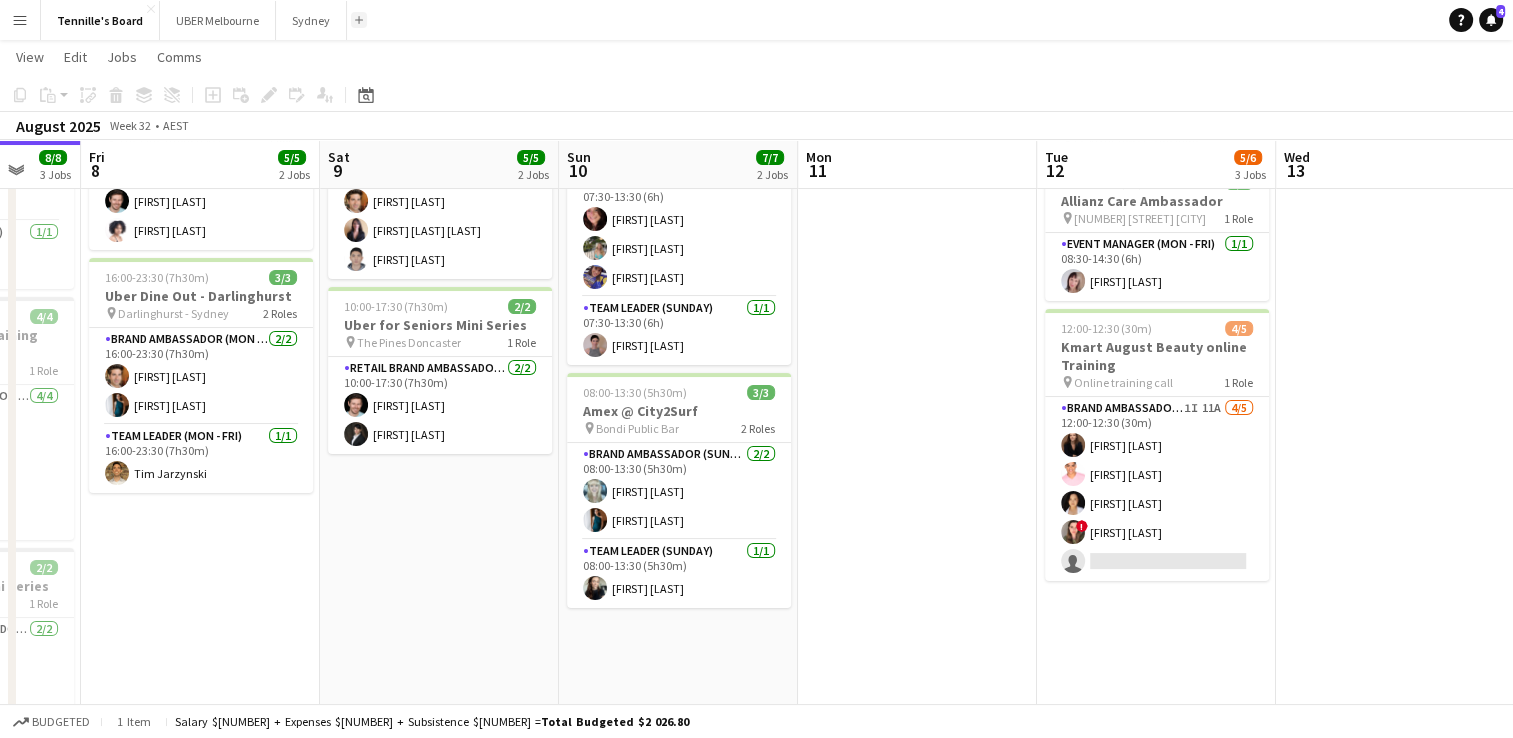 click on "Add" at bounding box center (359, 20) 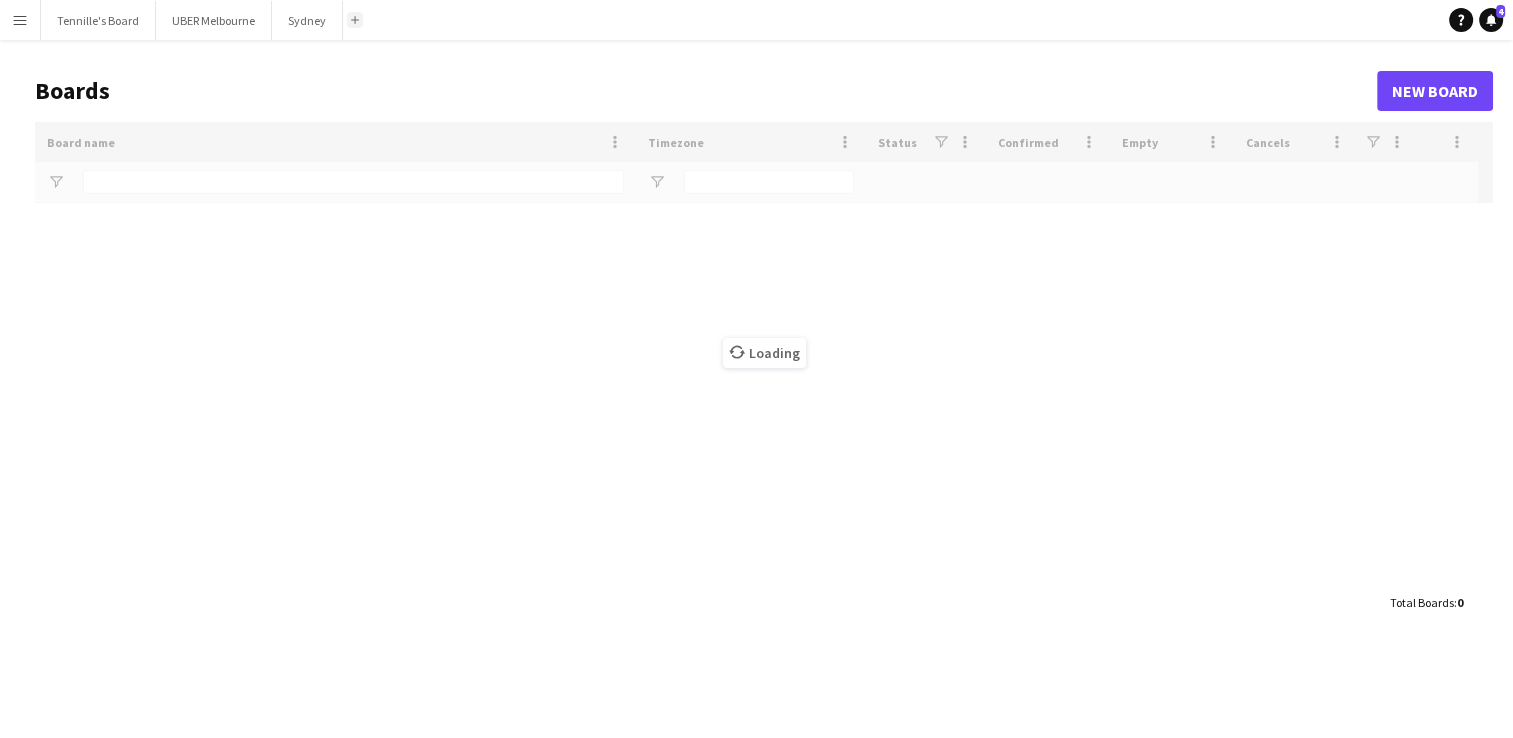 scroll, scrollTop: 0, scrollLeft: 0, axis: both 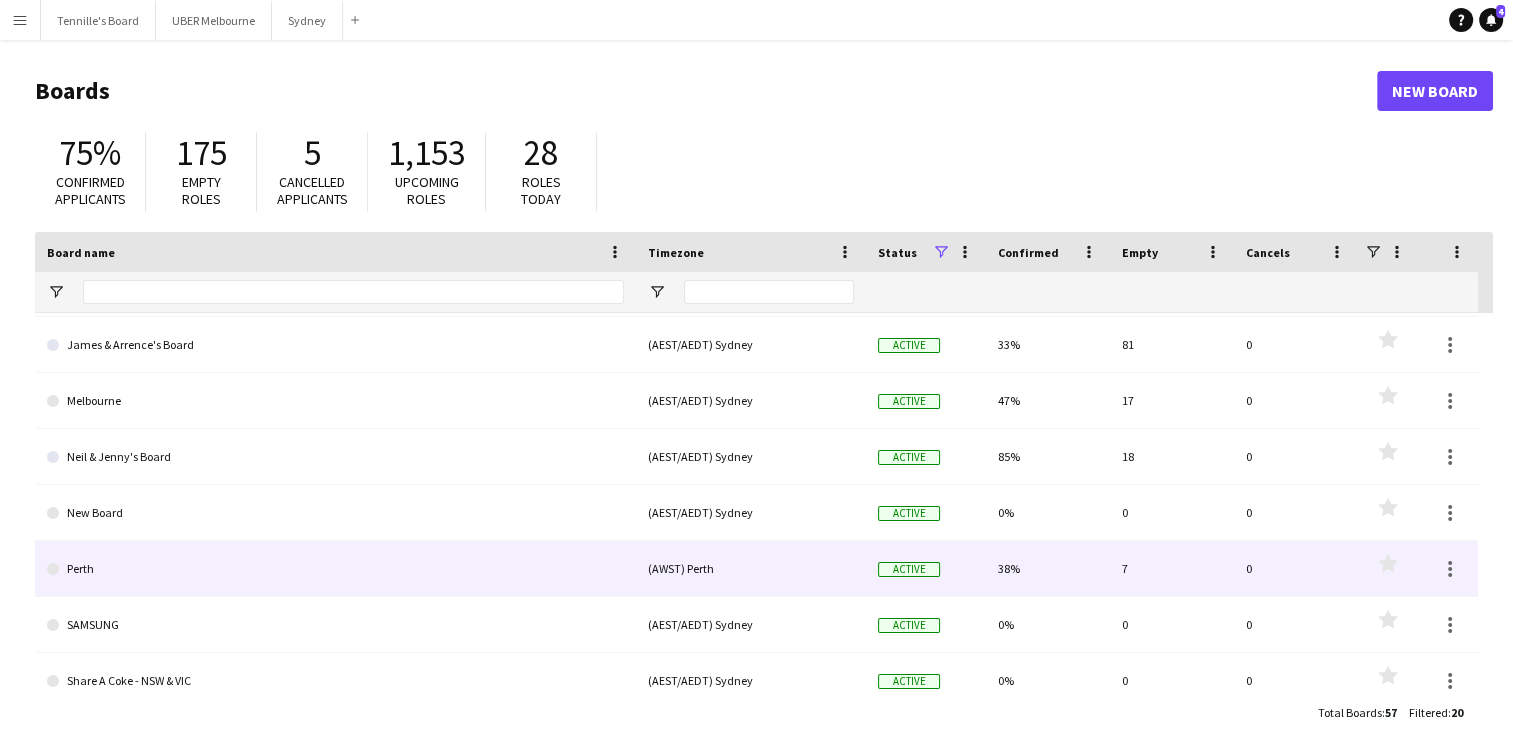 click on "Perth" 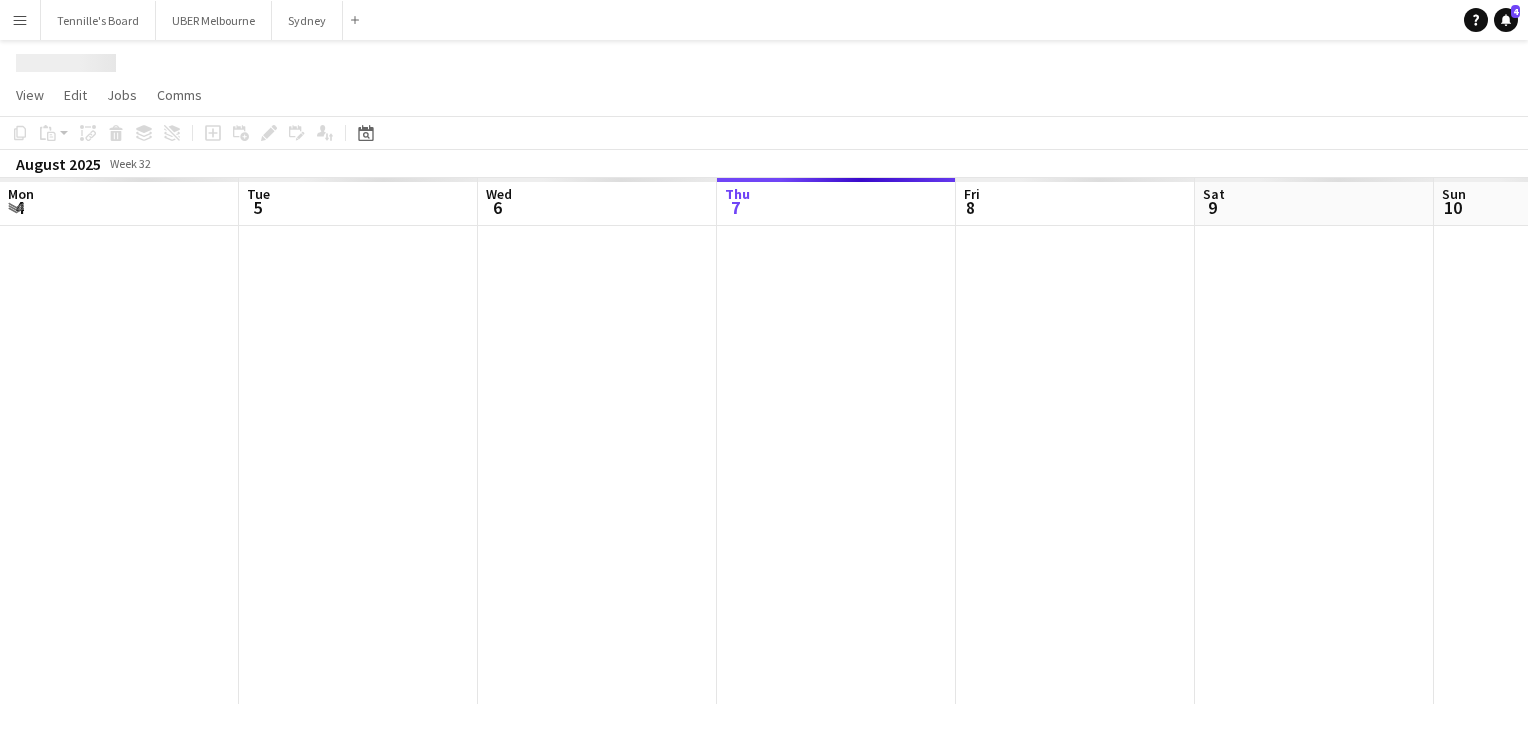 scroll, scrollTop: 0, scrollLeft: 478, axis: horizontal 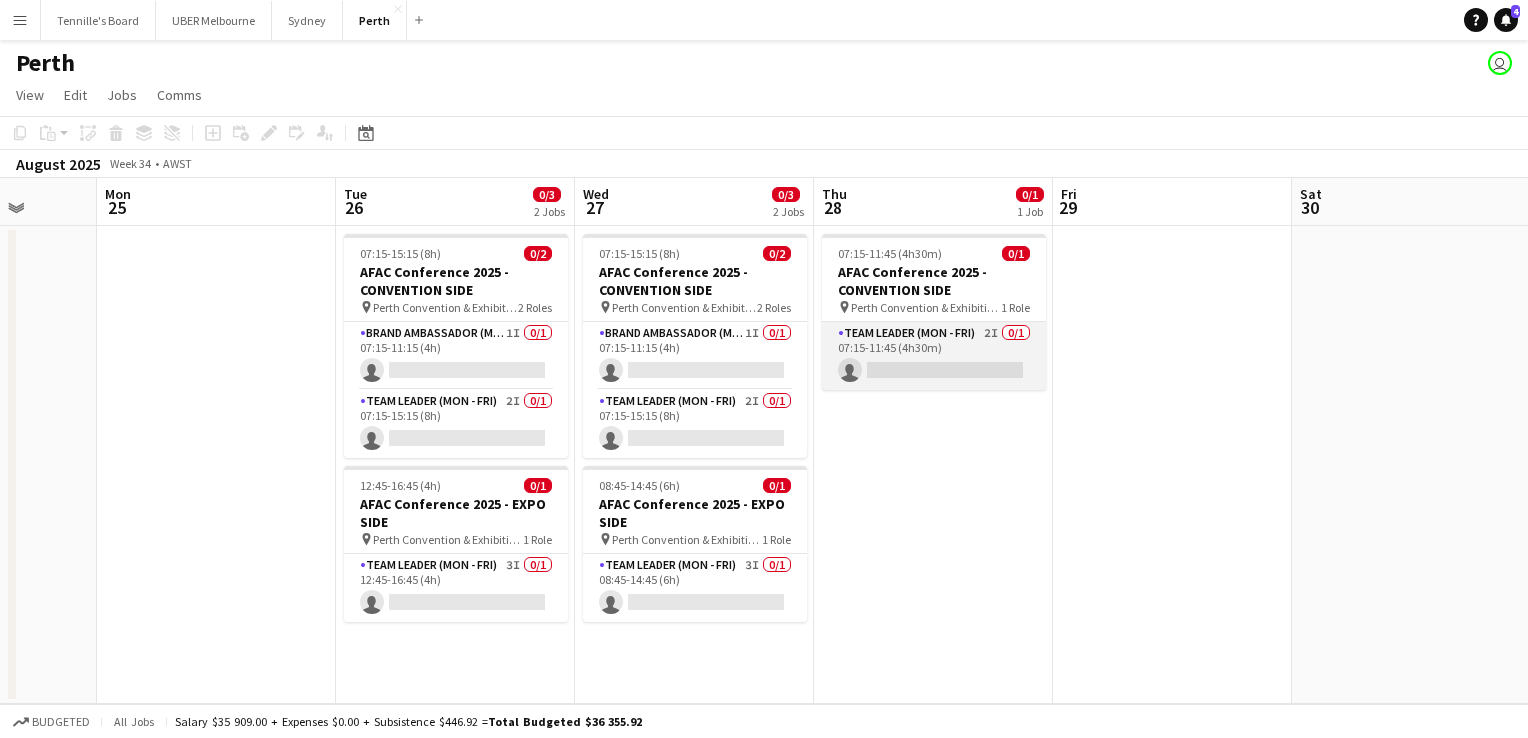 click on "Team Leader (Mon - Fri)   2I   0/1   [TIME] ([DURATION])
single-neutral-actions" at bounding box center [934, 356] 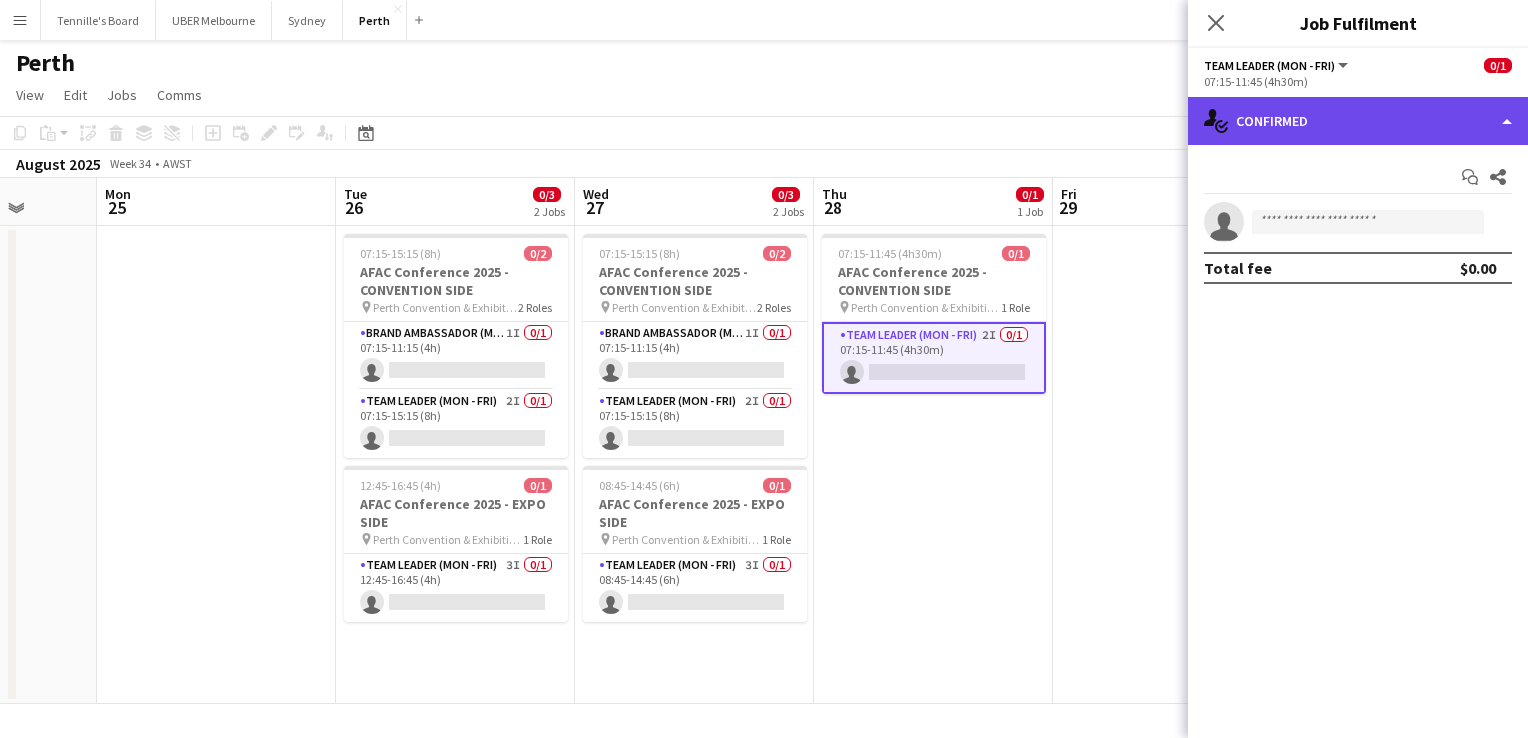 click on "single-neutral-actions-check-2
Confirmed" 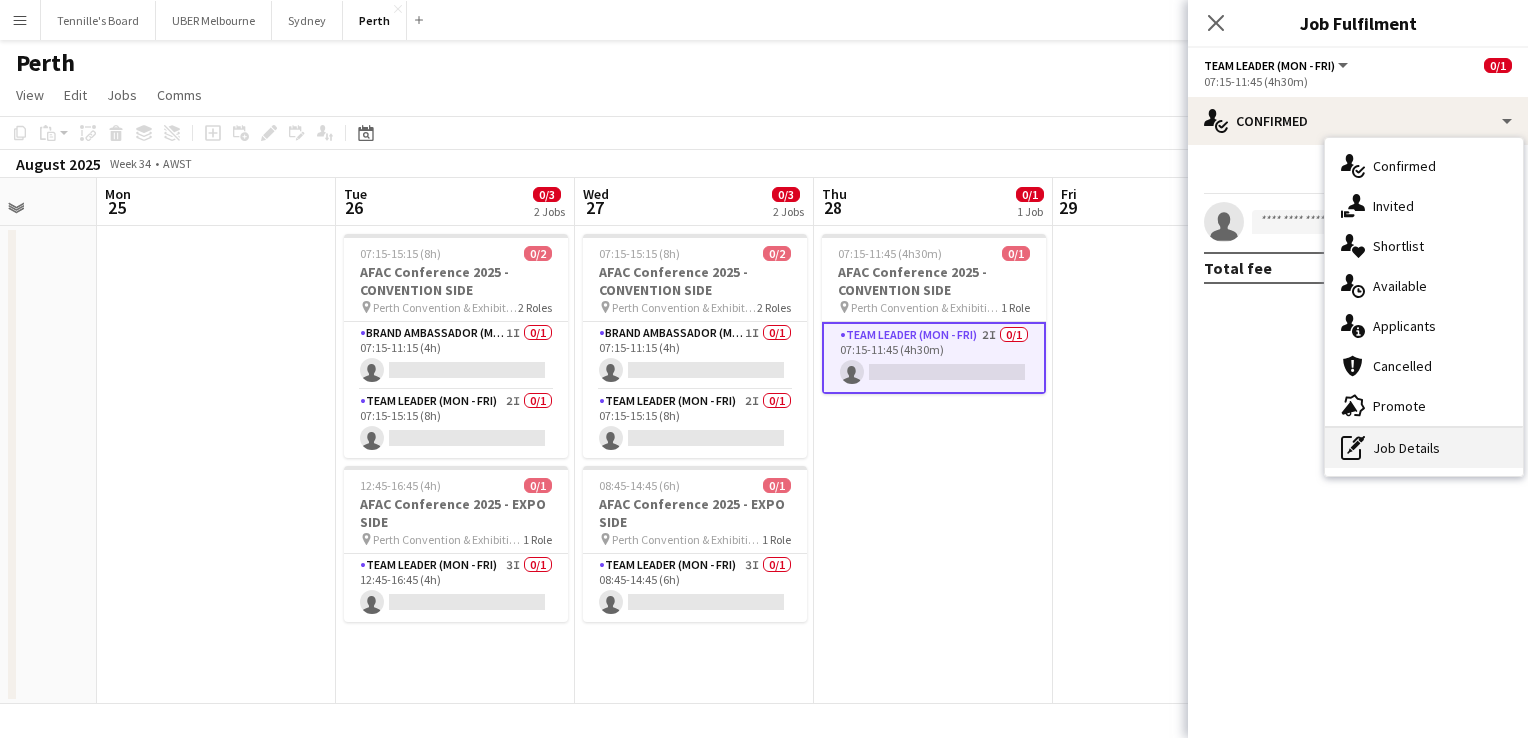click 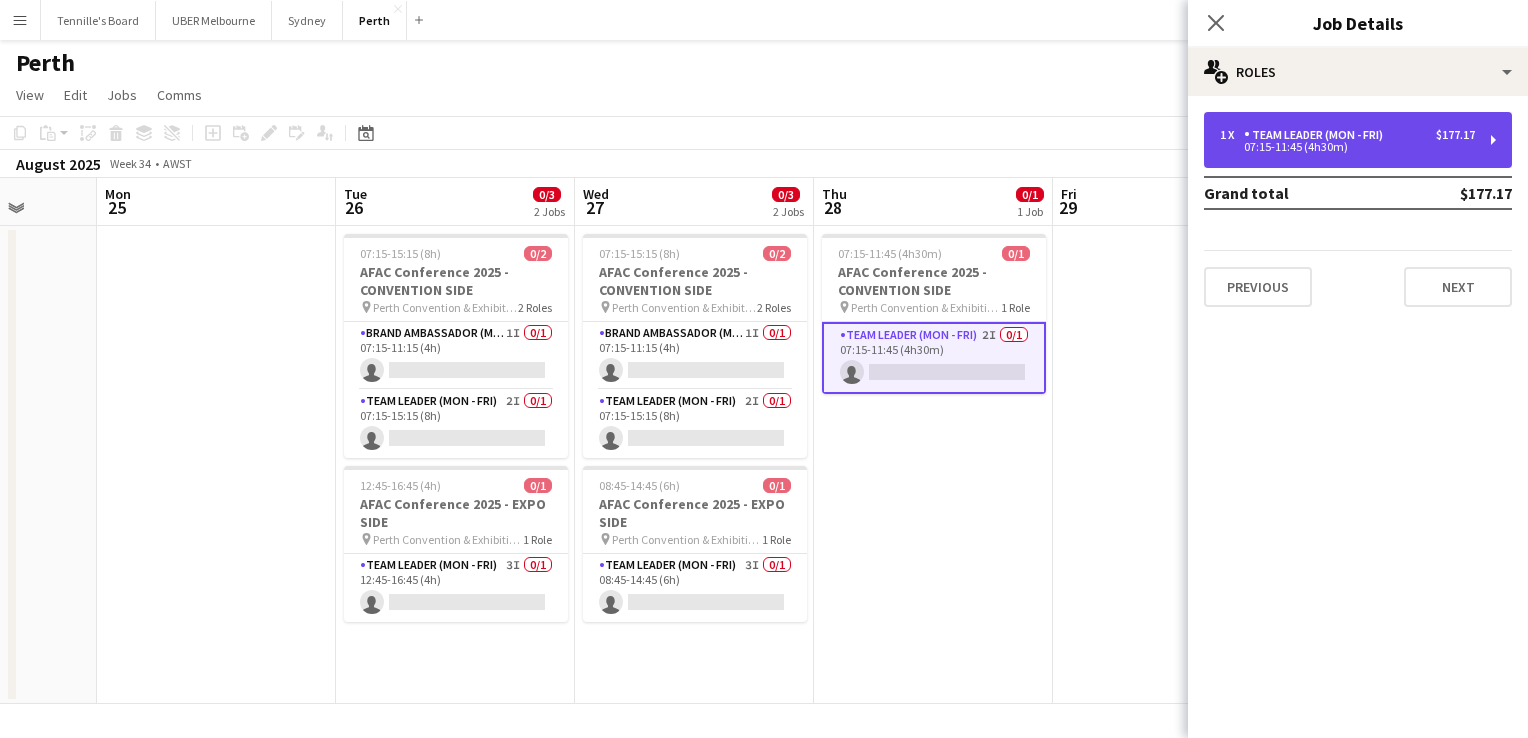 click on "Team Leader (Mon - Fri)" at bounding box center [1317, 135] 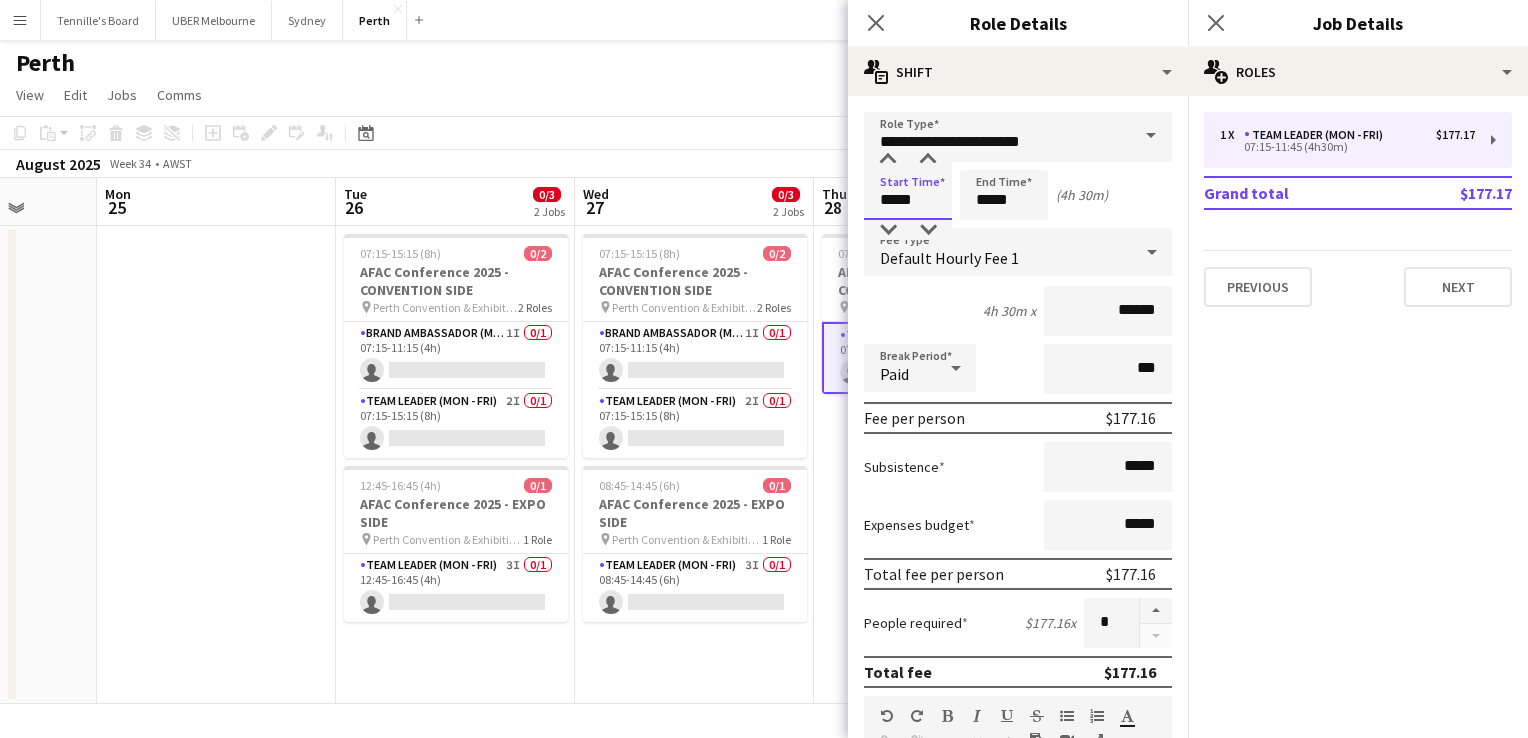 click on "*****" at bounding box center (908, 195) 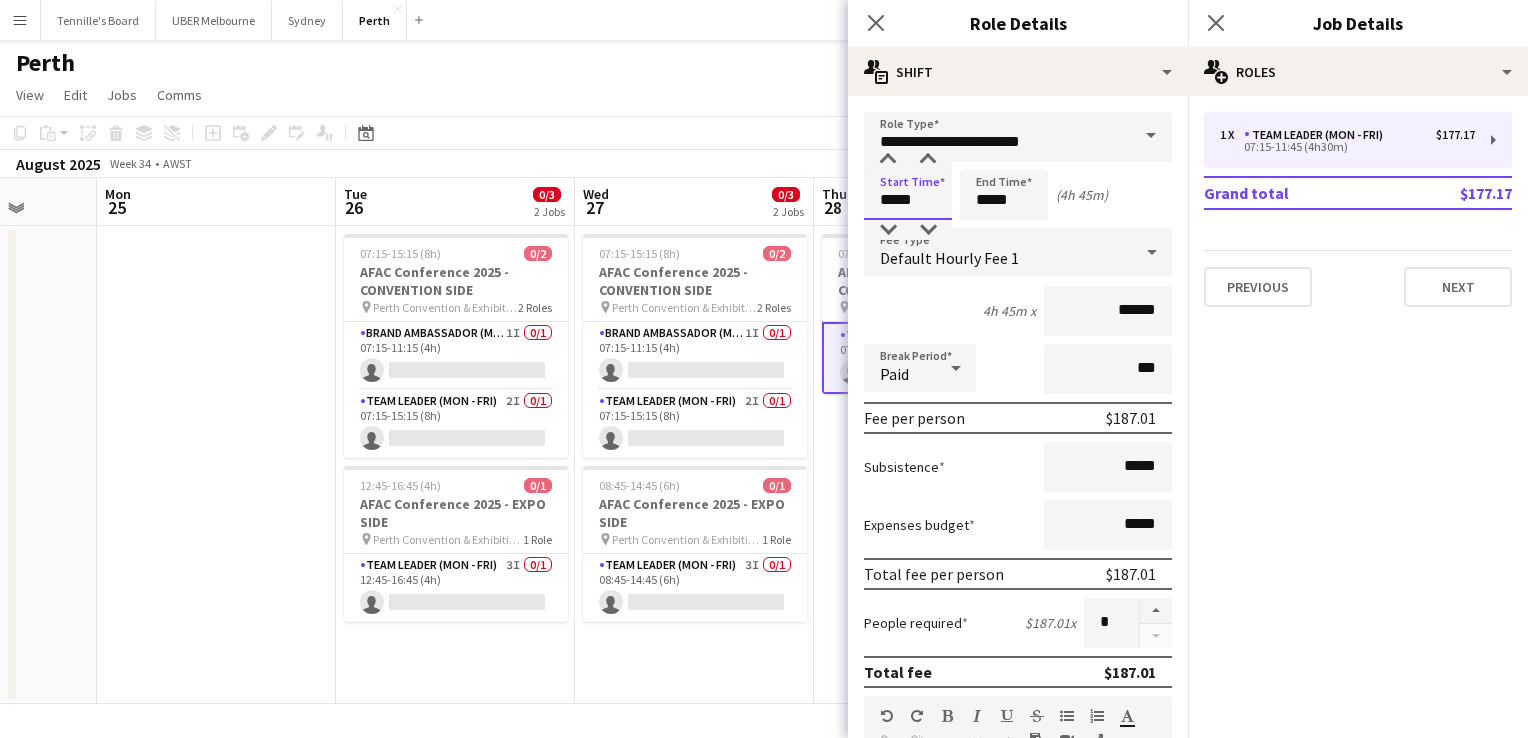 type on "*****" 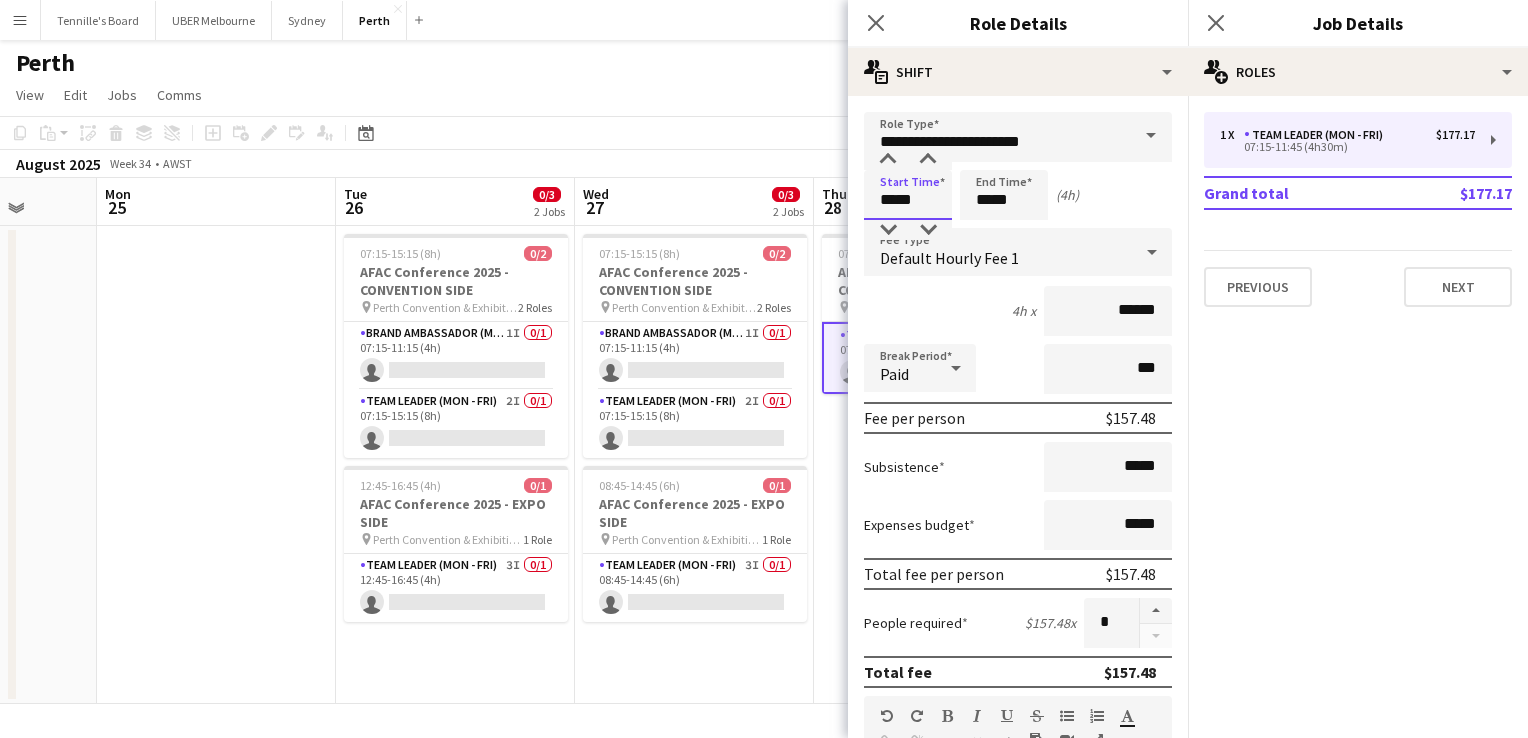 click on "Next" at bounding box center [1118, 1319] 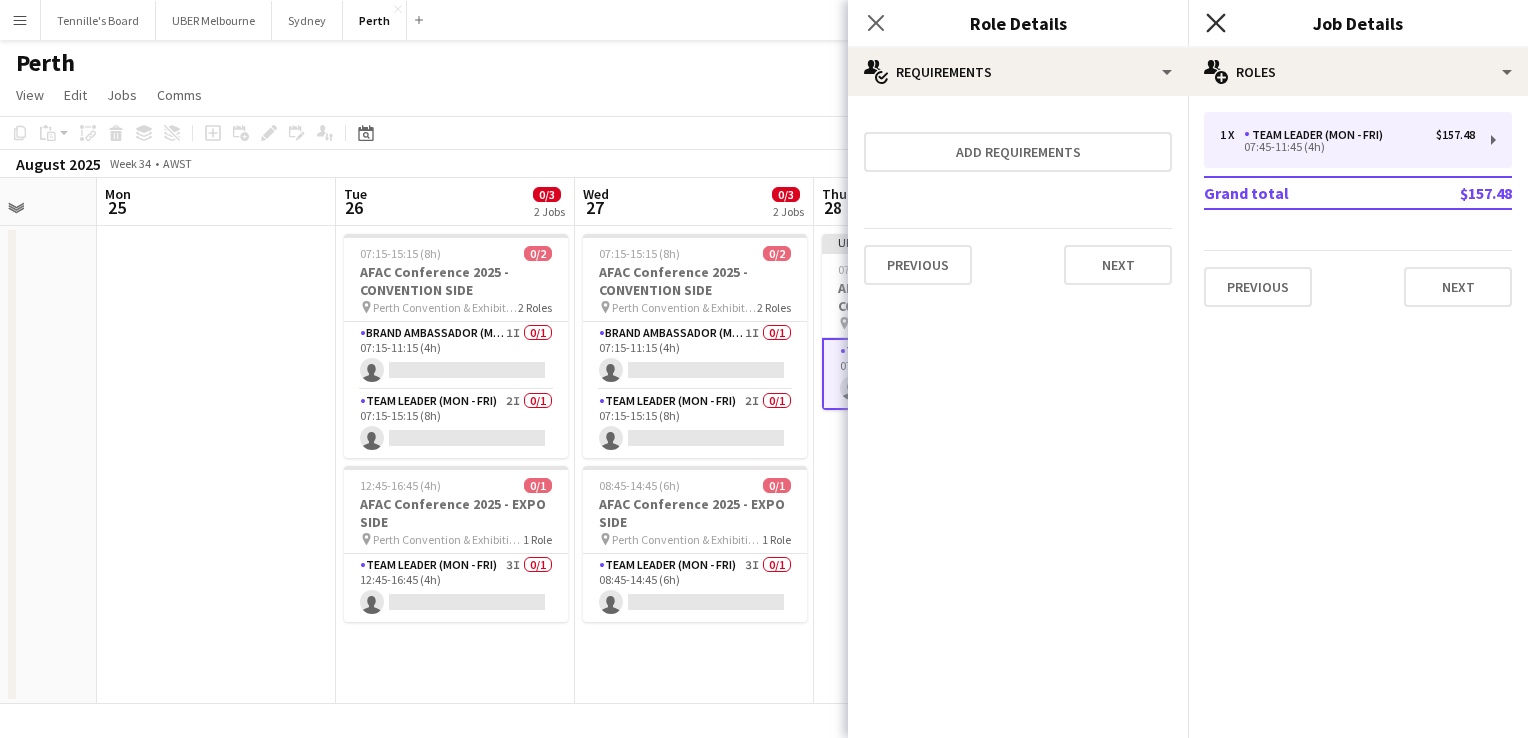 click on "Close pop-in" 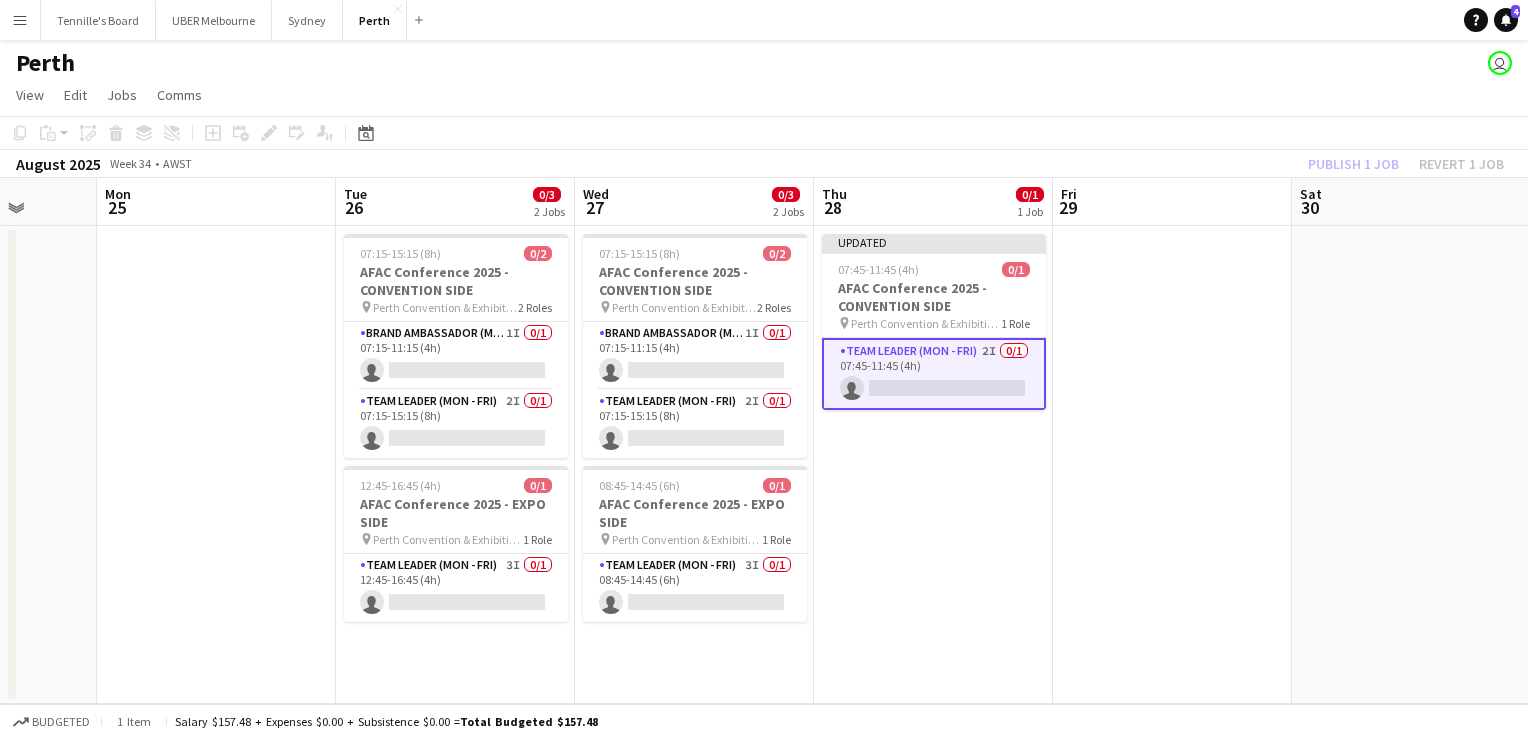 click on "[MONTH] [YEAR]   Week [NUMBER]
•   AWST   Publish 1 job   Revert 1 job" 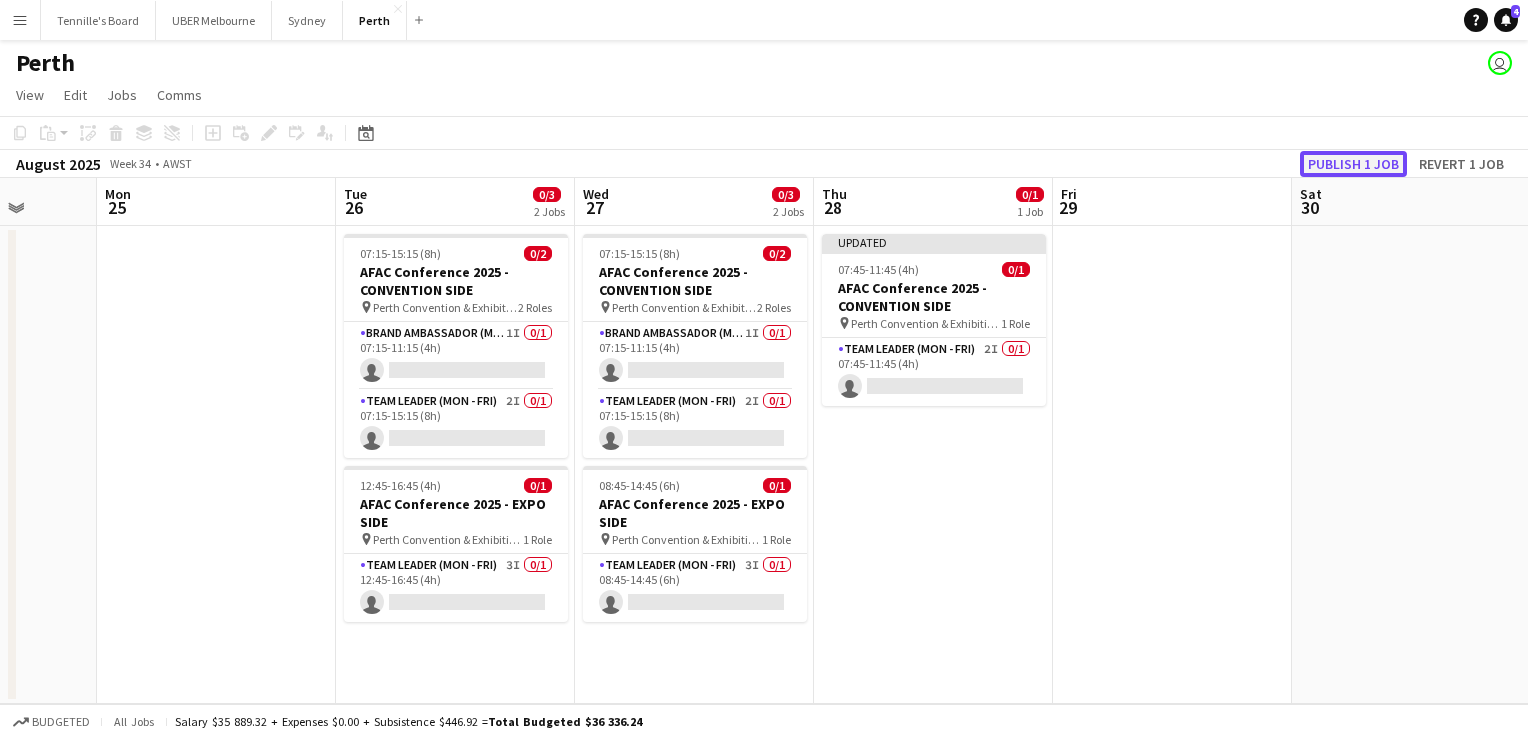 click on "Publish 1 job" 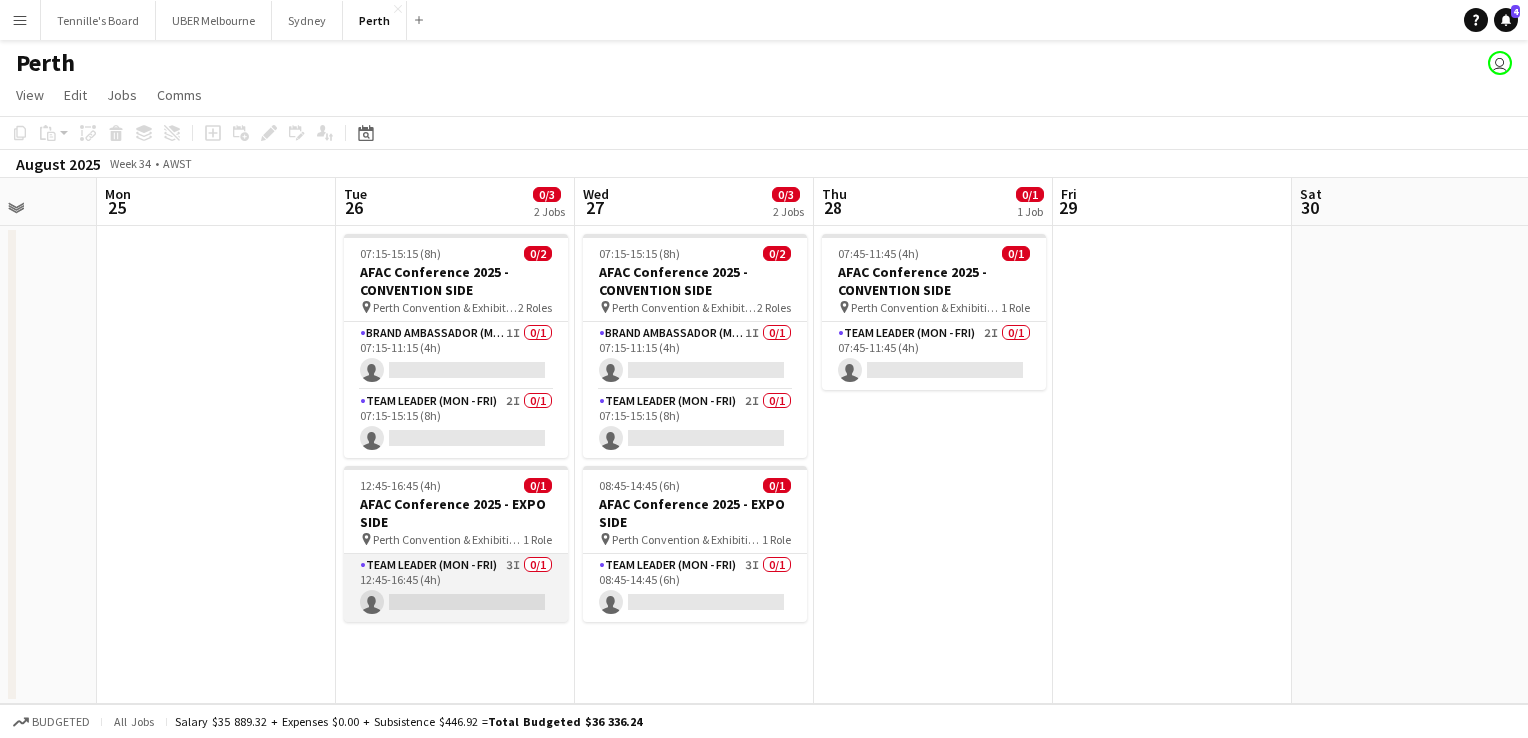 click on "Team Leader (Mon - Fri)   3I   0/1   [TIME] ([DURATION])
single-neutral-actions" at bounding box center [456, 588] 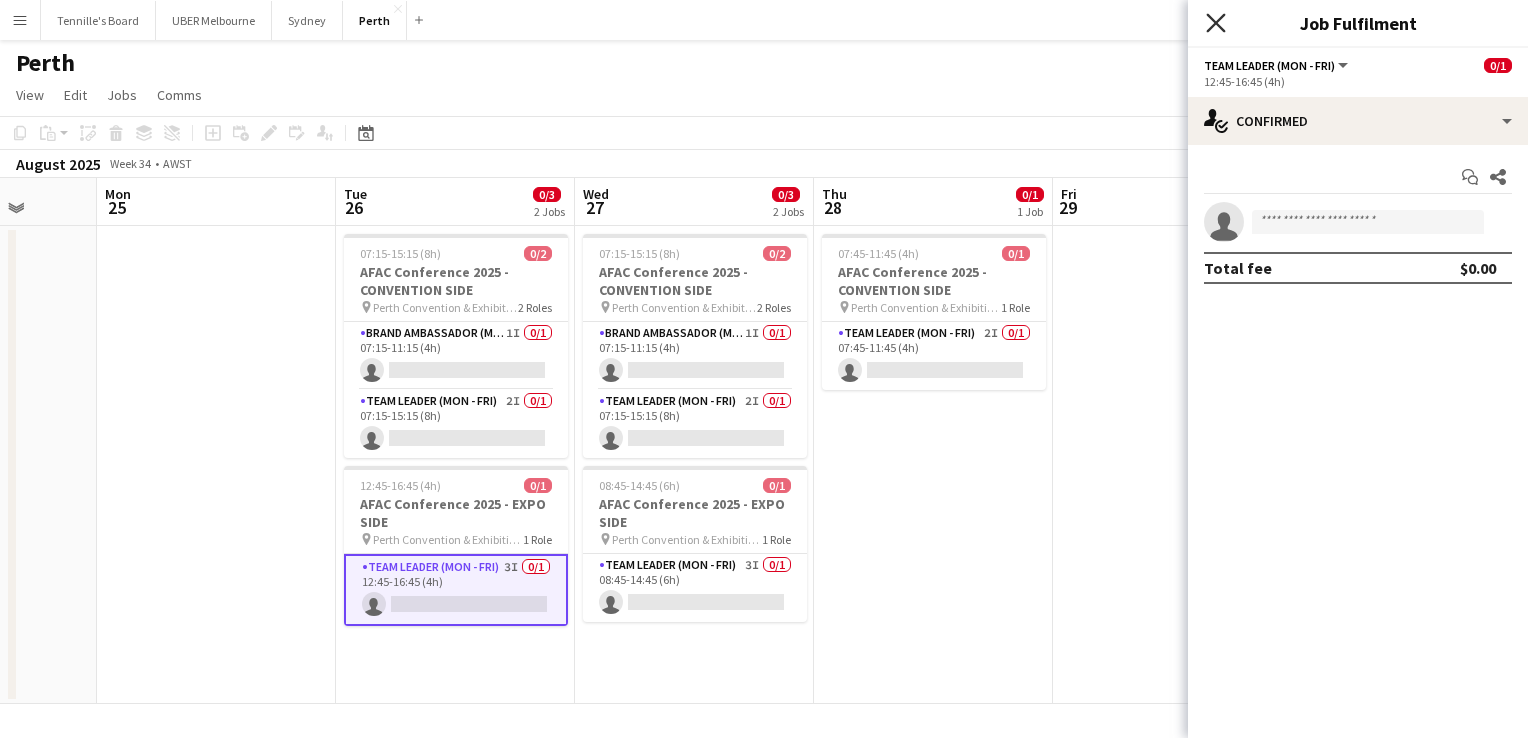 click on "Close pop-in" 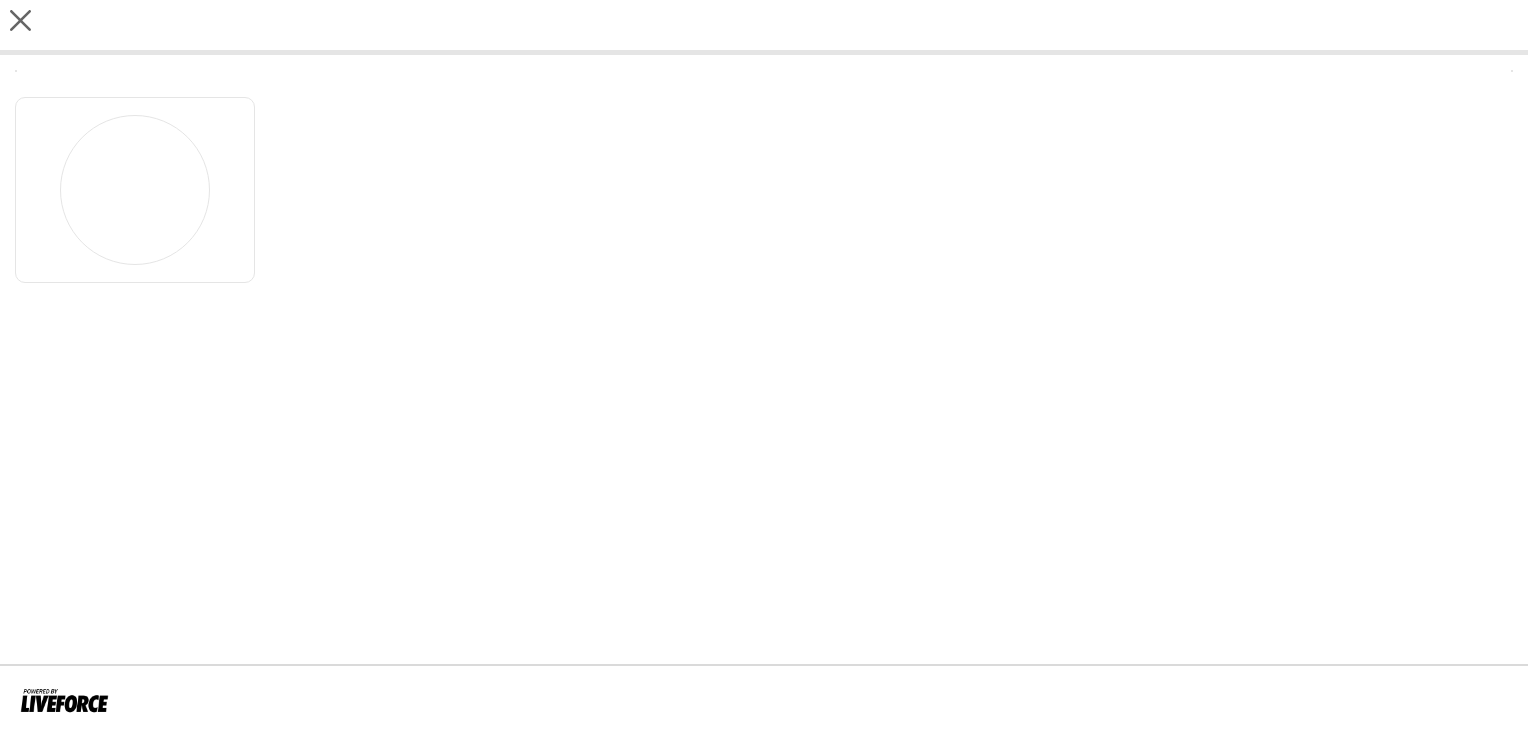 scroll, scrollTop: 0, scrollLeft: 0, axis: both 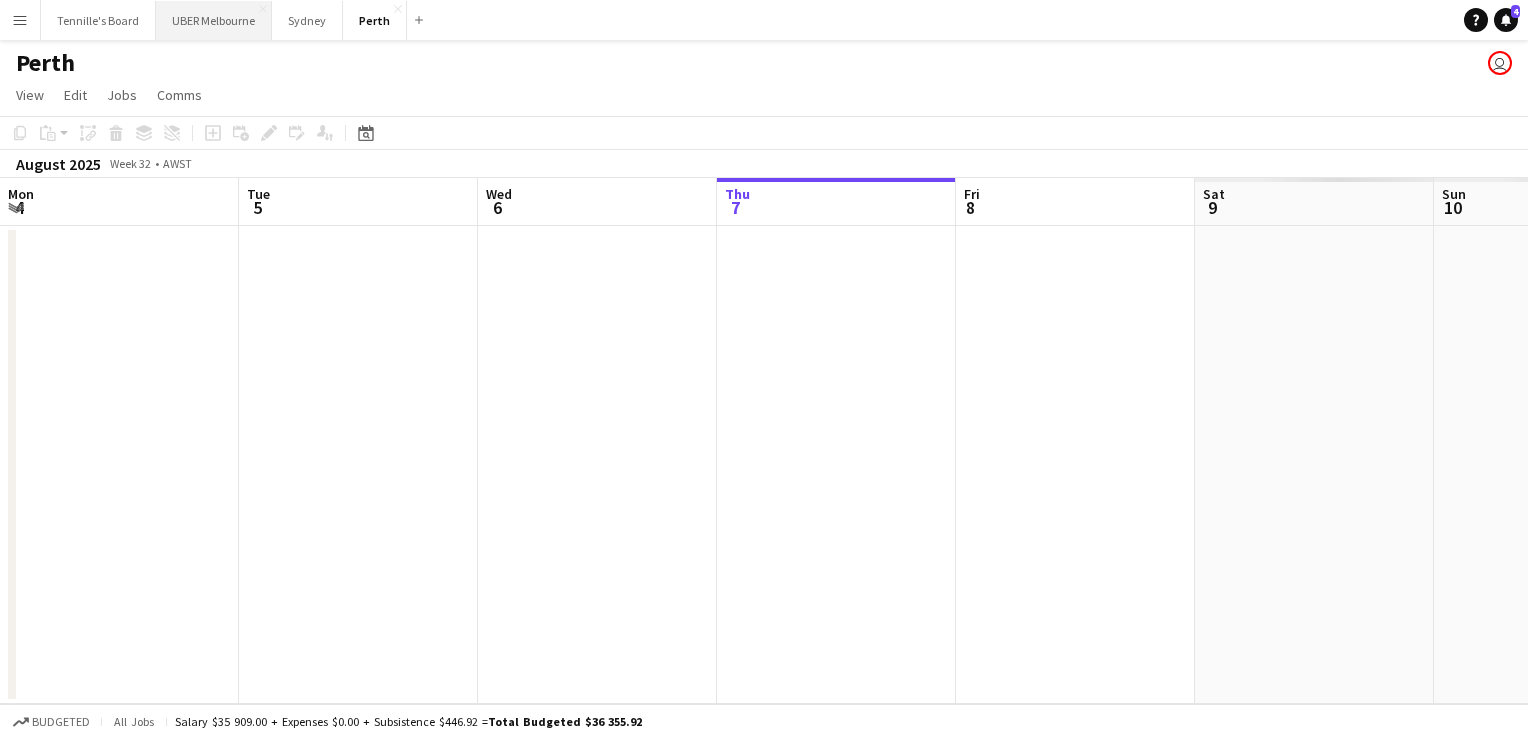 click on "UBER Melbourne
Close" at bounding box center [214, 20] 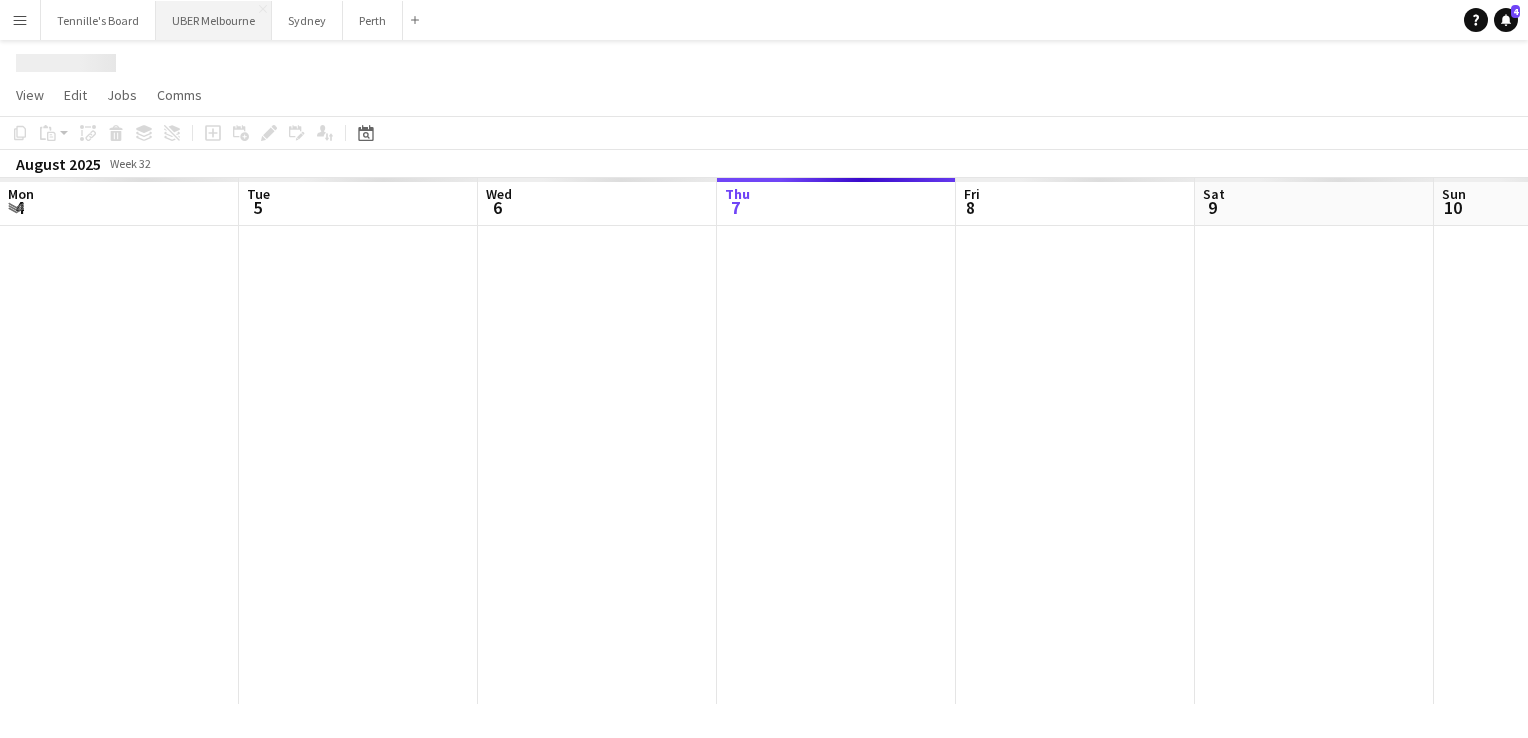 scroll, scrollTop: 0, scrollLeft: 478, axis: horizontal 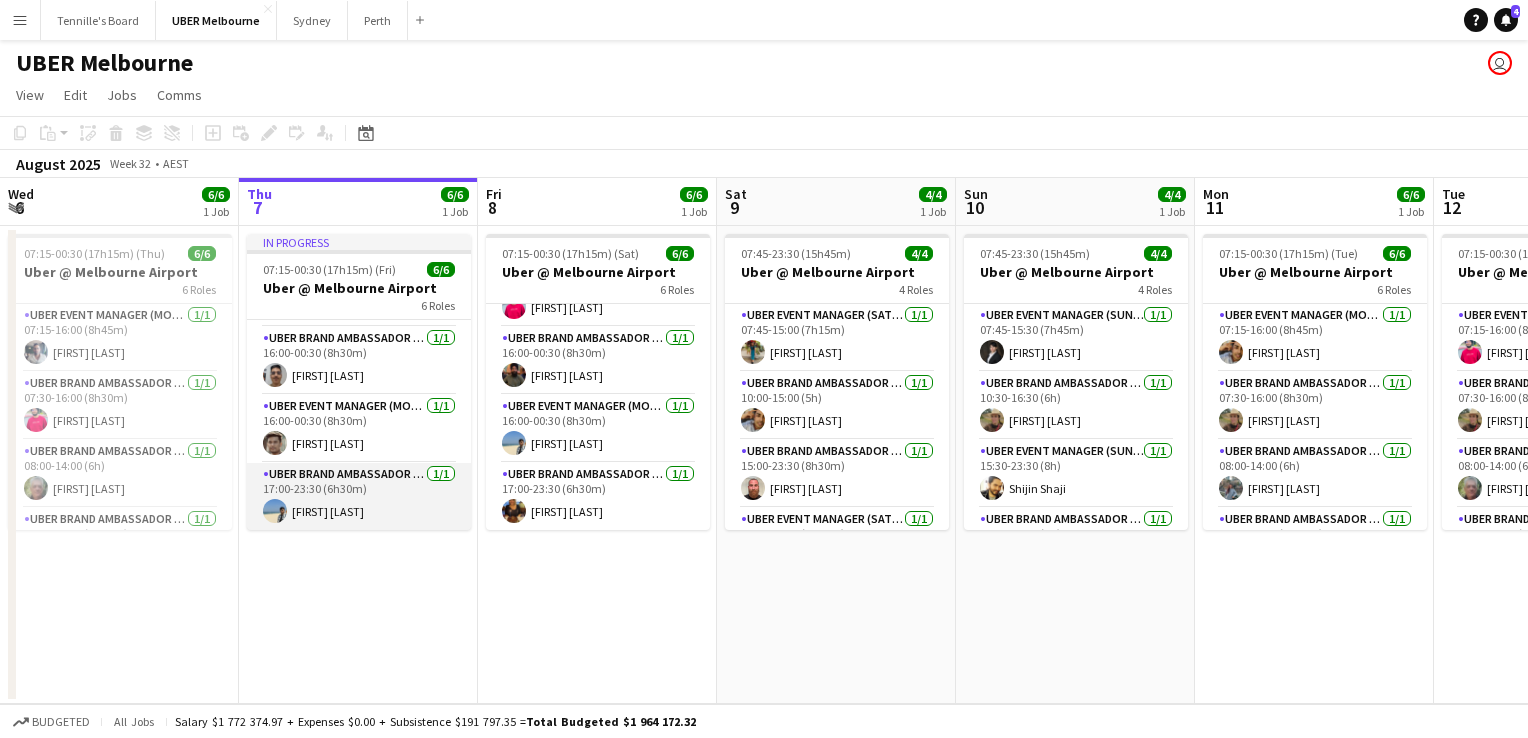 click on "UBER Brand Ambassador (Mon - Fri)   1/1   17:00-23:30 (6h30m)
[FIRST] [LAST]" at bounding box center [359, 497] 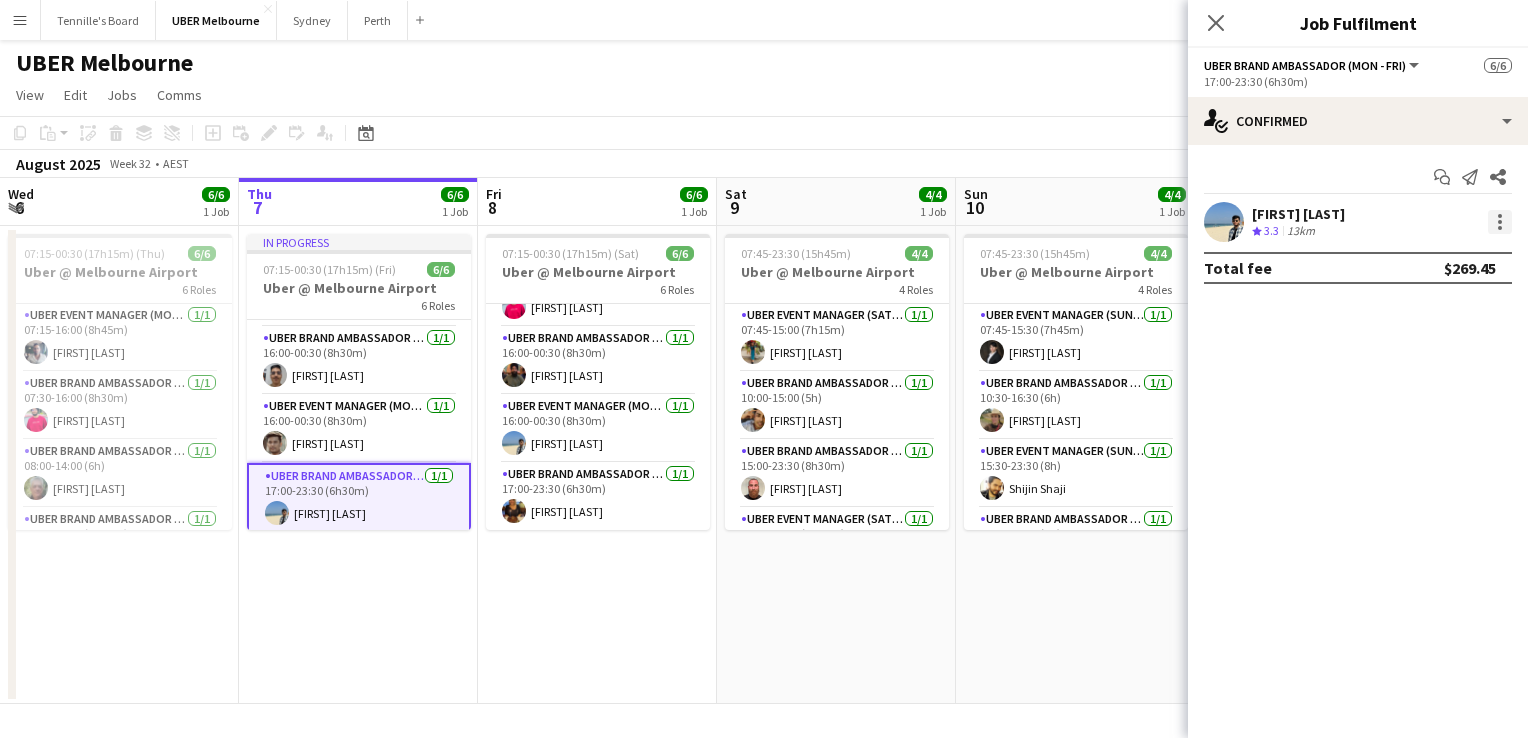 click at bounding box center (1500, 222) 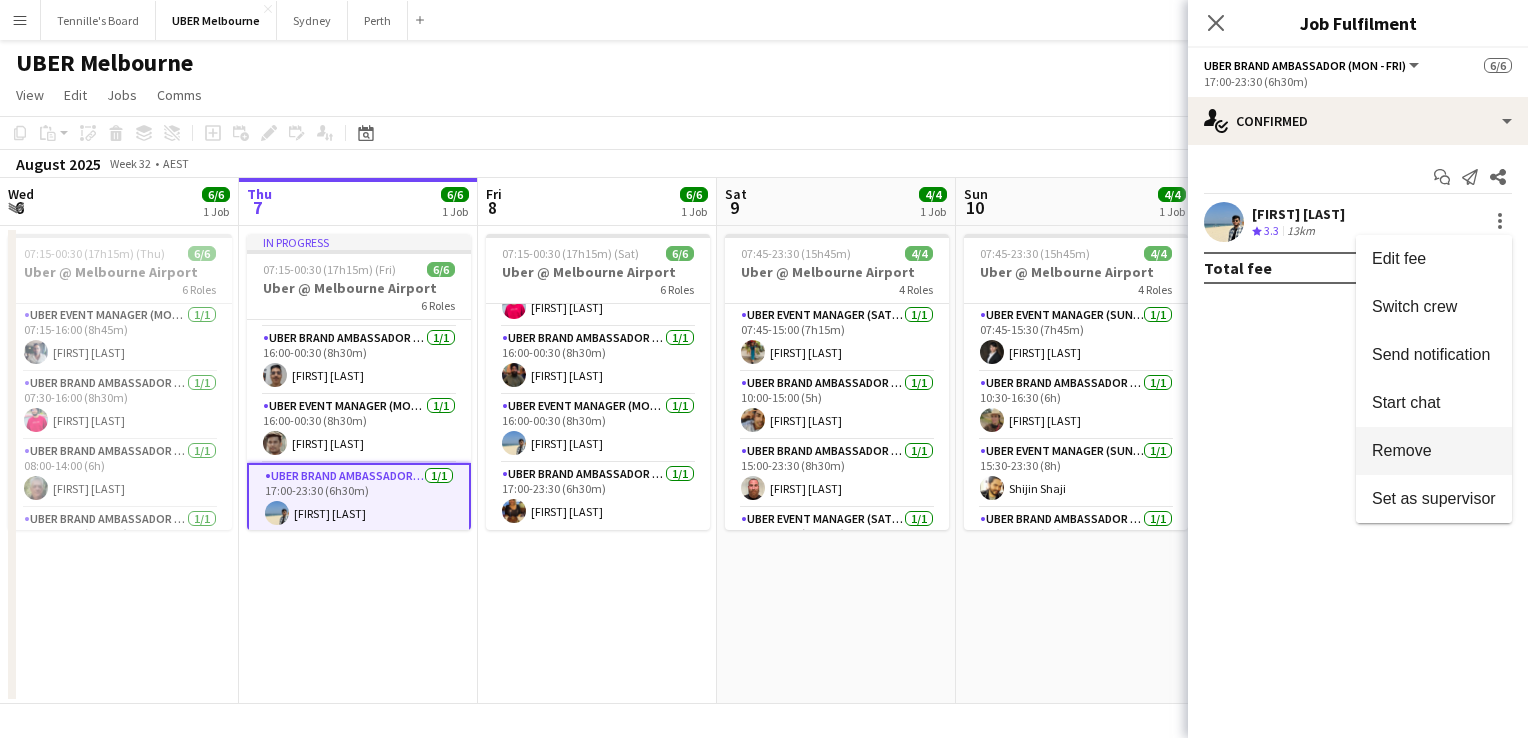 click on "Remove" at bounding box center [1434, 451] 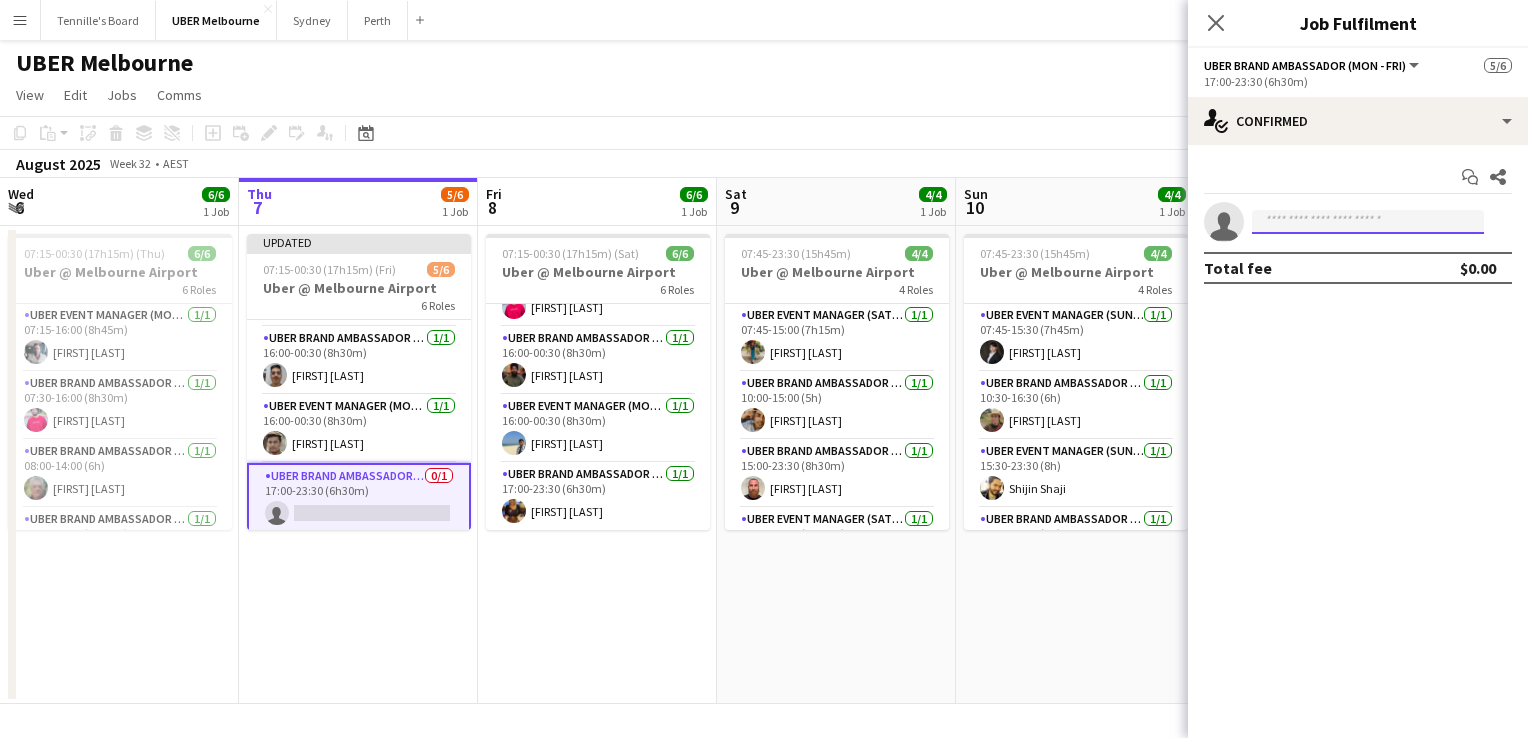 click at bounding box center (1368, 222) 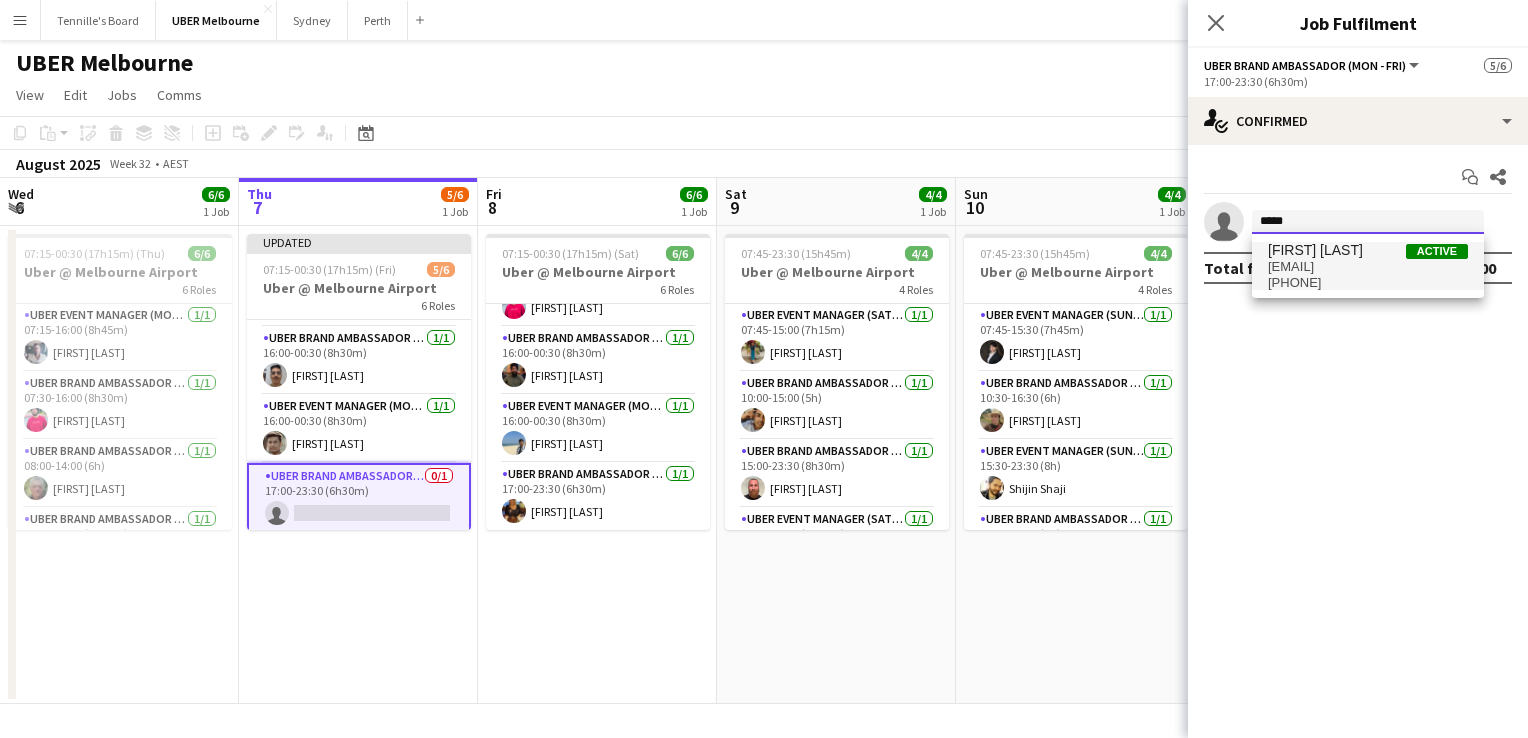type on "*****" 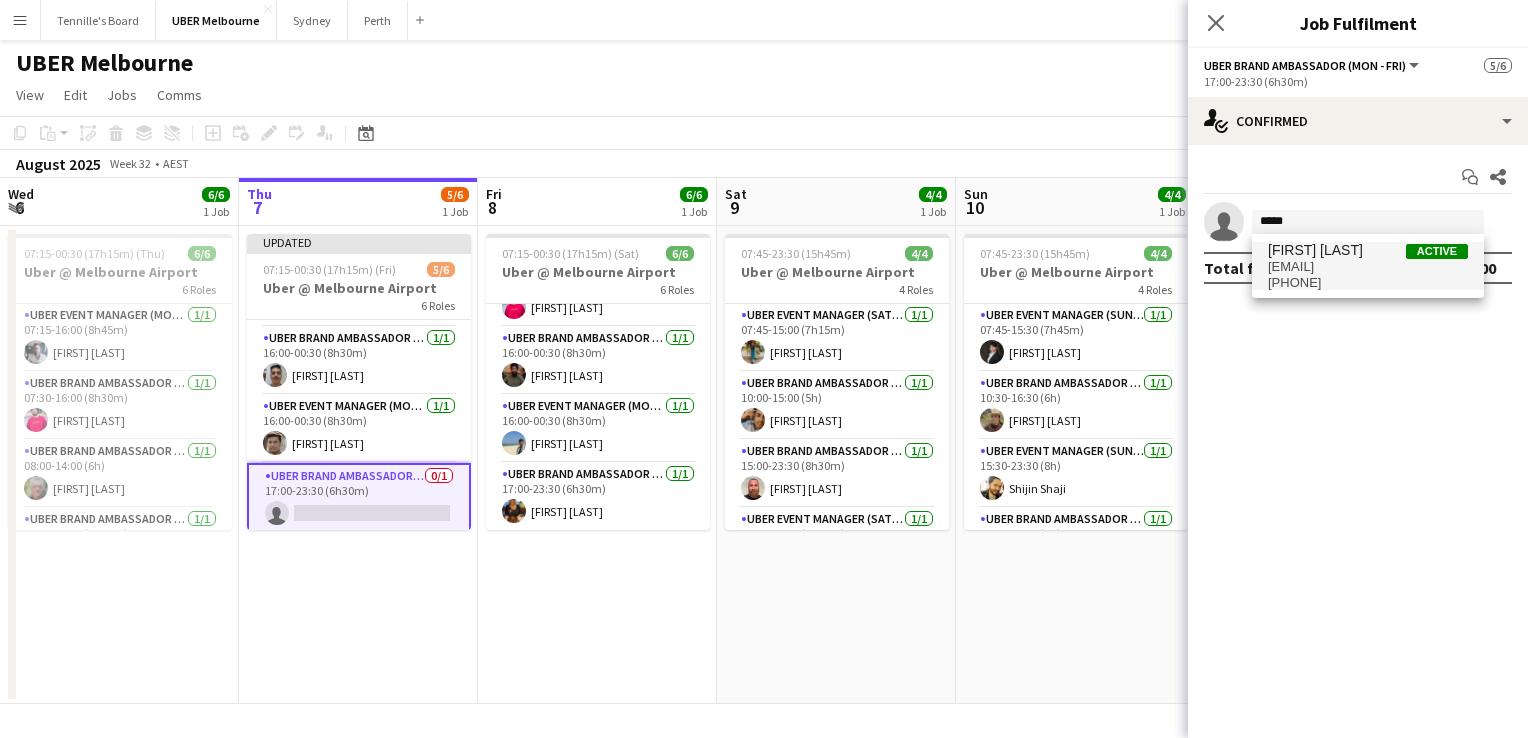 click on "+61404829771" at bounding box center (1368, 283) 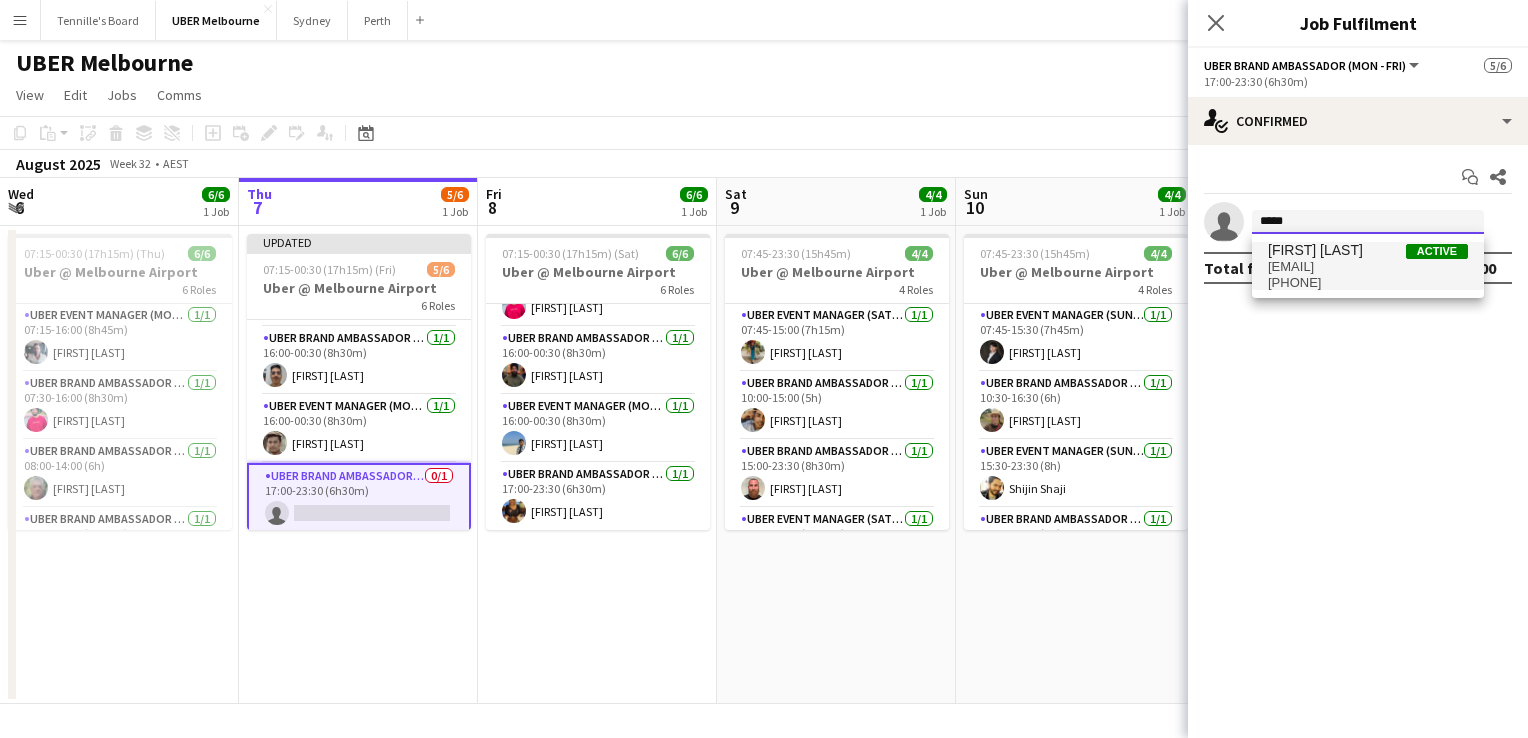 type 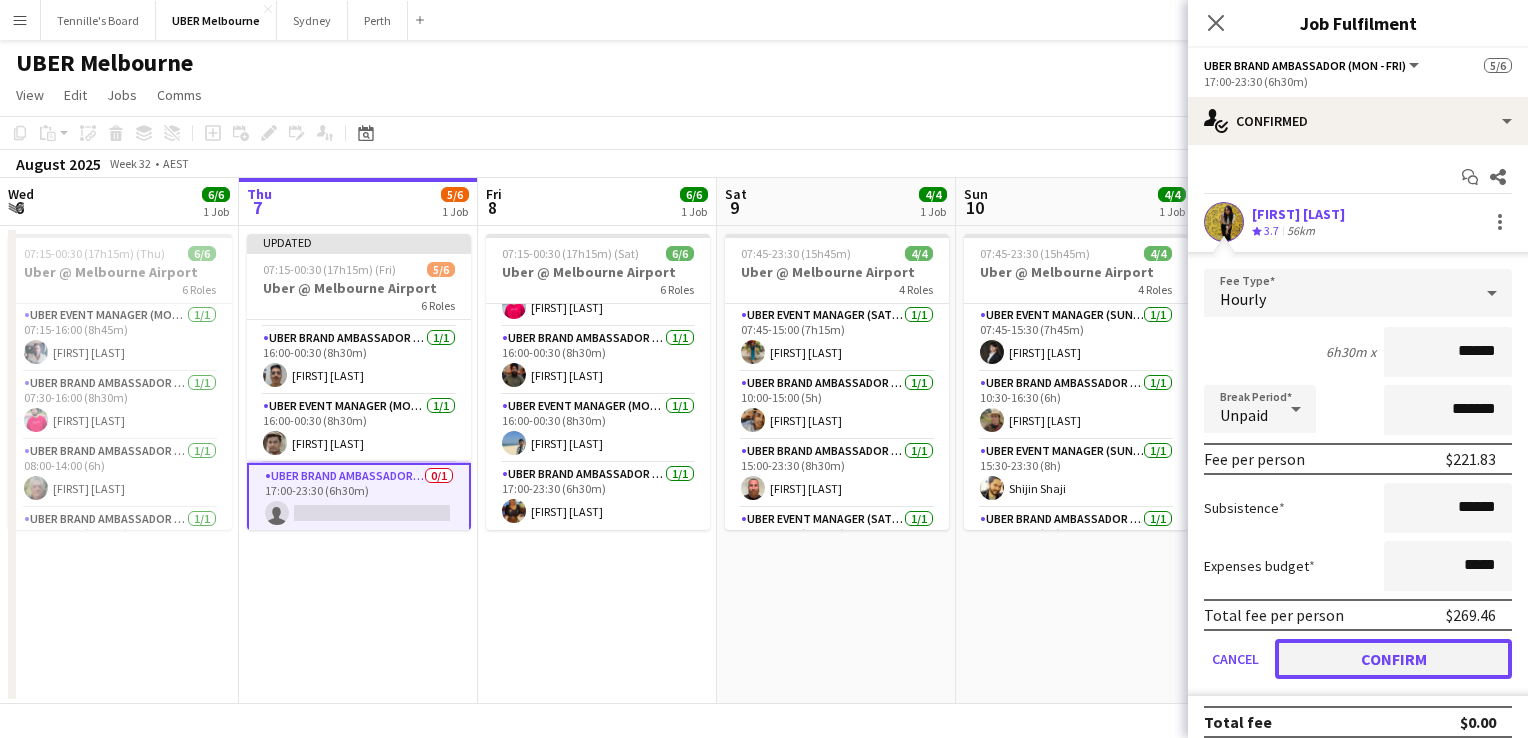 click on "Confirm" at bounding box center [1393, 659] 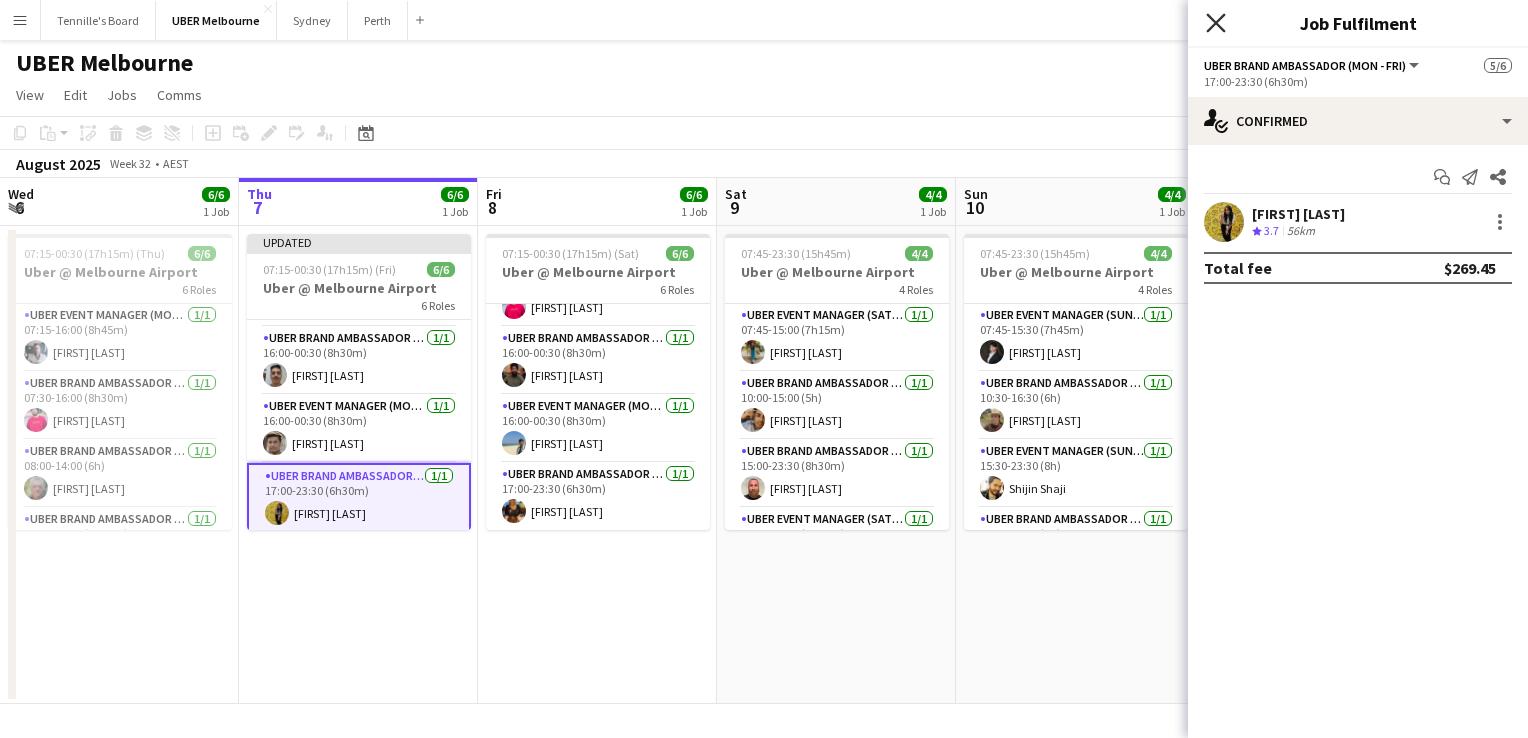 click on "Close pop-in" 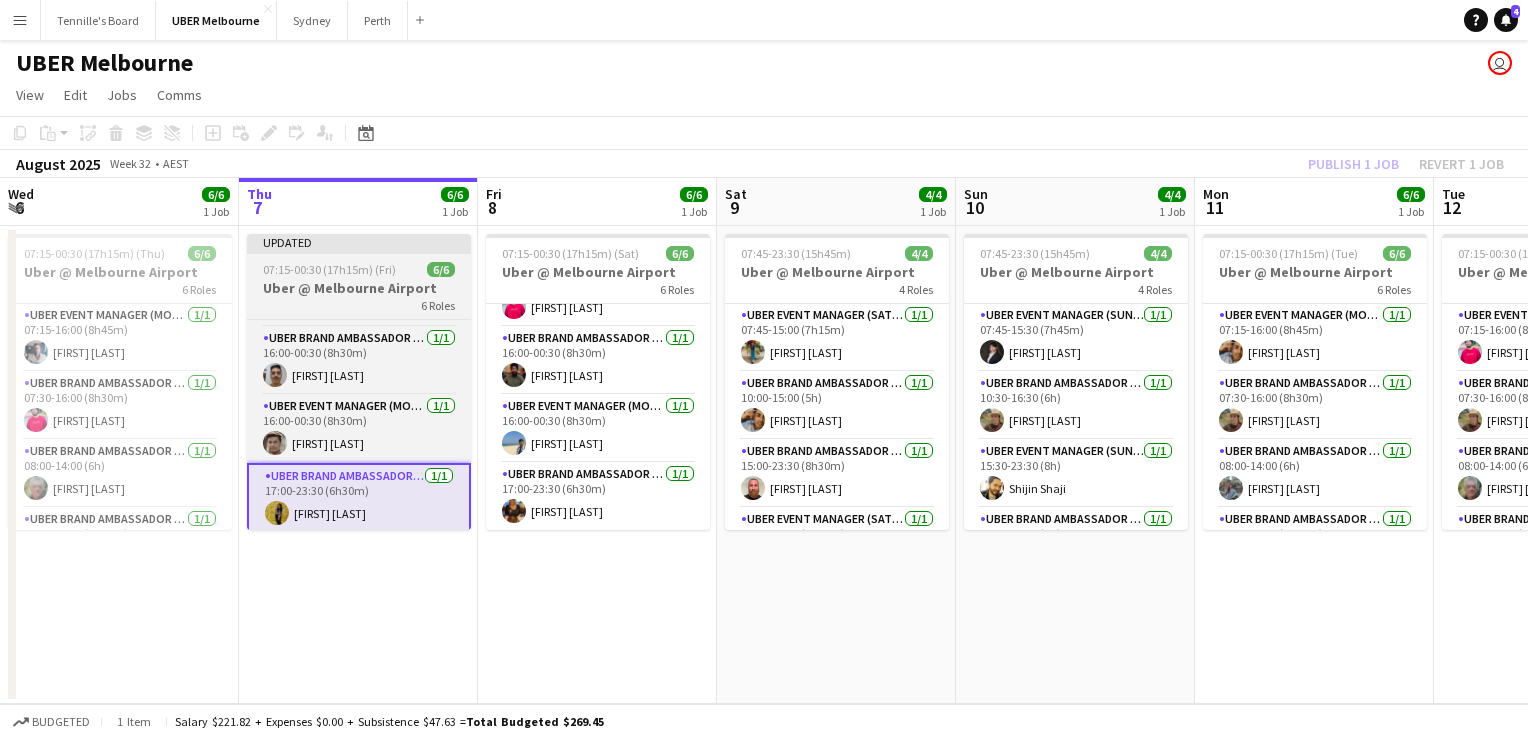 click on "07:15-00:30 (17h15m) (Fri)" at bounding box center (329, 269) 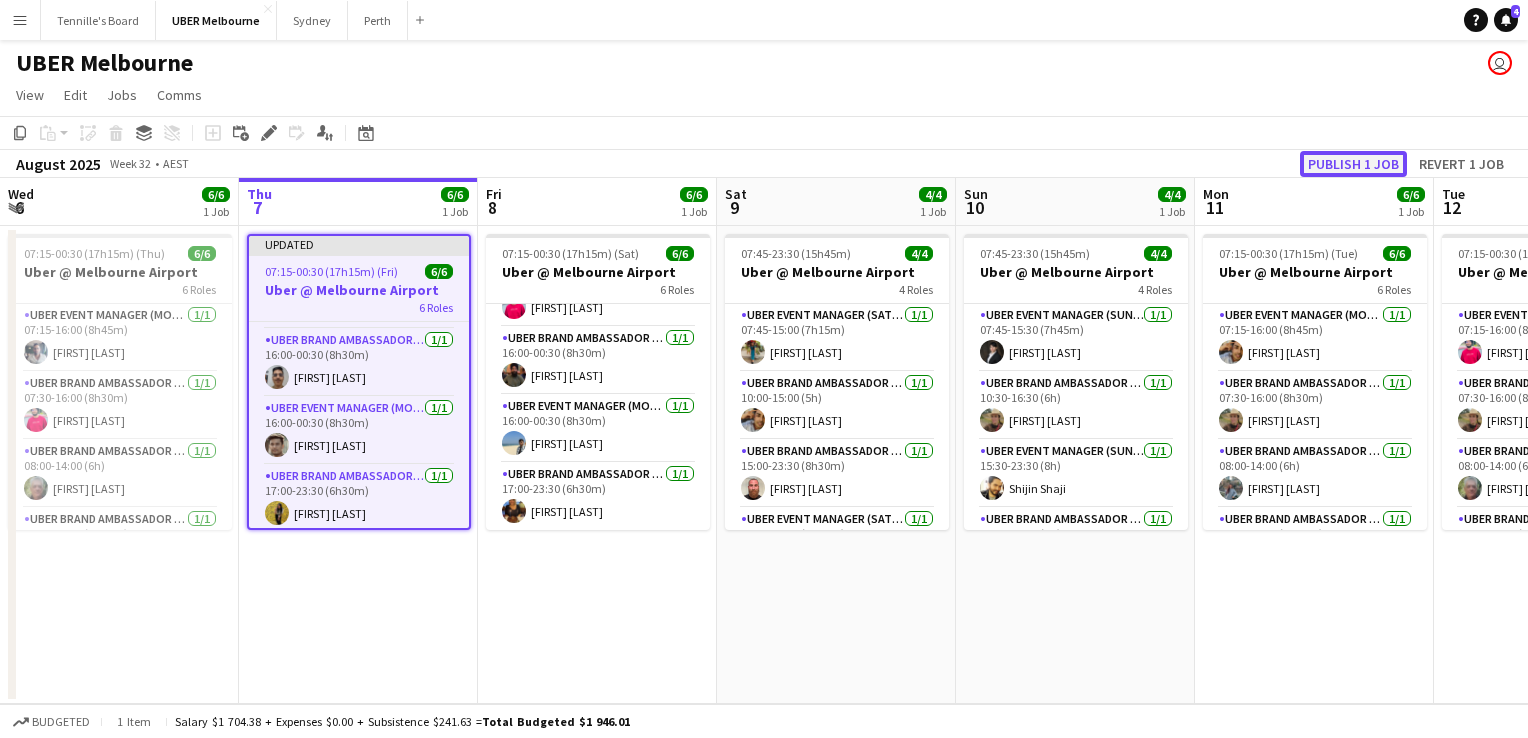 click on "Publish 1 job" 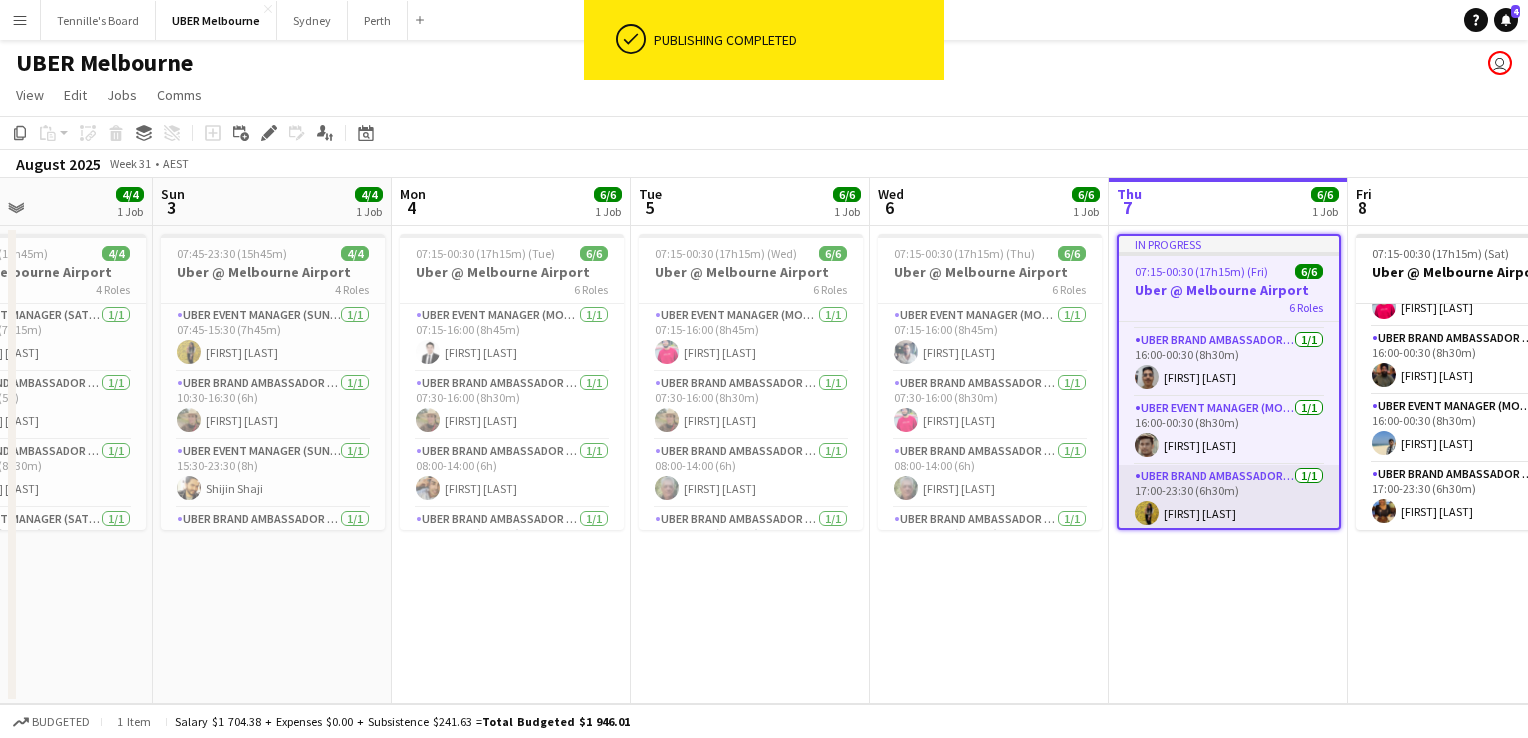 scroll, scrollTop: 0, scrollLeft: 431, axis: horizontal 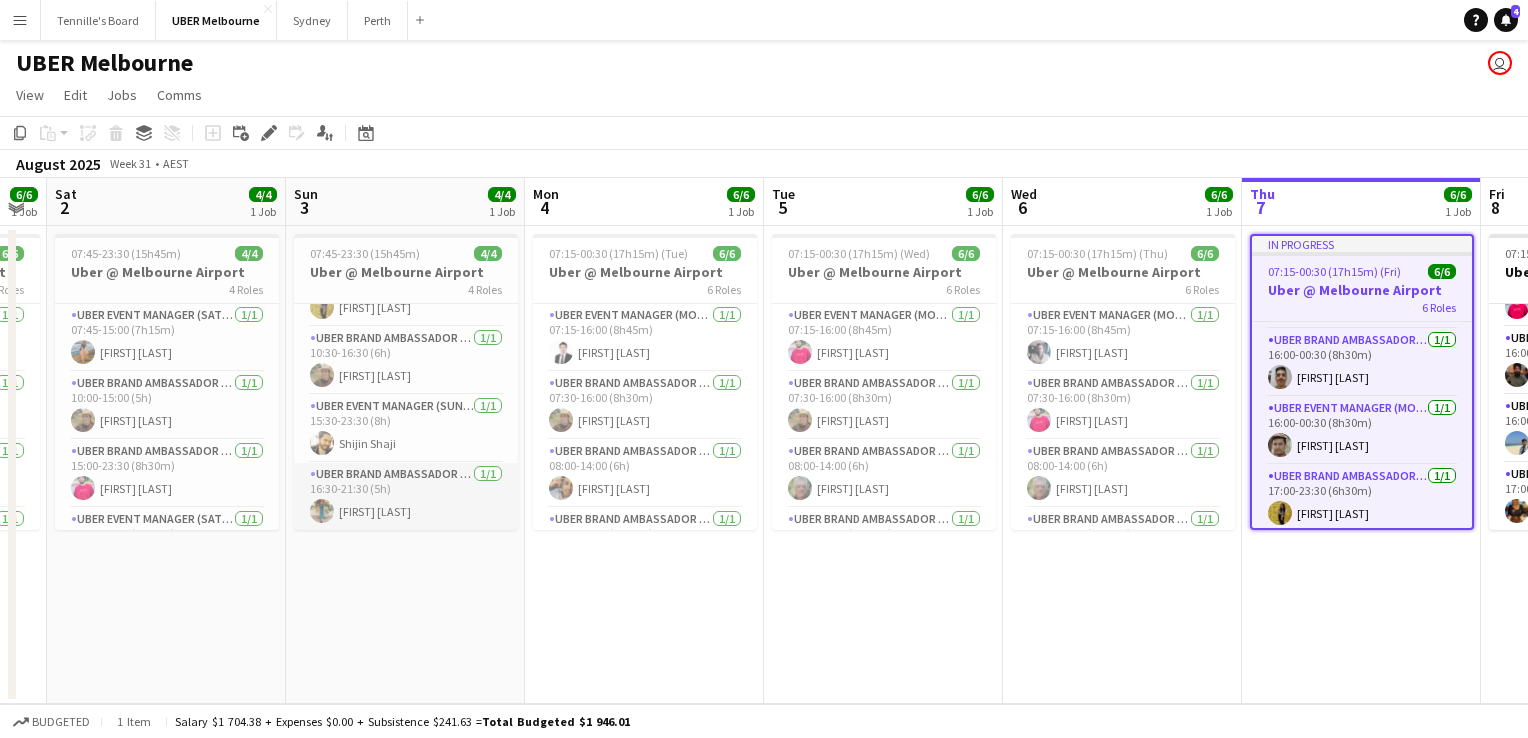 click on "UBER Brand Ambassador (Sunday)   1/1   16:30-21:30 (5h)
Priyanka Ajay" at bounding box center (406, 497) 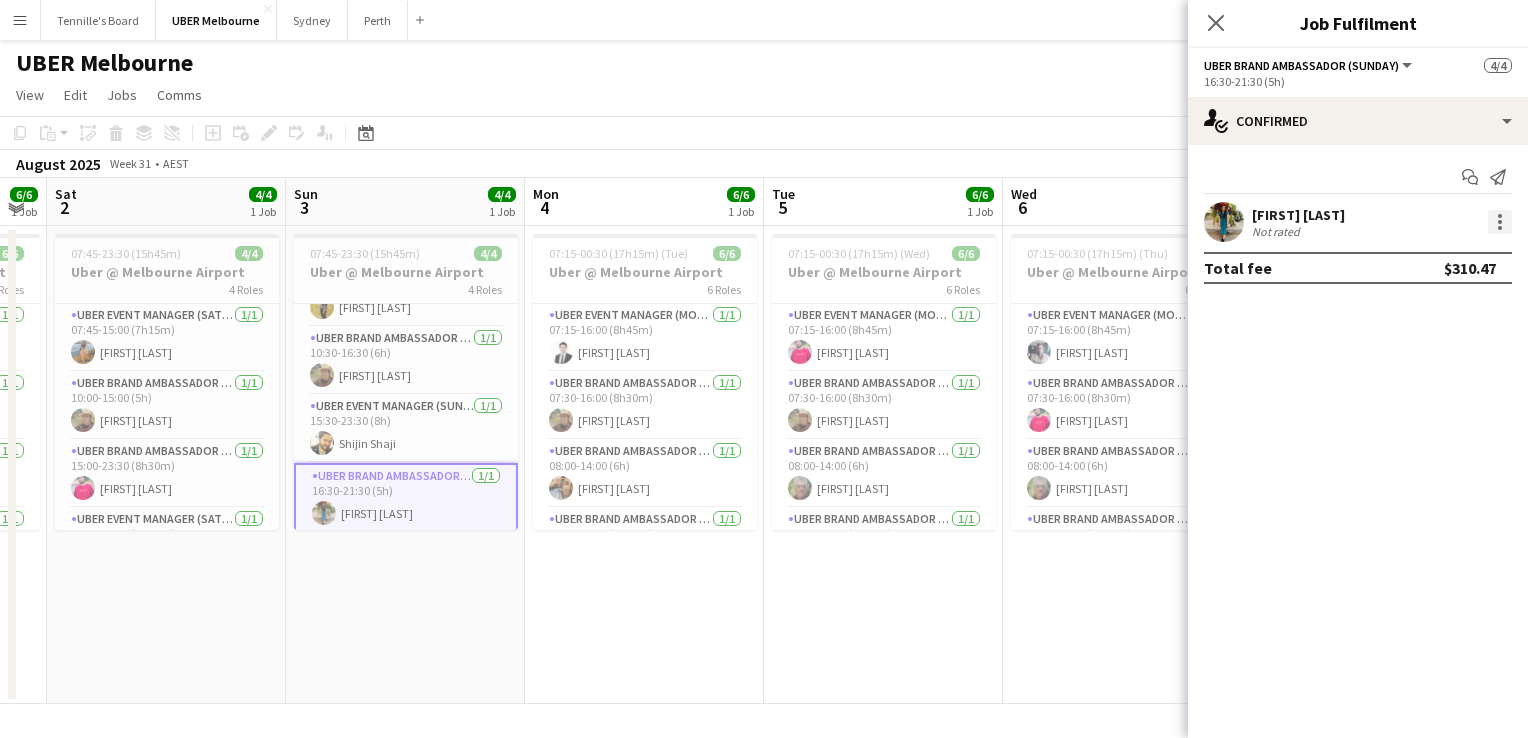 click at bounding box center [1500, 228] 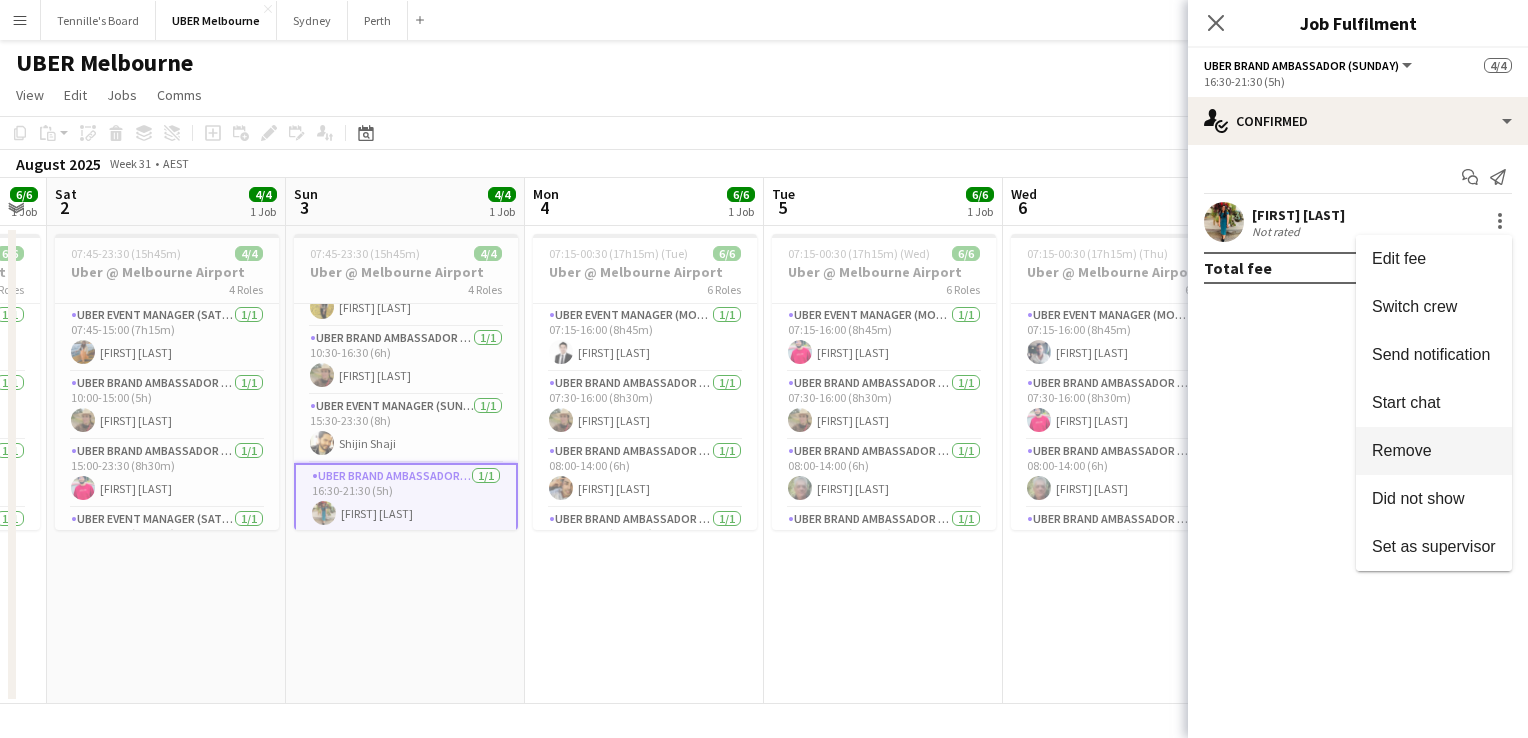 click on "Remove" at bounding box center [1402, 450] 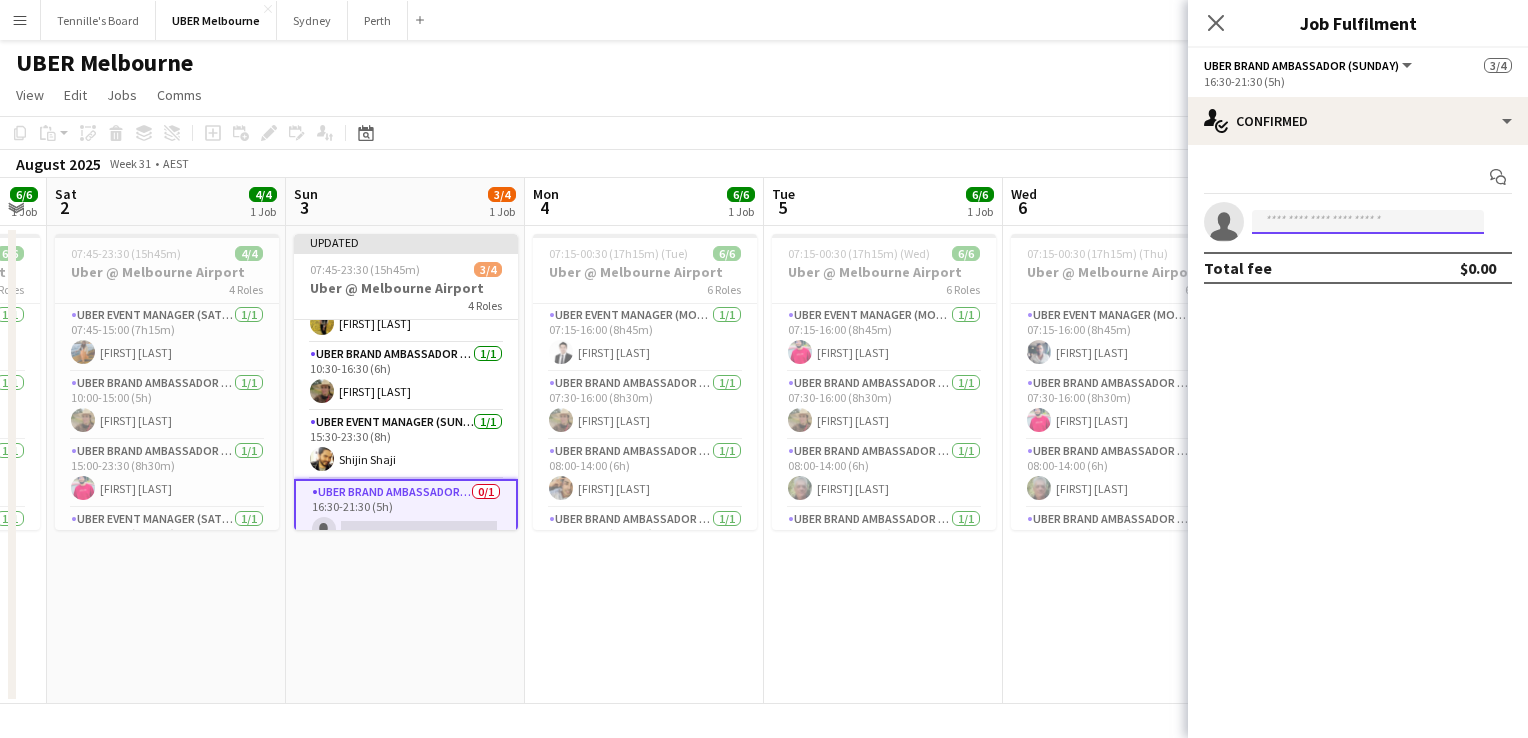 click at bounding box center [1368, 222] 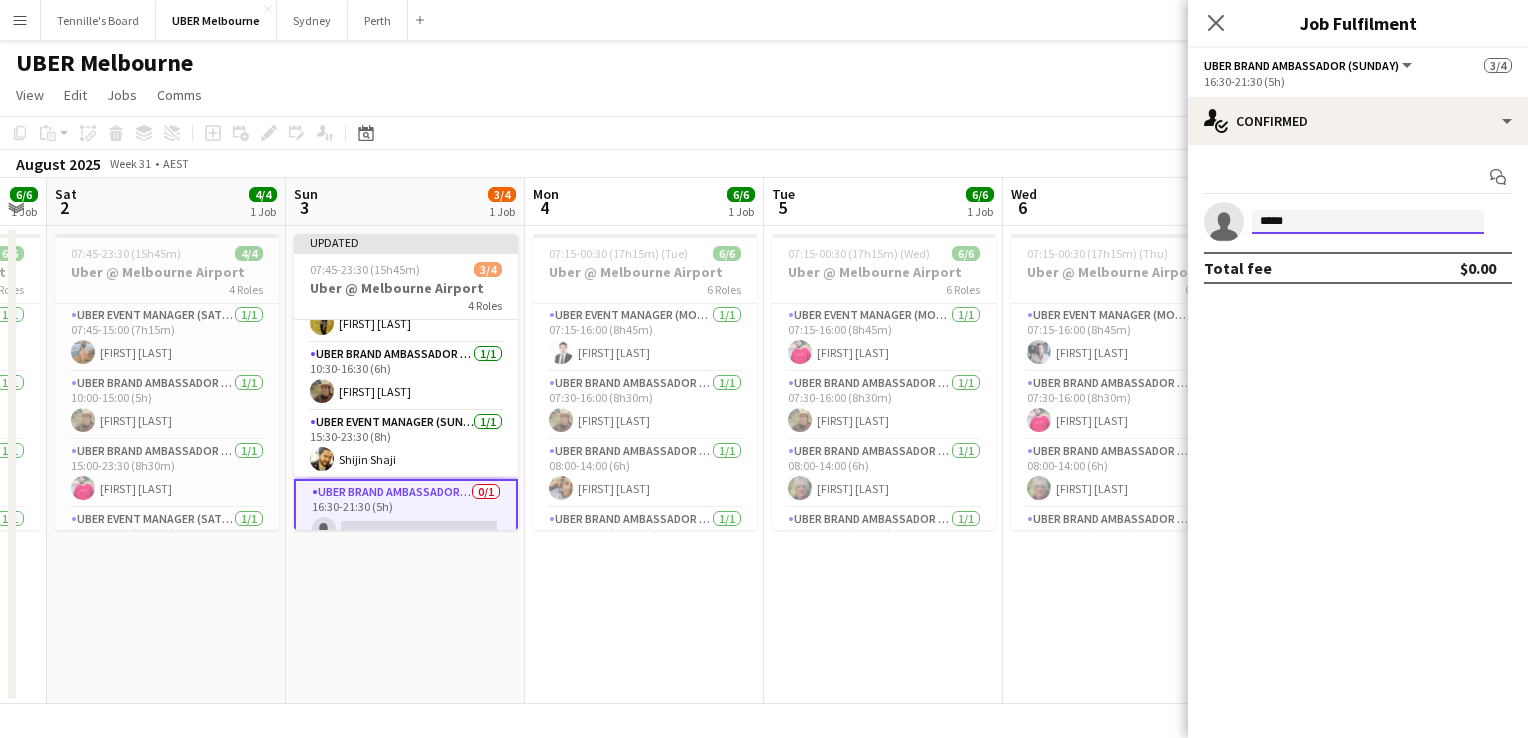 type on "******" 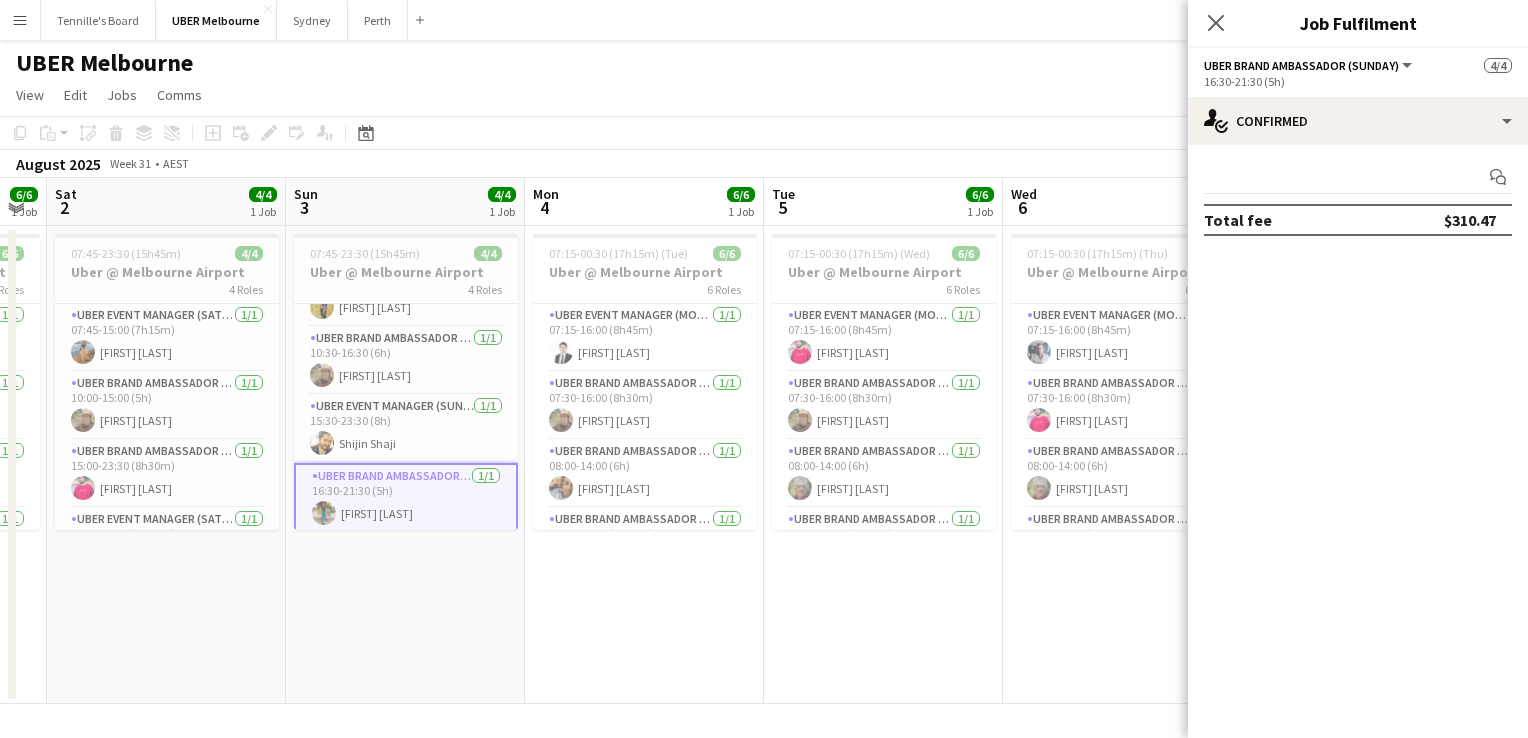 click on "UBER Brand Ambassador (Sunday)   1/1   16:30-21:30 (5h)
Priyanka Ajay" at bounding box center [406, 499] 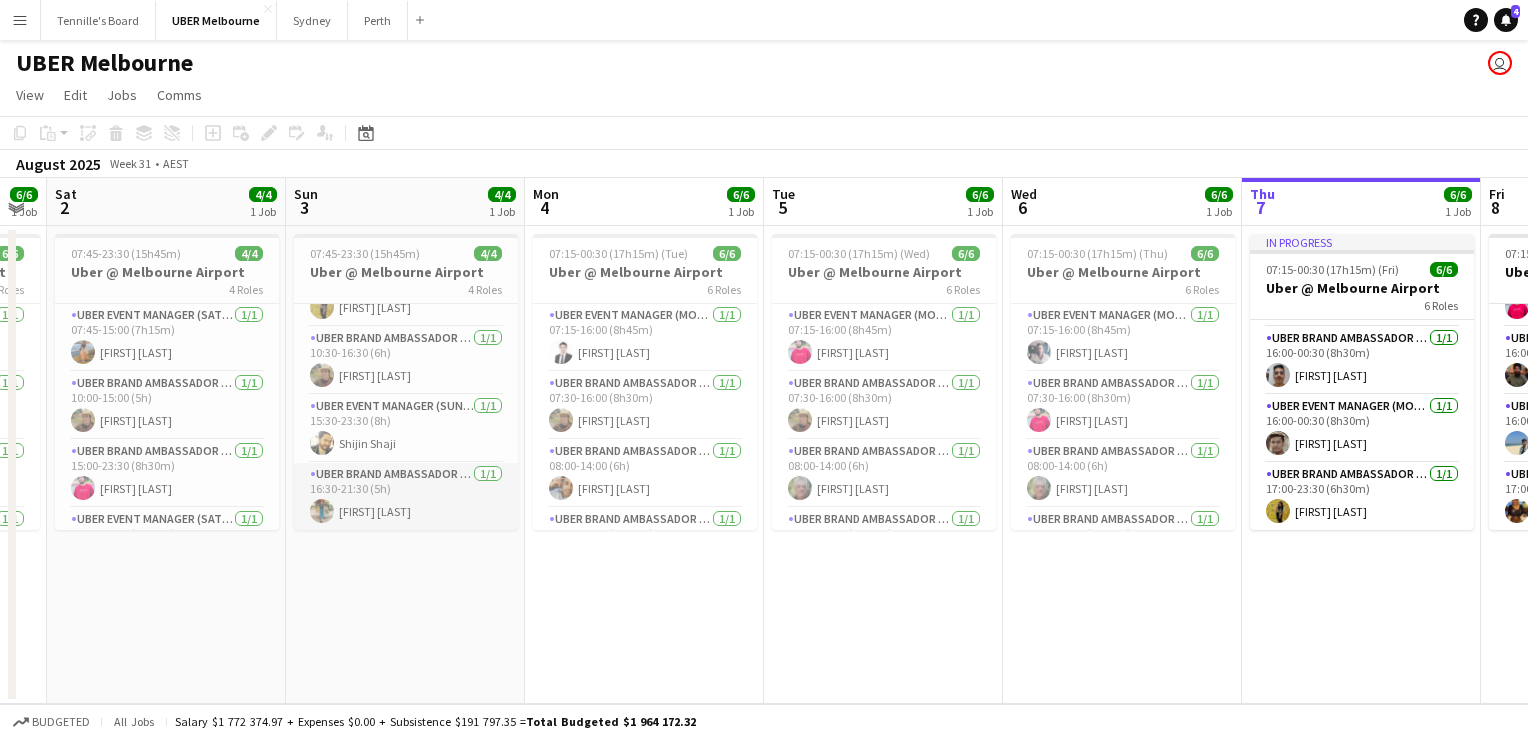click on "UBER Brand Ambassador (Sunday)   1/1   16:30-21:30 (5h)
Priyanka Ajay" at bounding box center [406, 497] 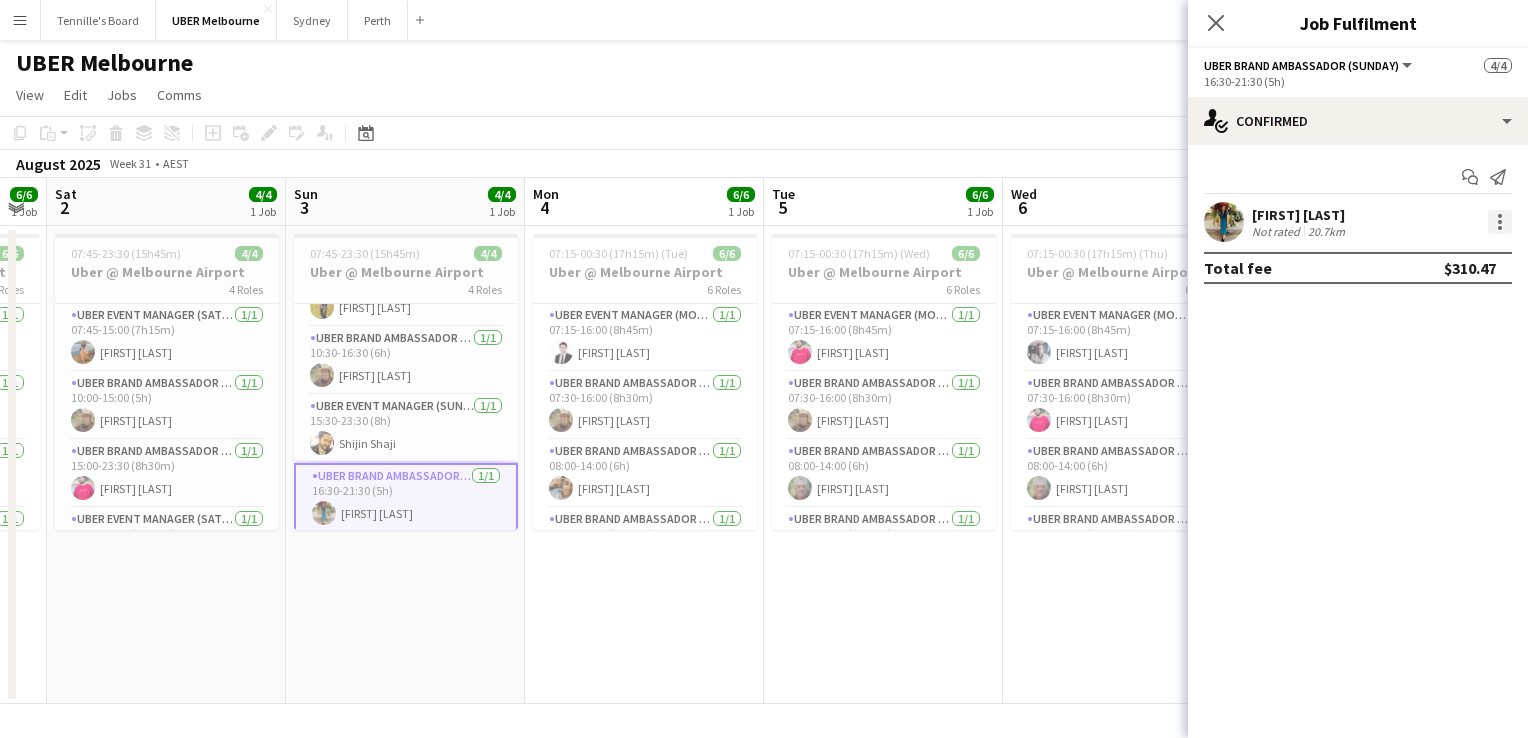 click at bounding box center [1500, 222] 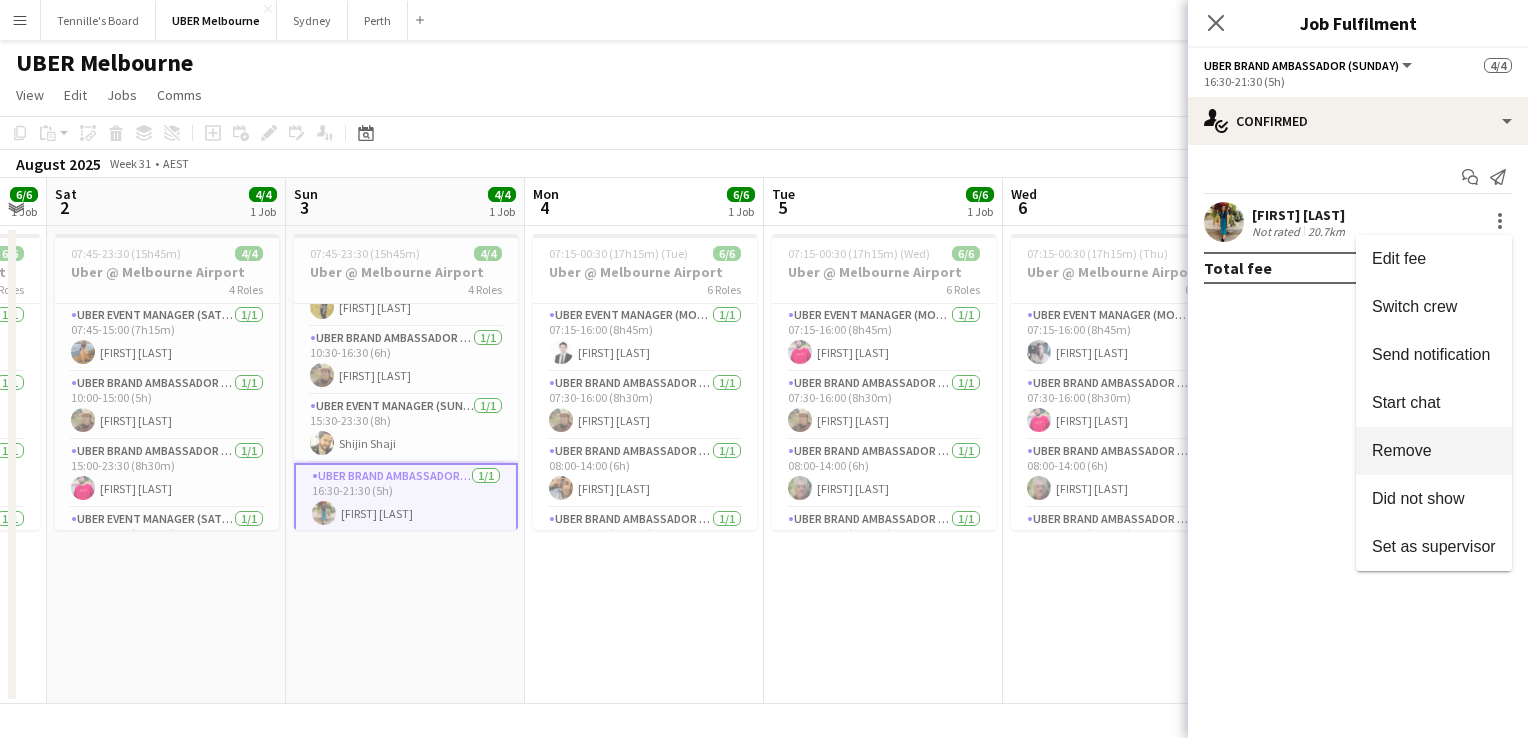 click on "Remove" at bounding box center [1402, 450] 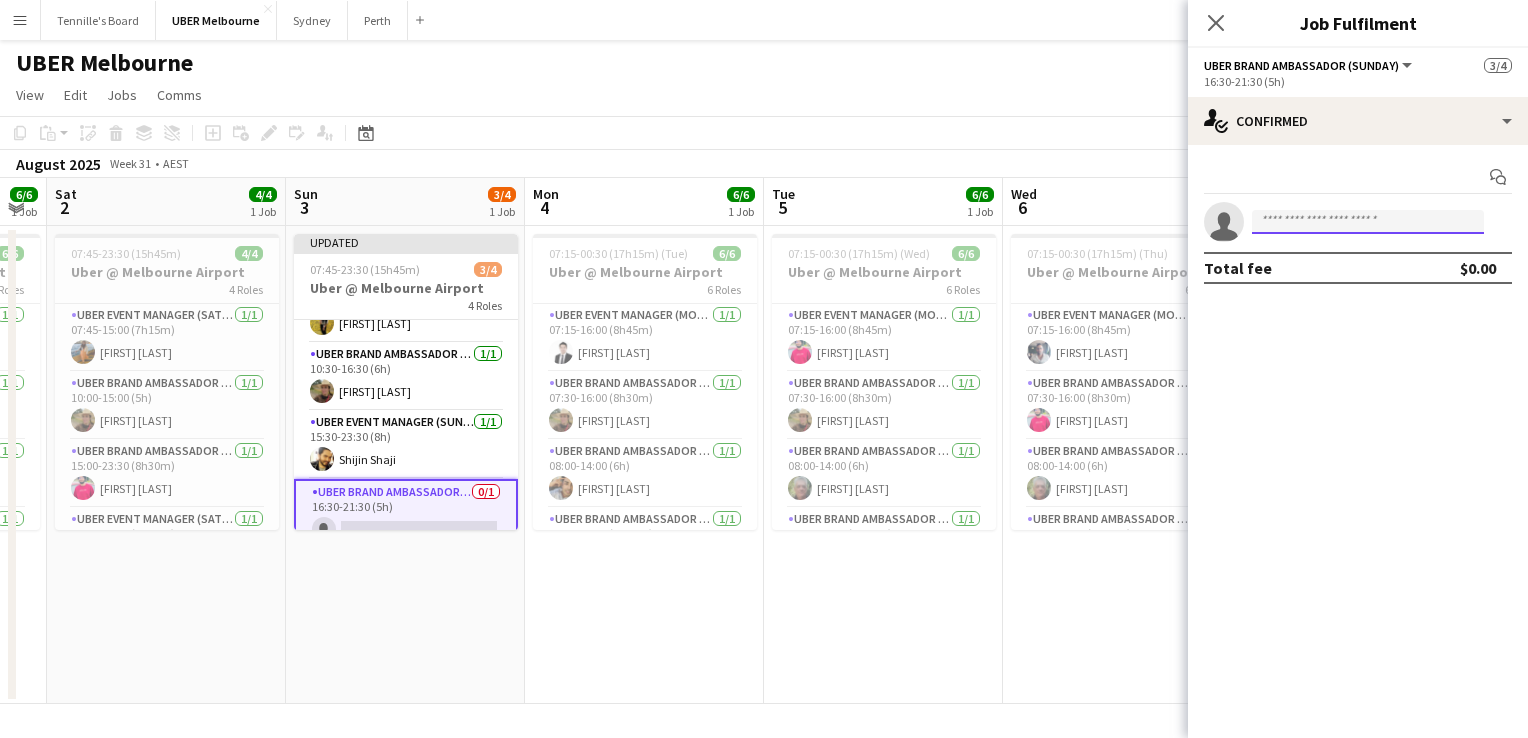 click at bounding box center (1368, 222) 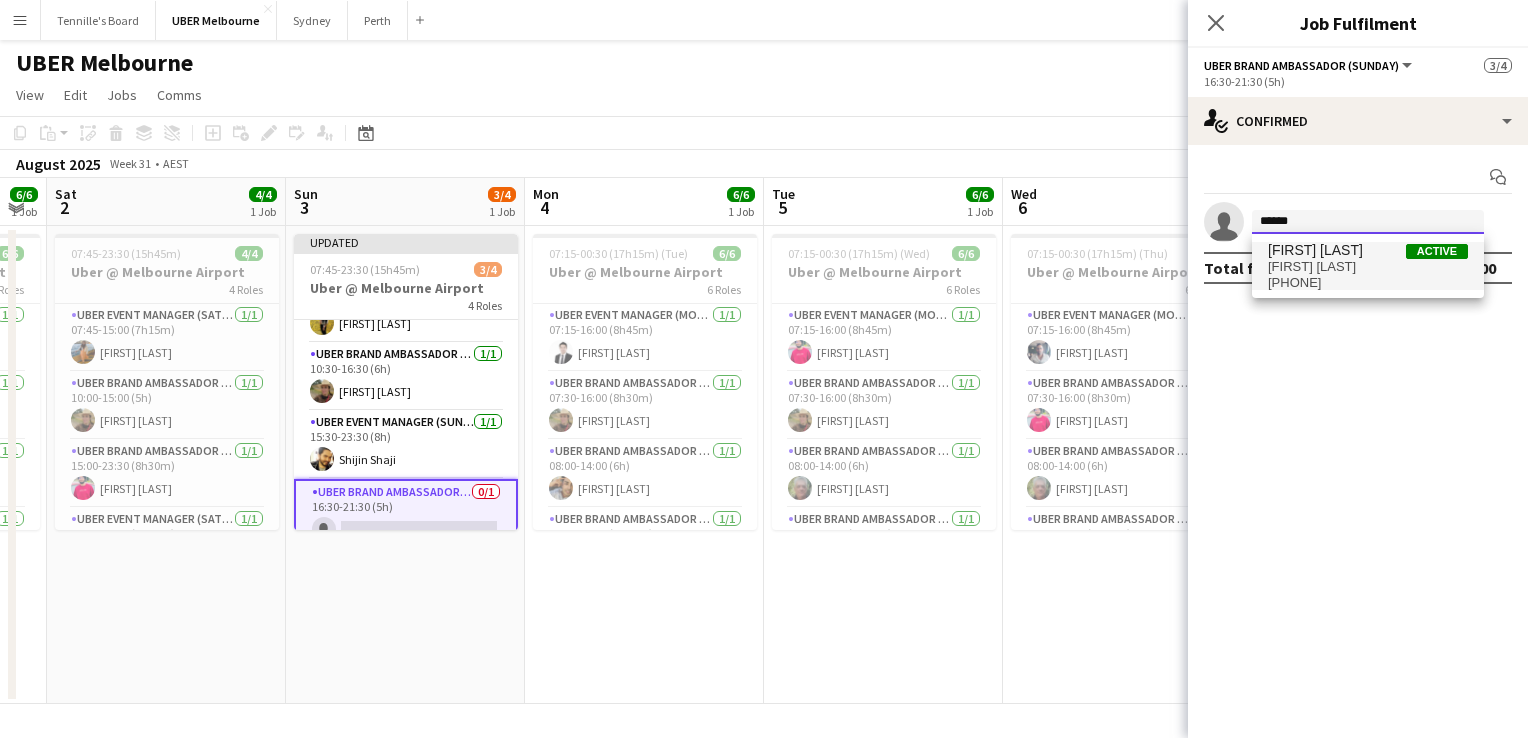 type on "******" 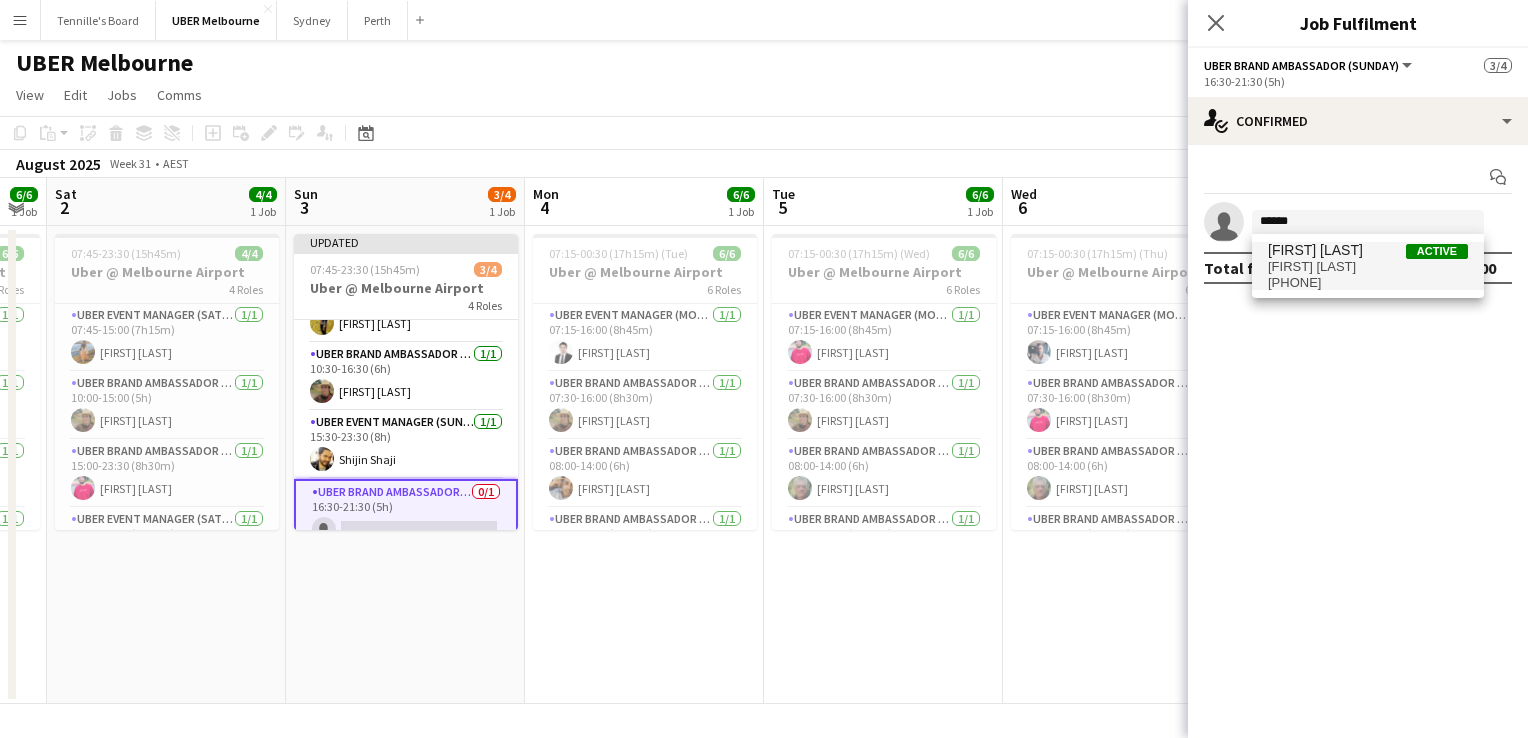 click on "[FIRST] [LAST]" at bounding box center [1315, 250] 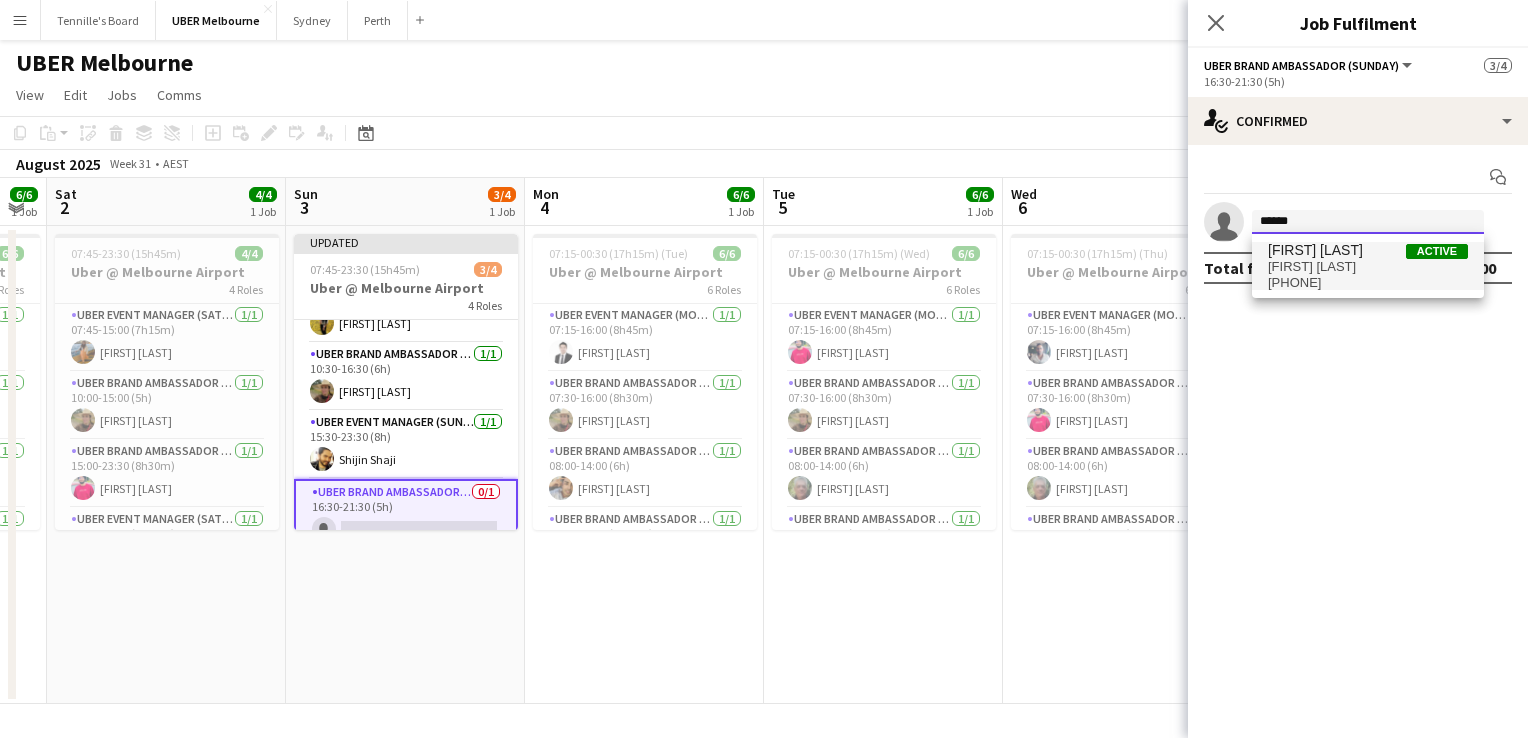 type 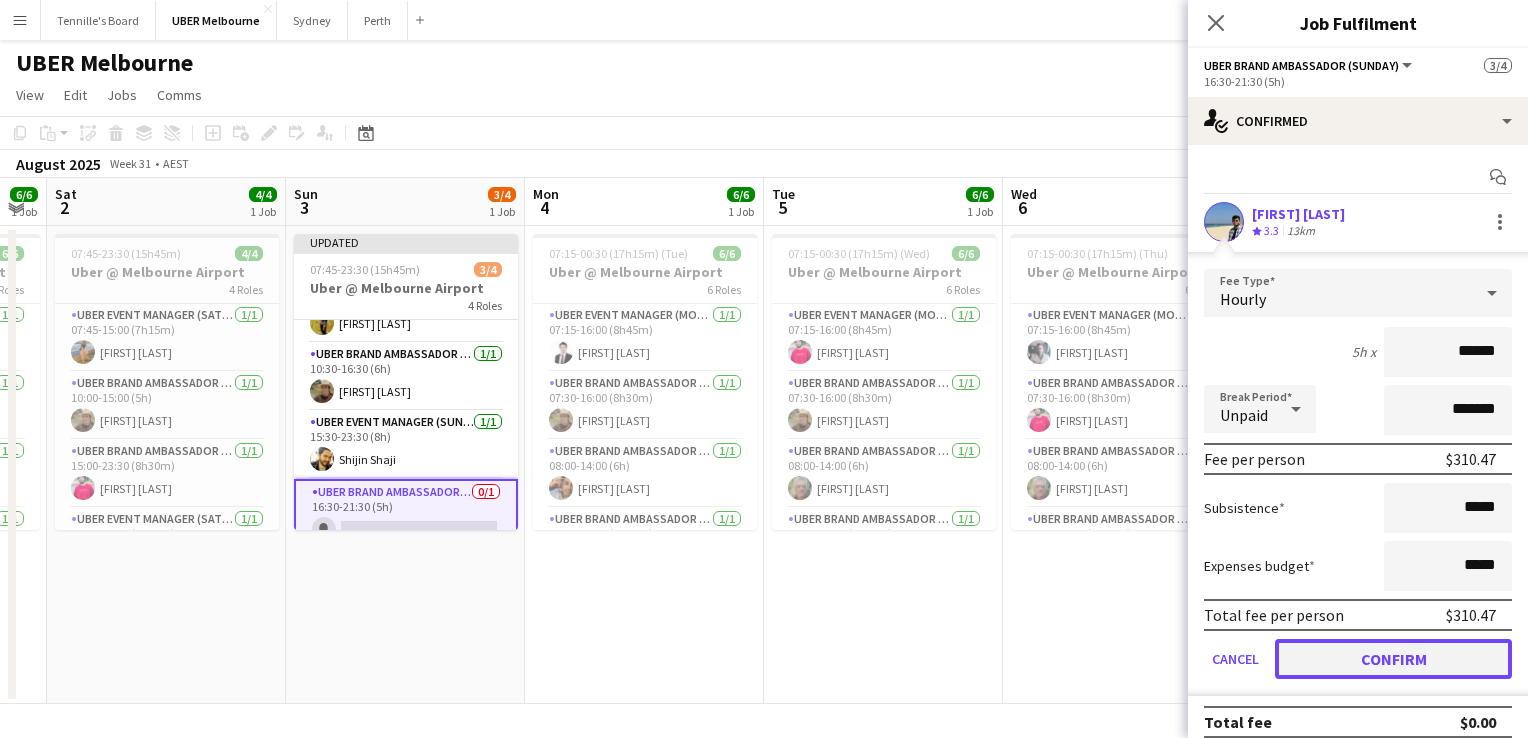 click on "Confirm" at bounding box center [1393, 659] 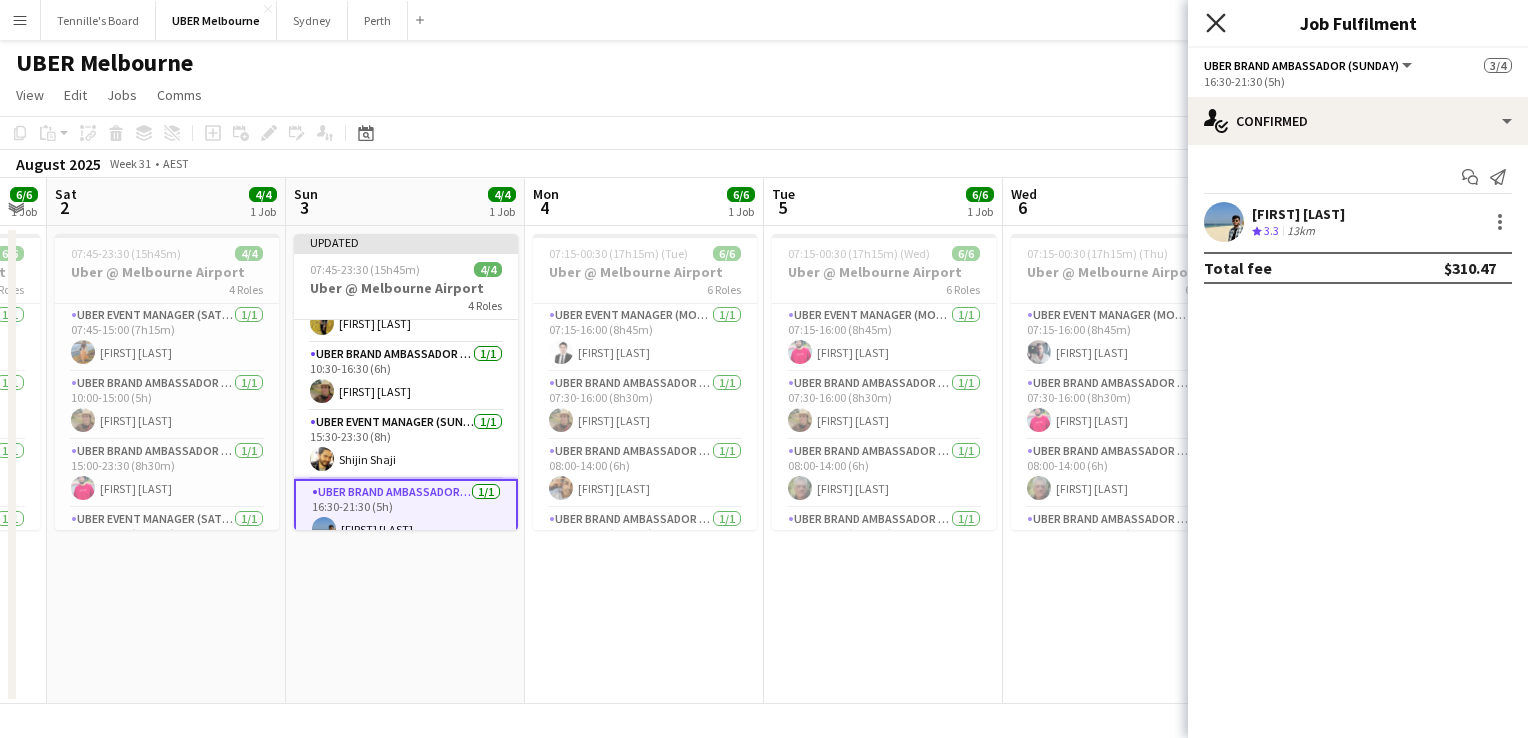 click on "Close pop-in" 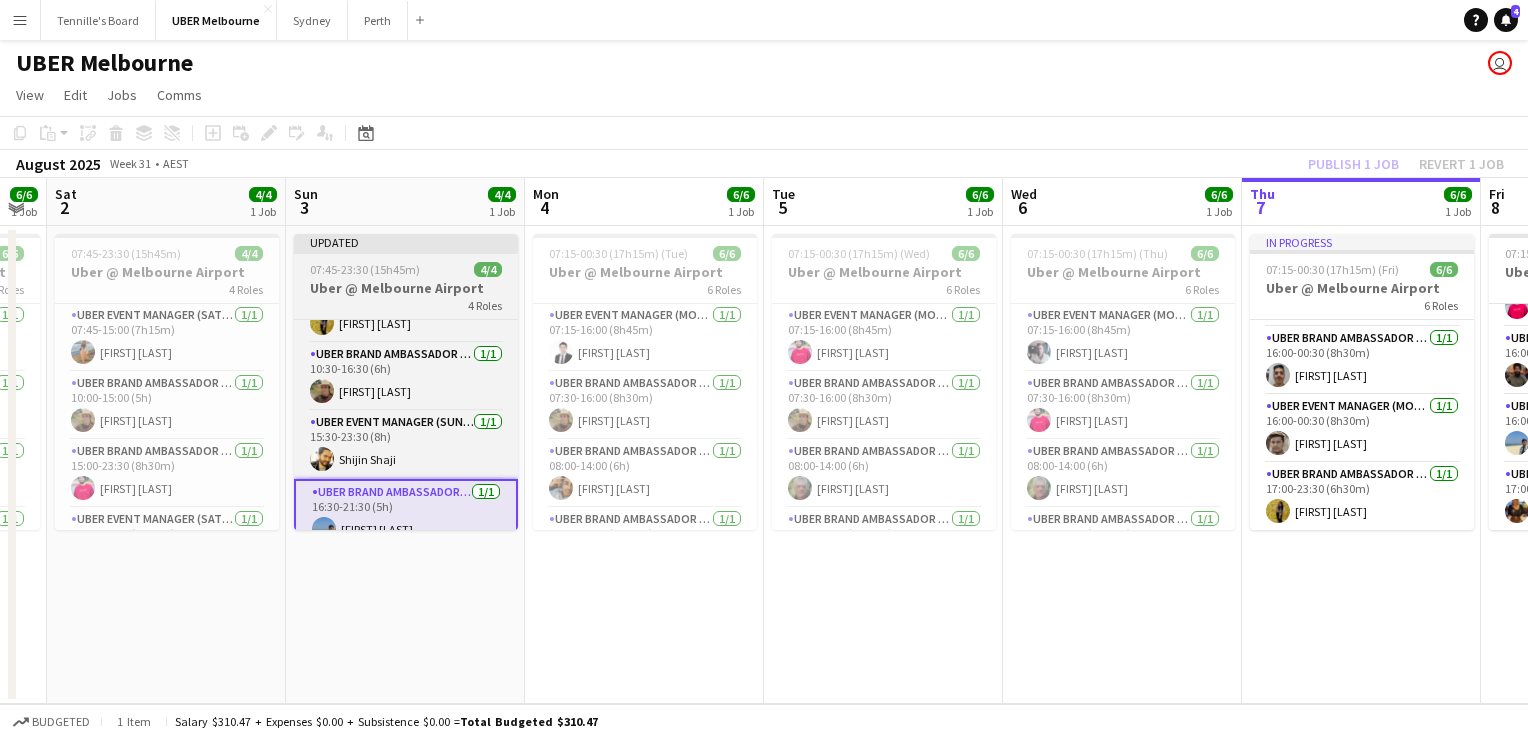 click on "07:45-23:30 (15h45m)" at bounding box center (365, 269) 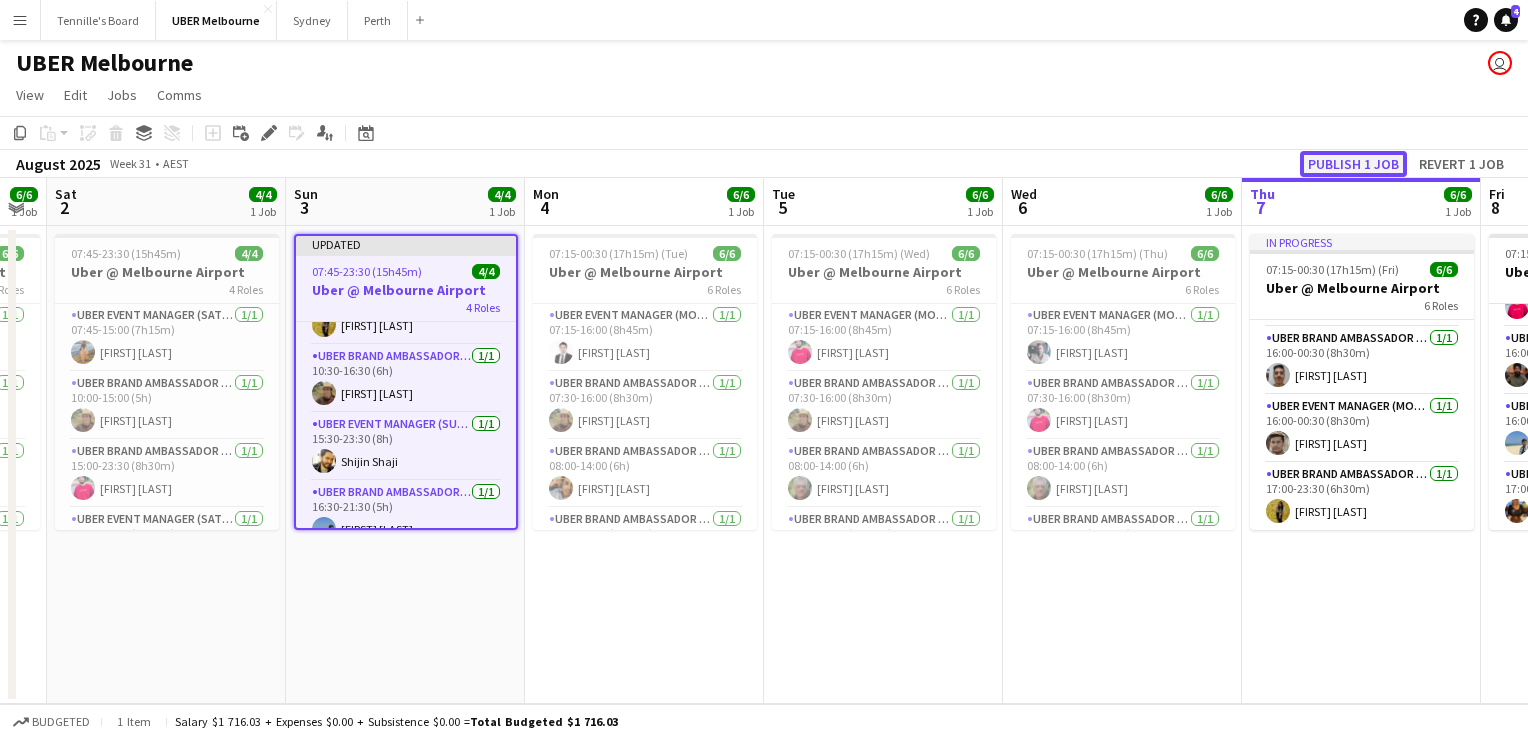 click on "Publish 1 job" 